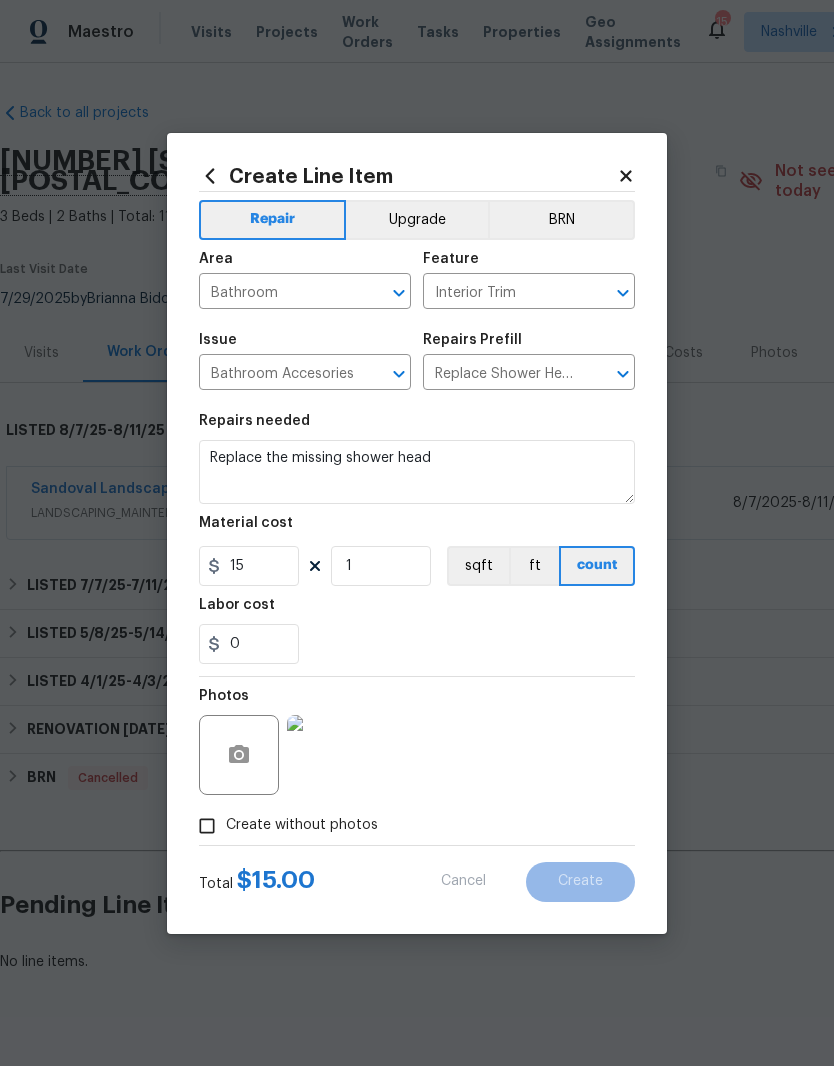 scroll, scrollTop: 0, scrollLeft: 0, axis: both 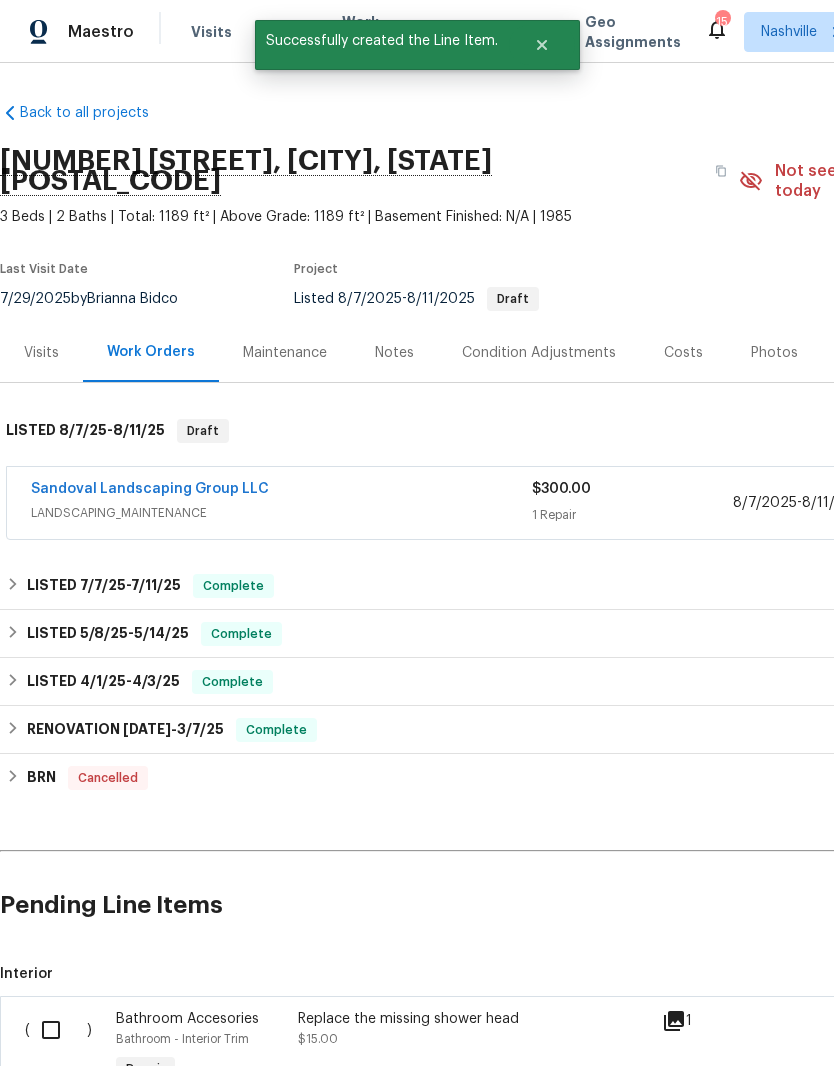 click at bounding box center [58, 1030] 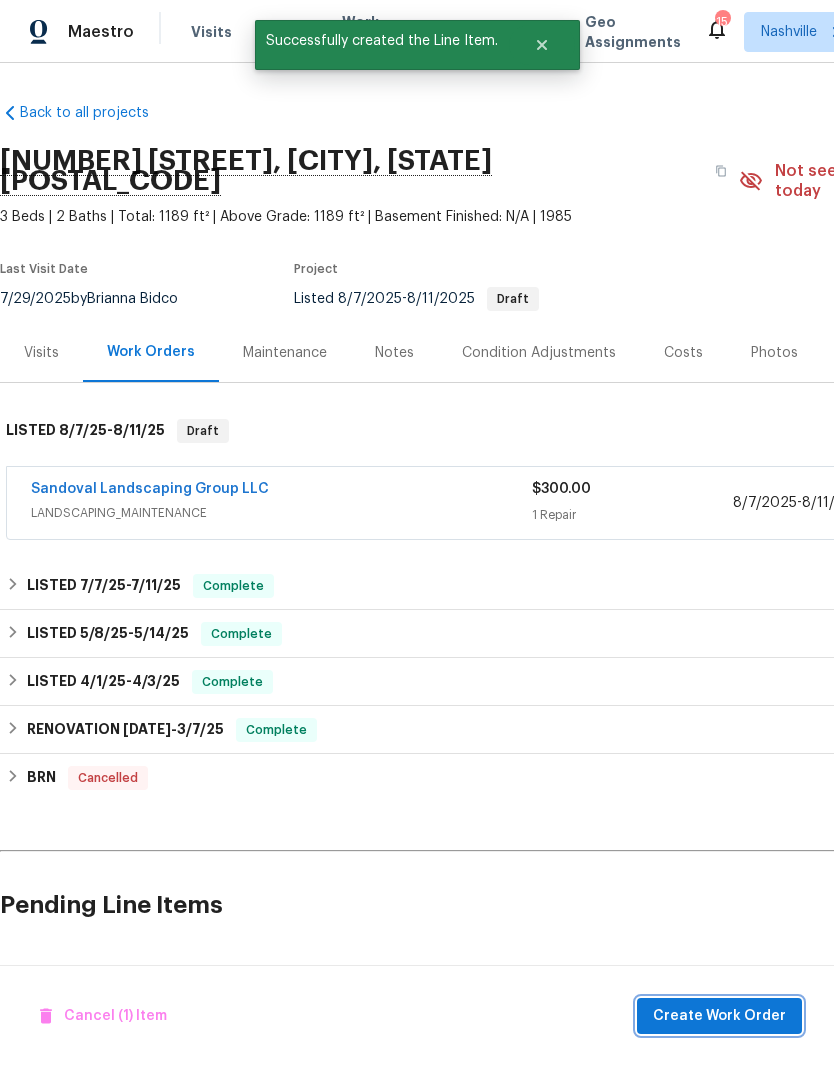 click on "Create Work Order" at bounding box center (719, 1016) 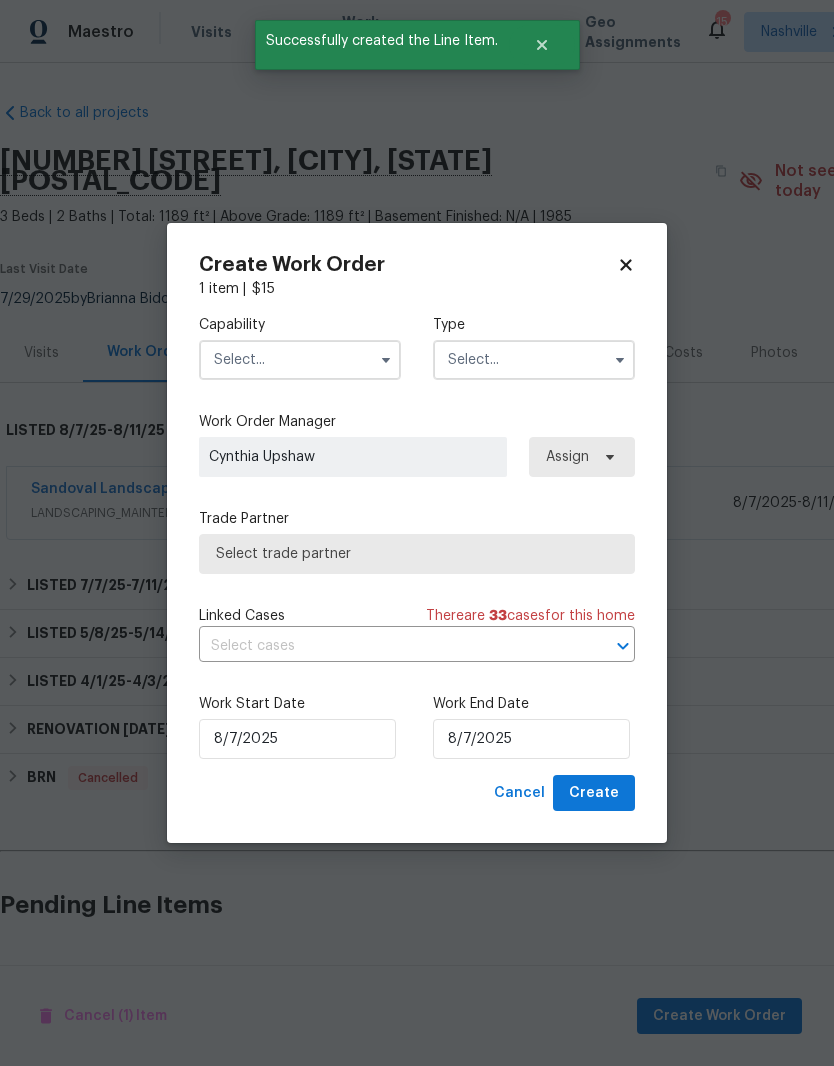click at bounding box center (300, 360) 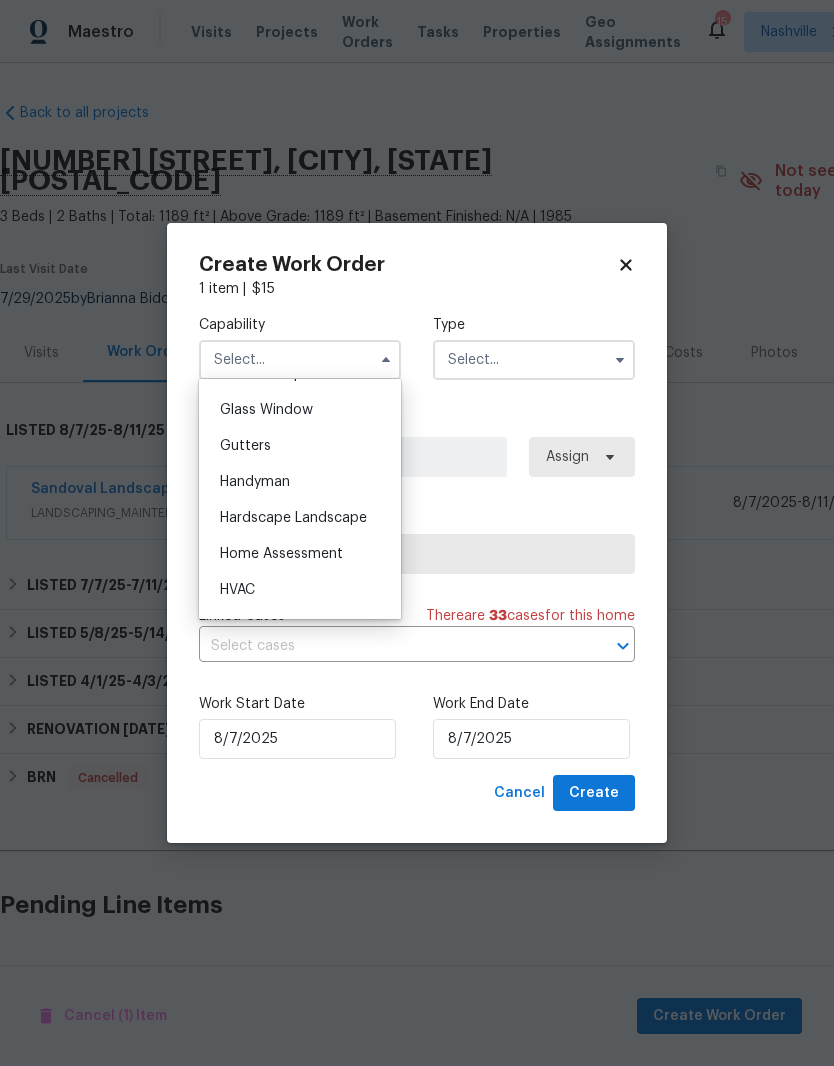 scroll, scrollTop: 1035, scrollLeft: 0, axis: vertical 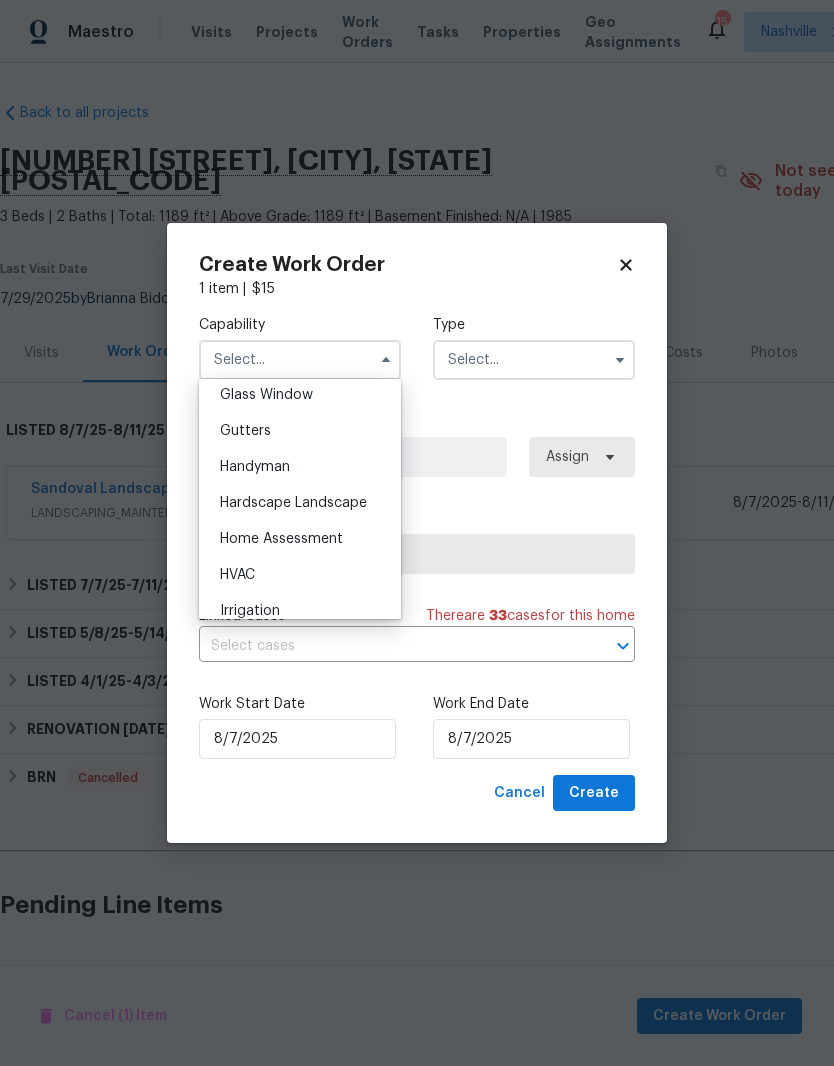 click on "Handyman" at bounding box center (255, 467) 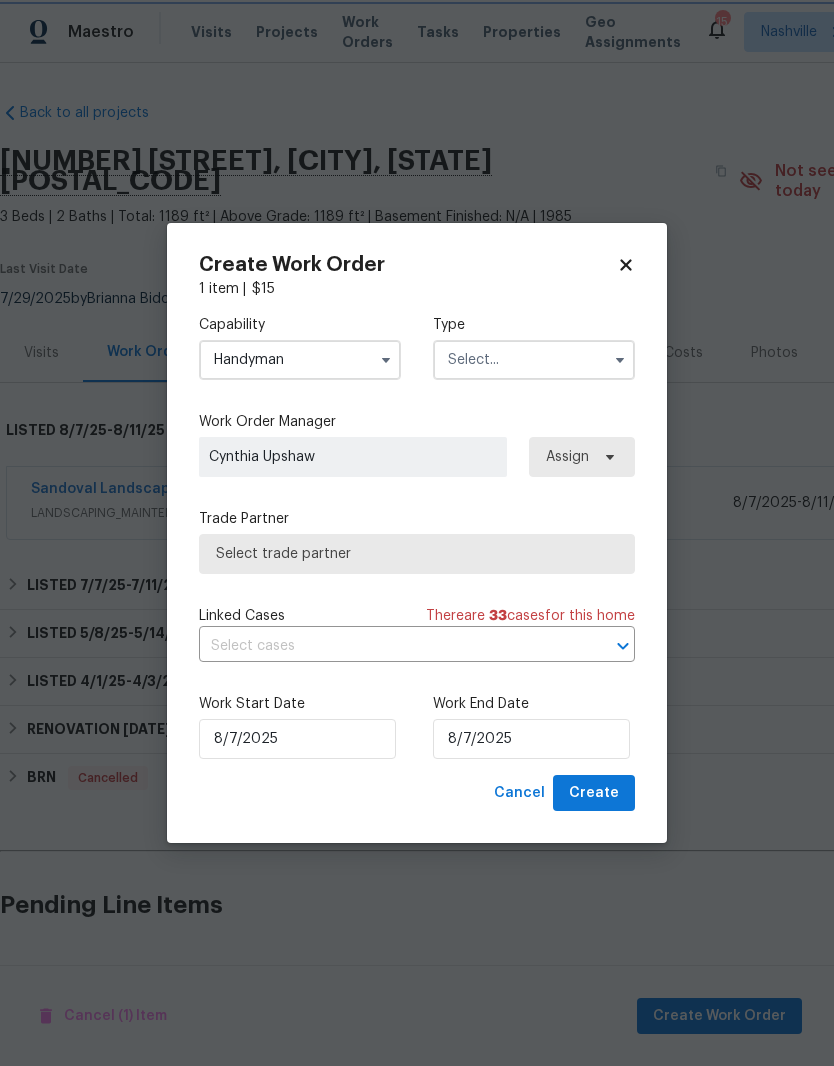 type on "Handyman" 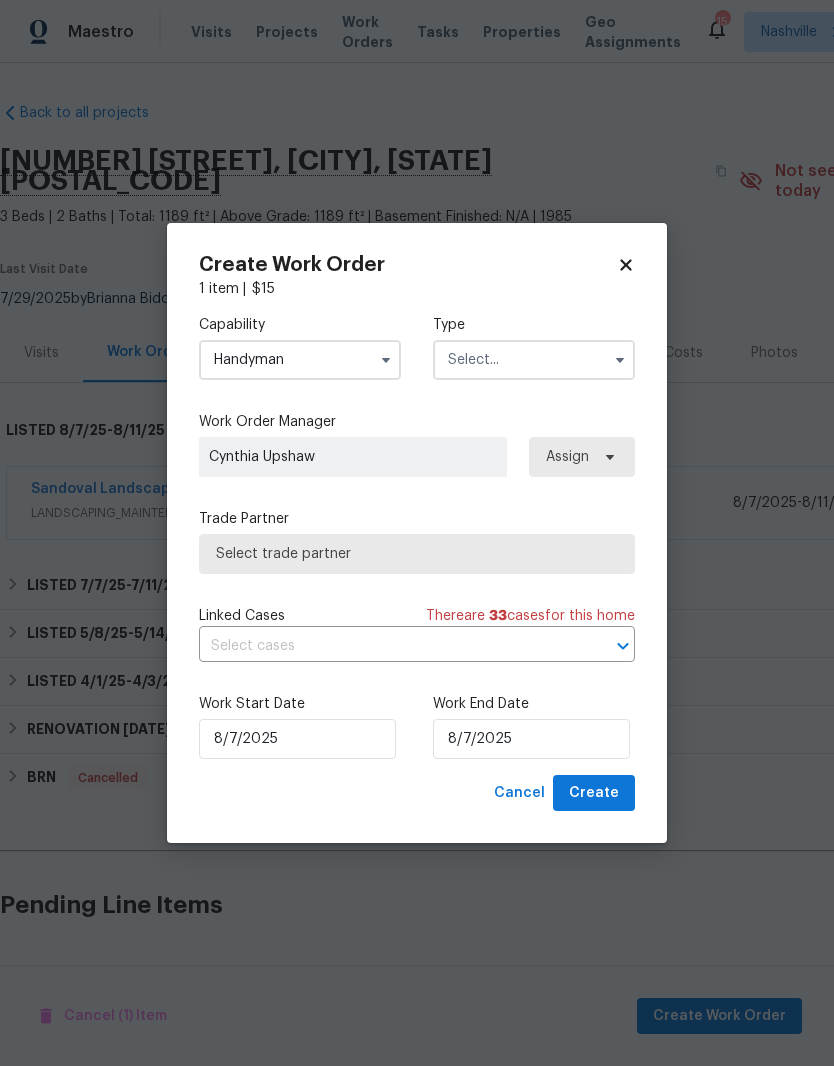 click at bounding box center (534, 360) 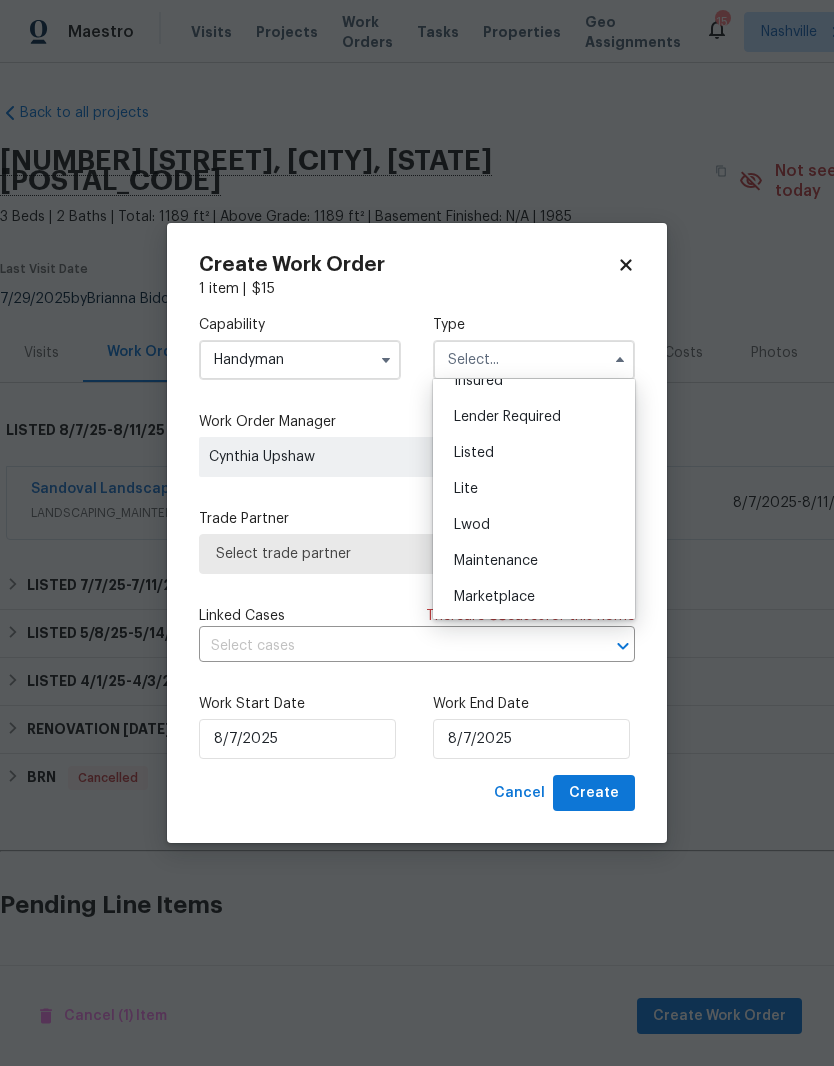 scroll, scrollTop: 171, scrollLeft: 0, axis: vertical 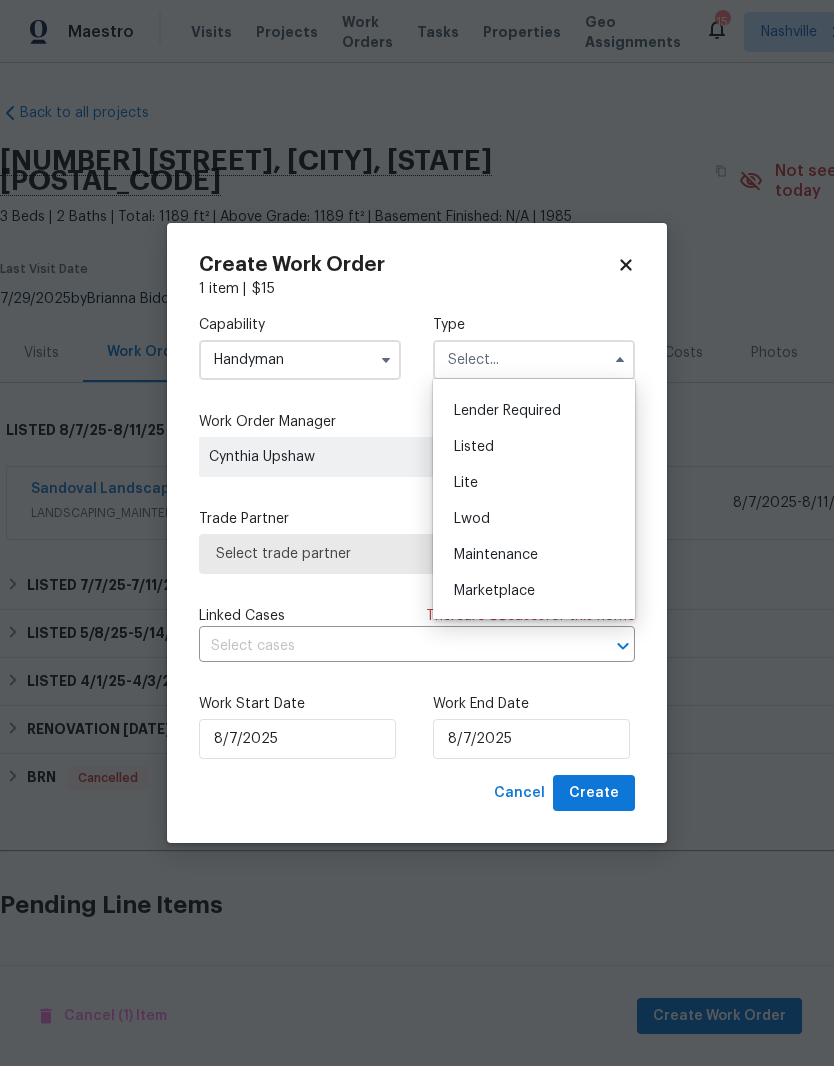 click on "Listed" at bounding box center (534, 447) 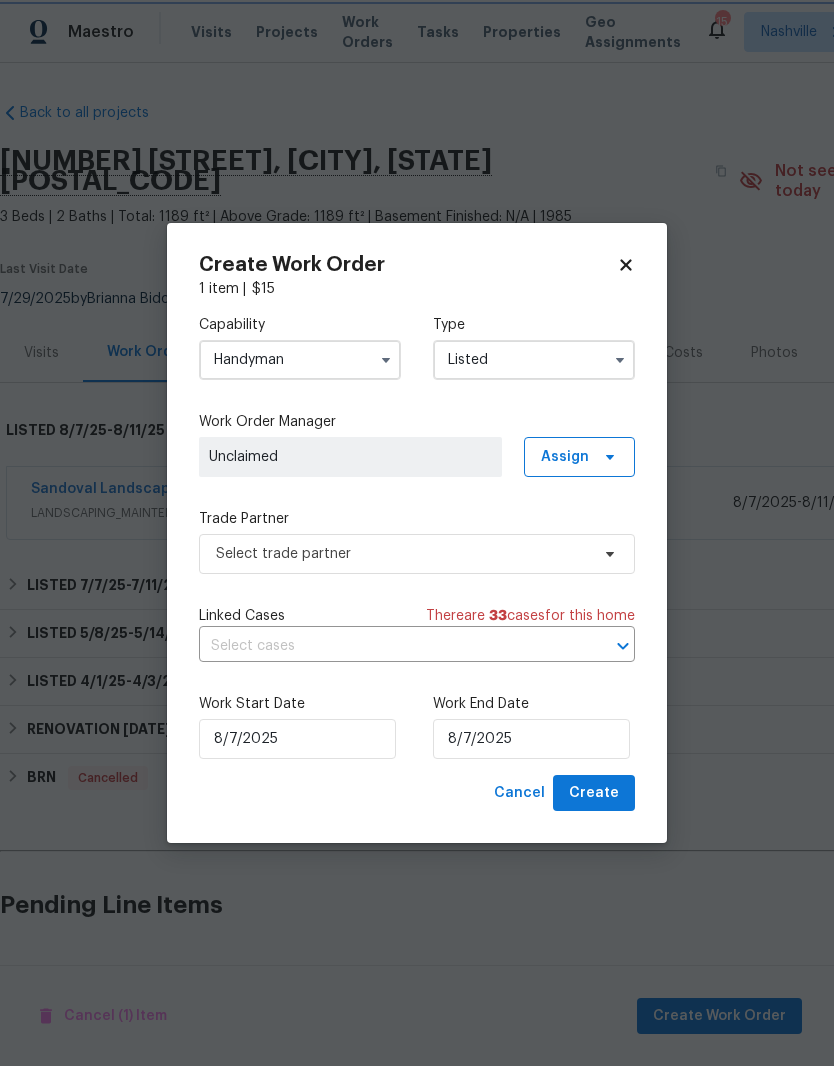 scroll, scrollTop: 0, scrollLeft: 0, axis: both 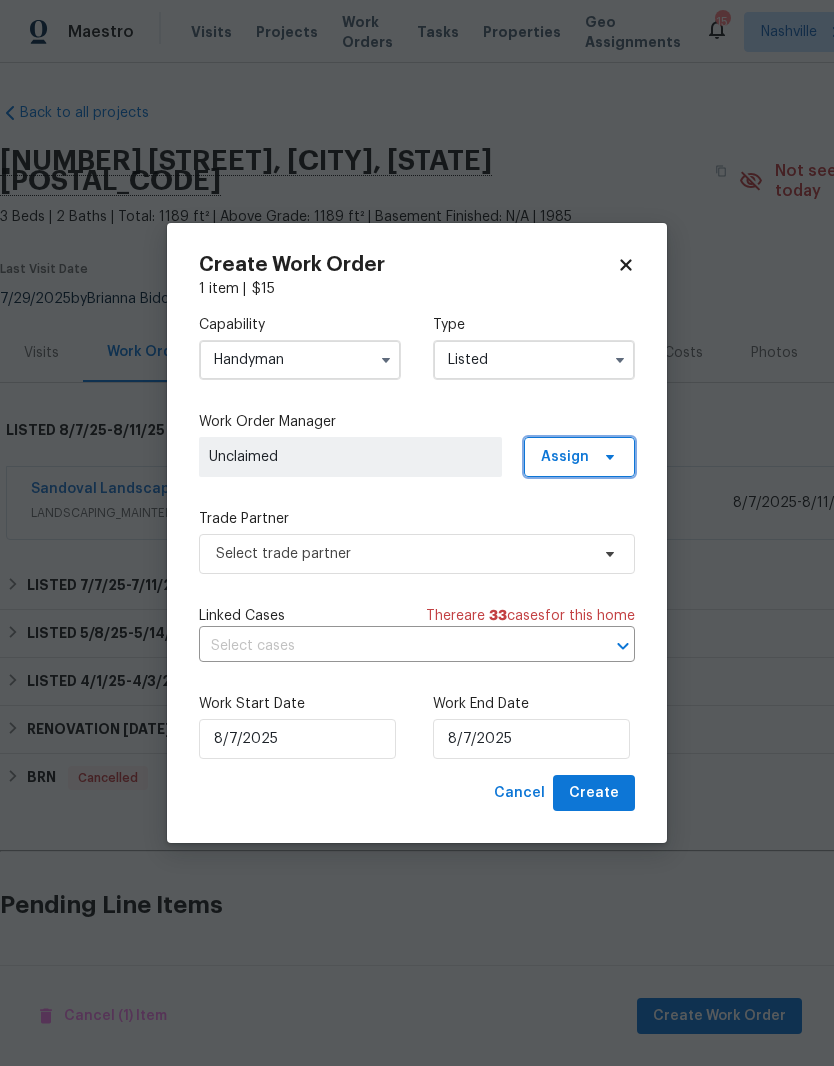 click 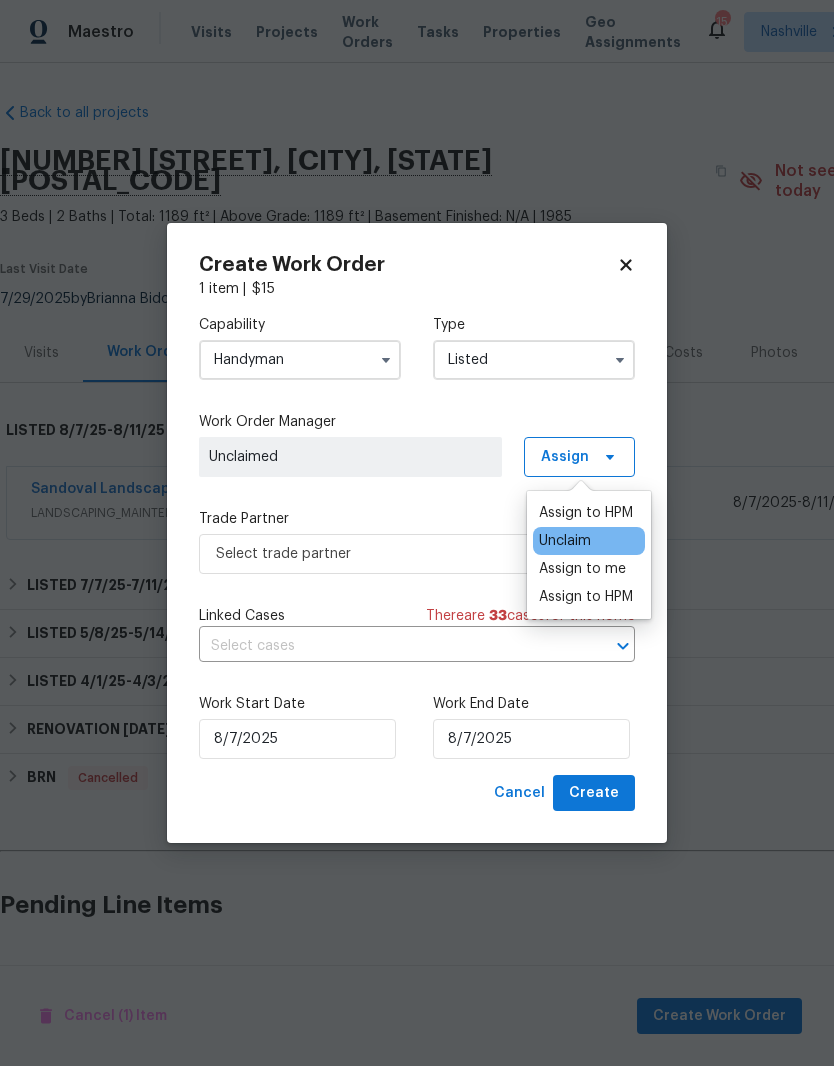click on "Assign to me" at bounding box center [582, 569] 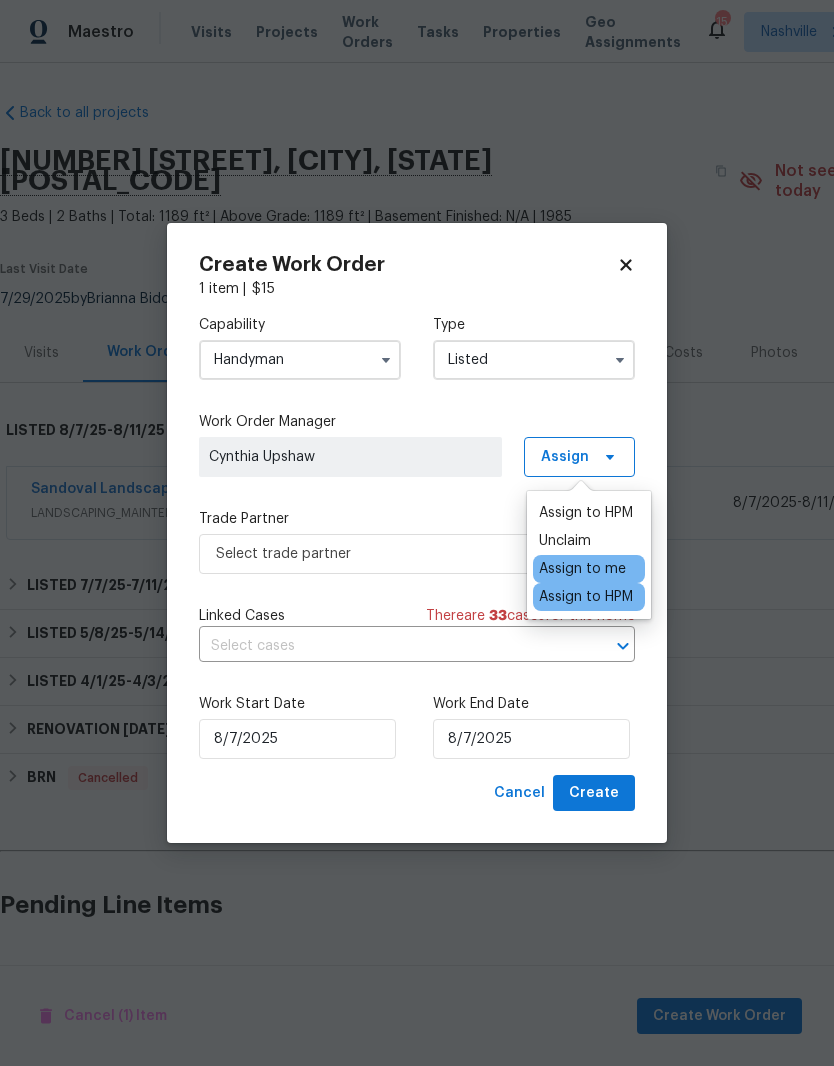 click on "Cynthia Upshaw" at bounding box center (350, 457) 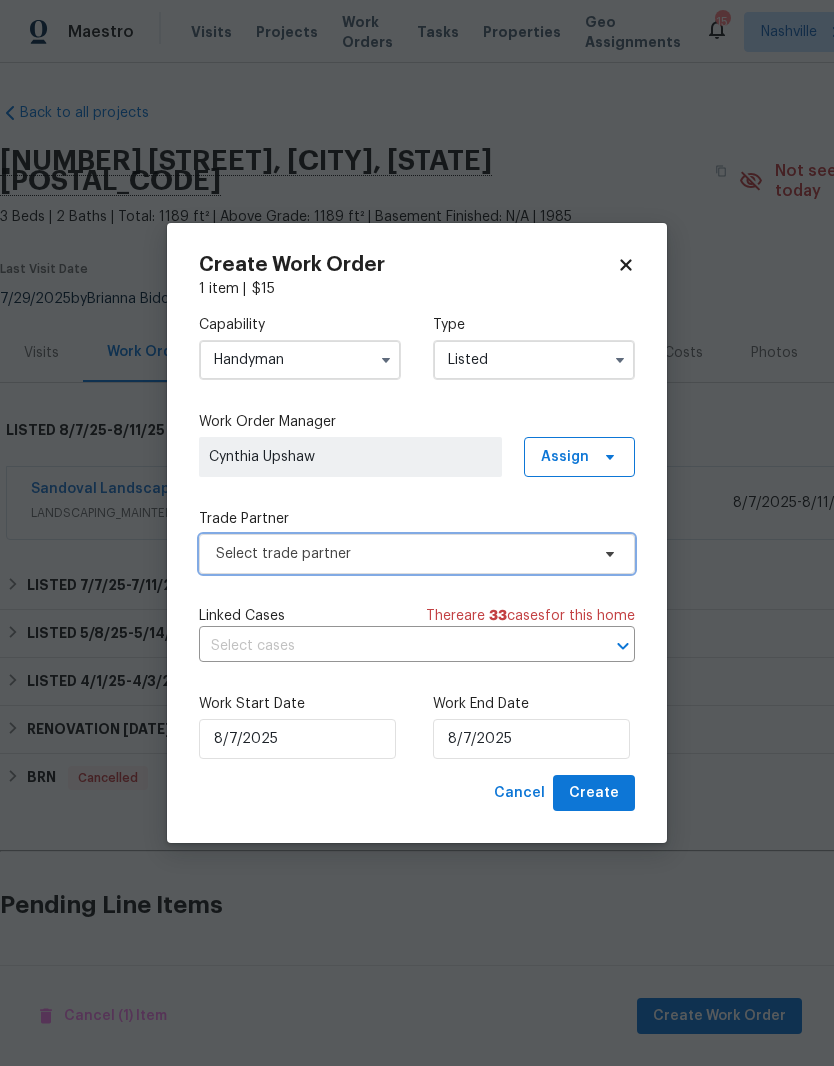 click on "Select trade partner" at bounding box center [402, 554] 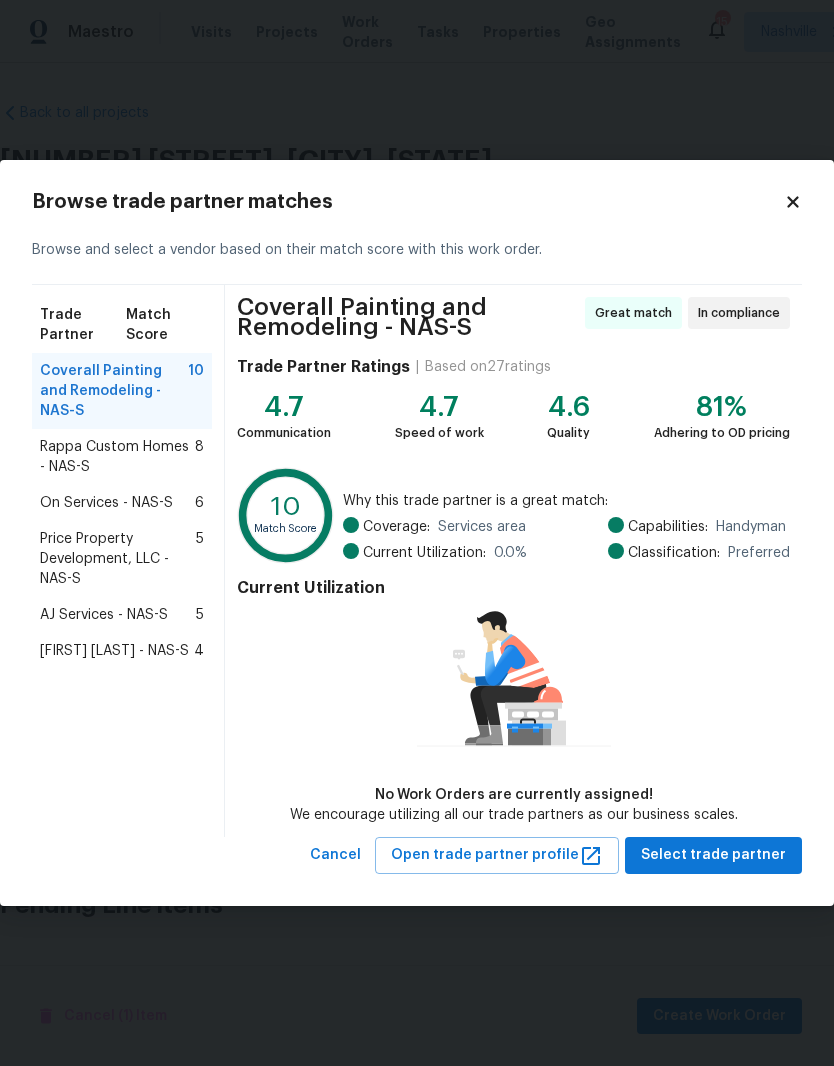 click on "Rappa Custom Homes - NAS-S" at bounding box center [117, 457] 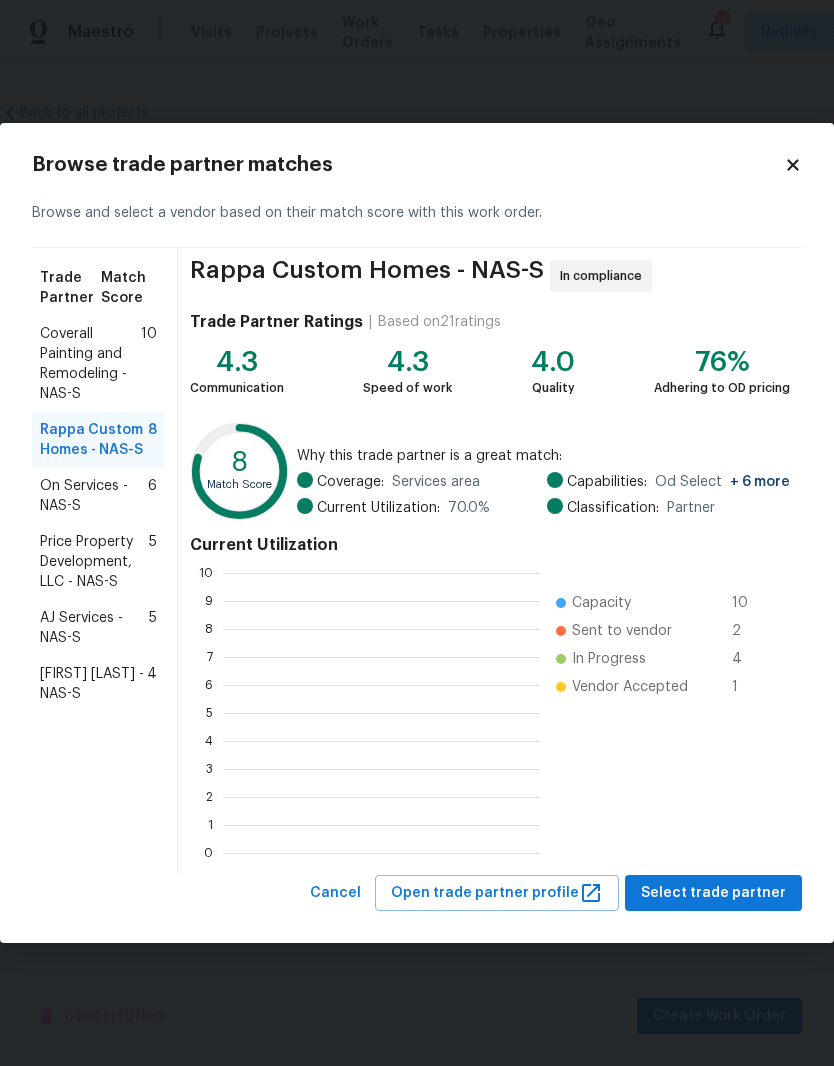 scroll, scrollTop: 2, scrollLeft: 2, axis: both 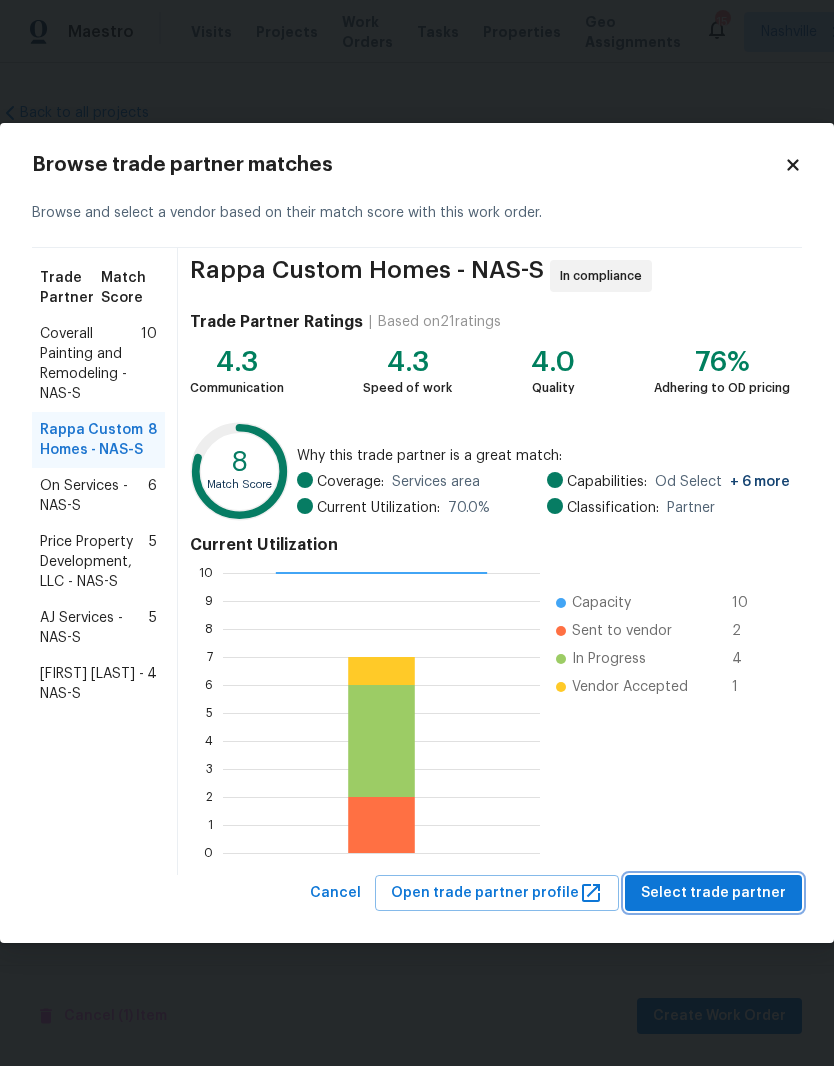 click on "Select trade partner" at bounding box center (713, 893) 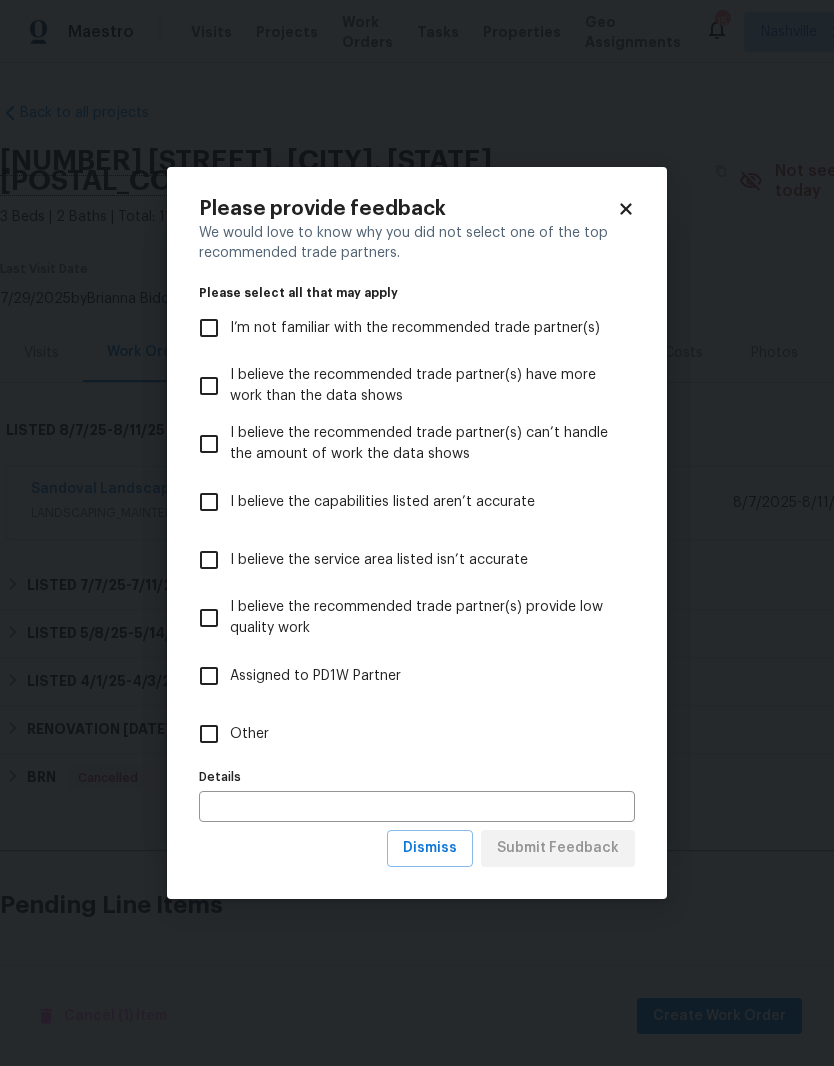 click on "Other" at bounding box center [209, 734] 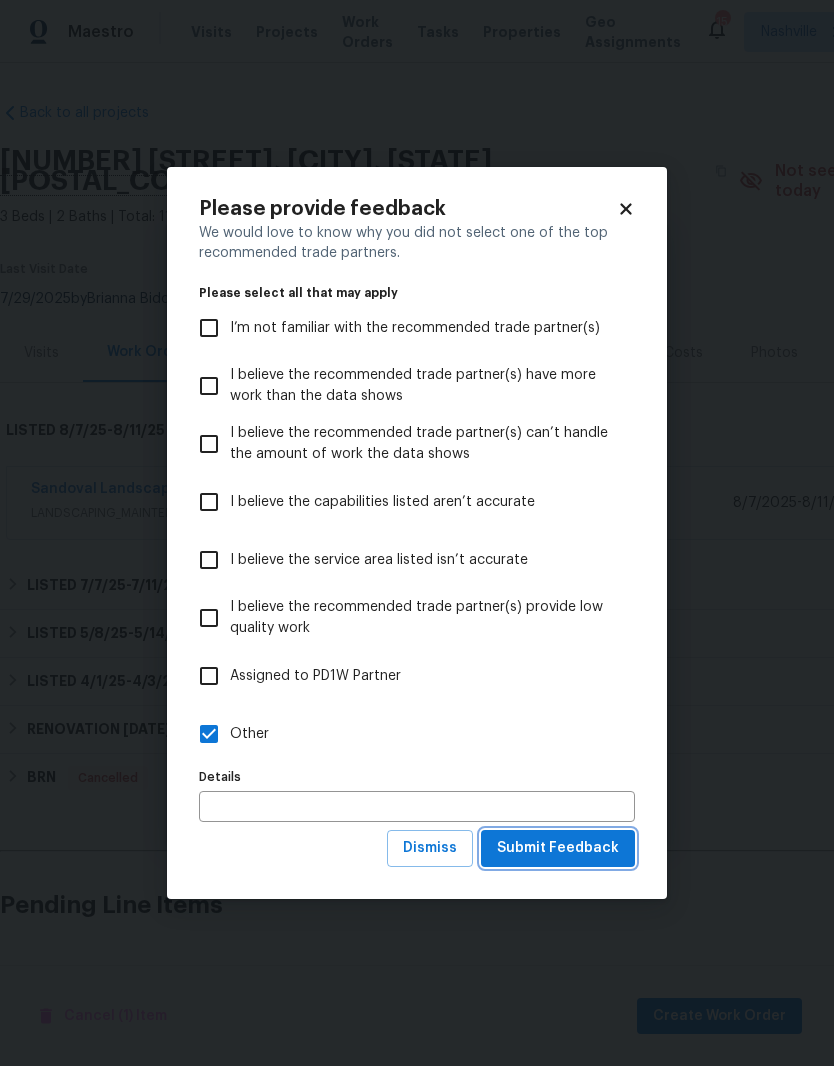 click on "Submit Feedback" at bounding box center (558, 848) 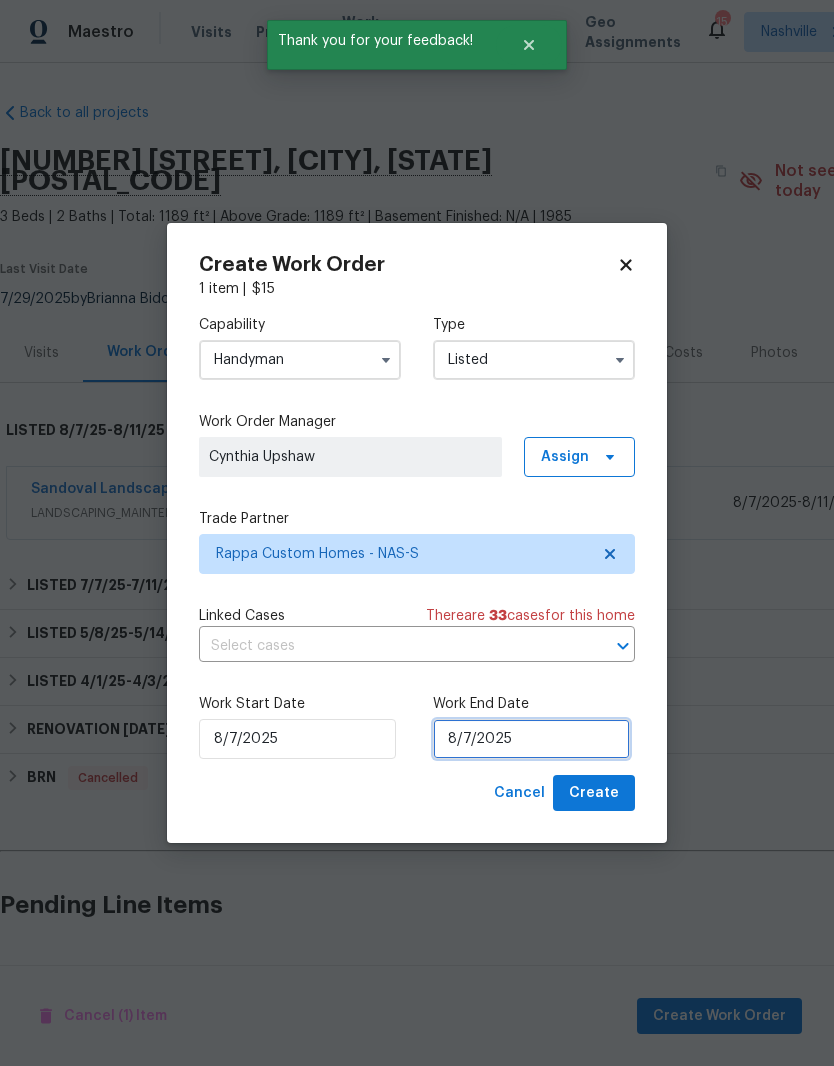 click on "8/7/2025" at bounding box center (531, 739) 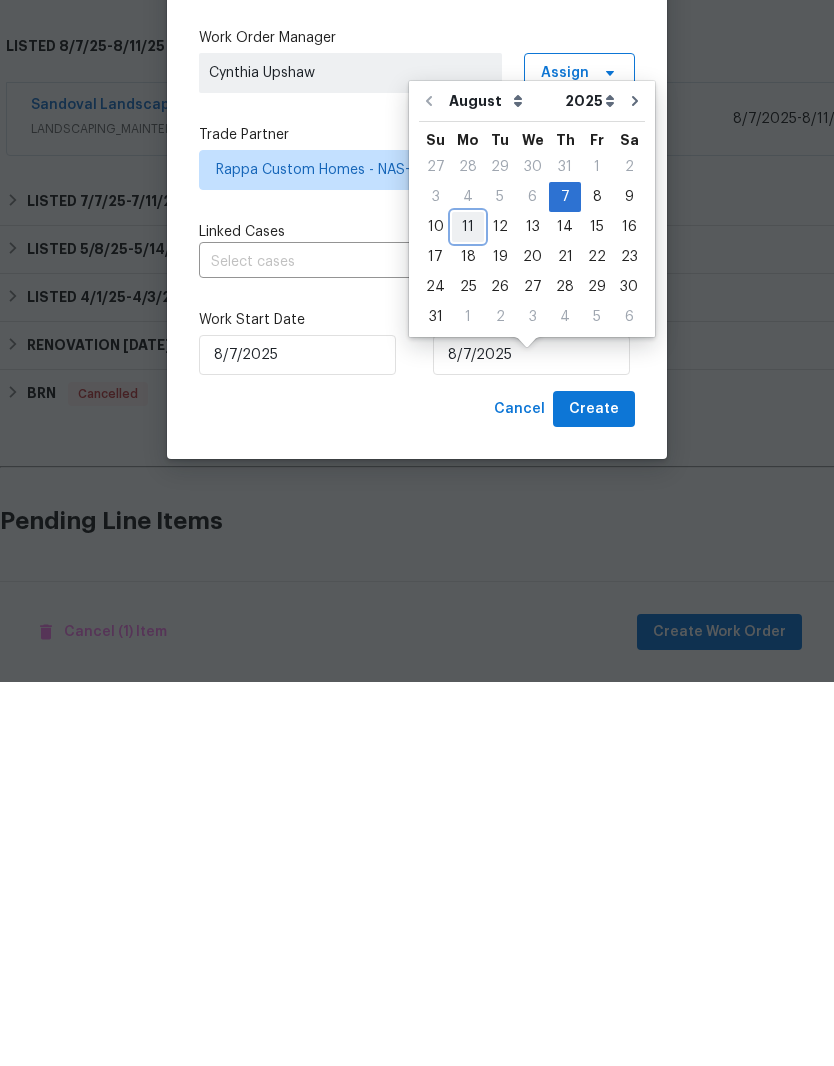 click on "11" at bounding box center [468, 611] 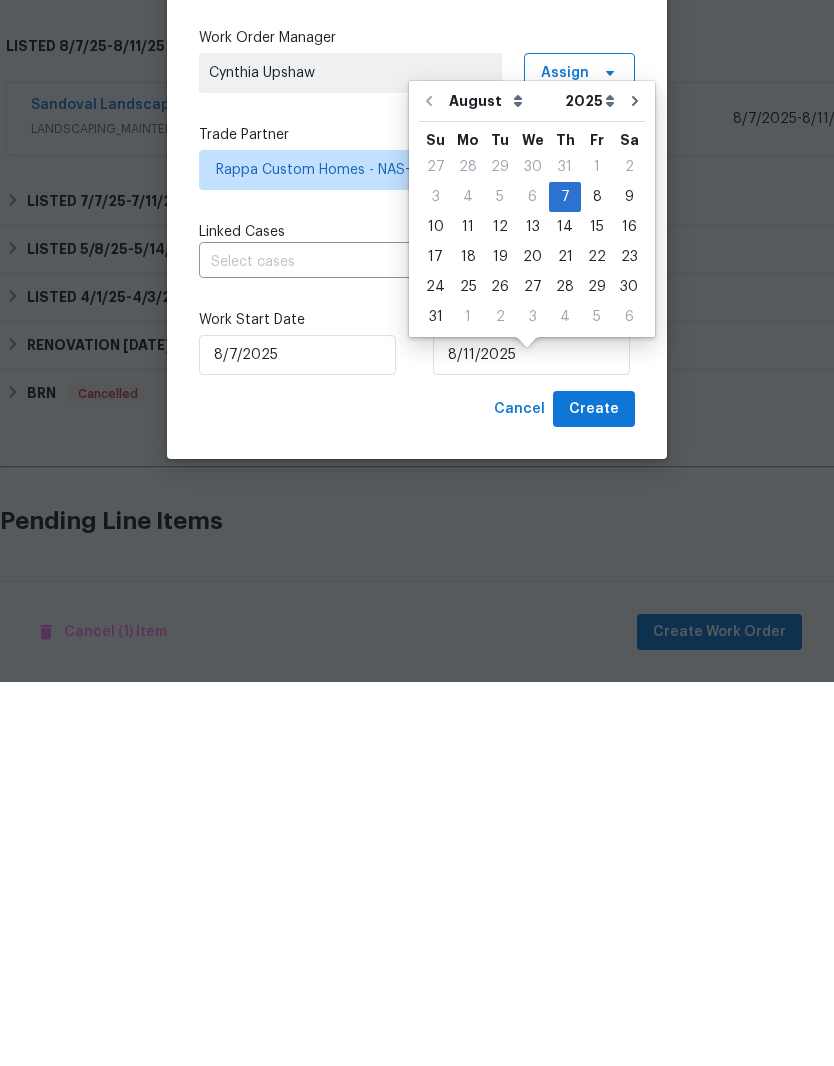 scroll, scrollTop: 82, scrollLeft: 0, axis: vertical 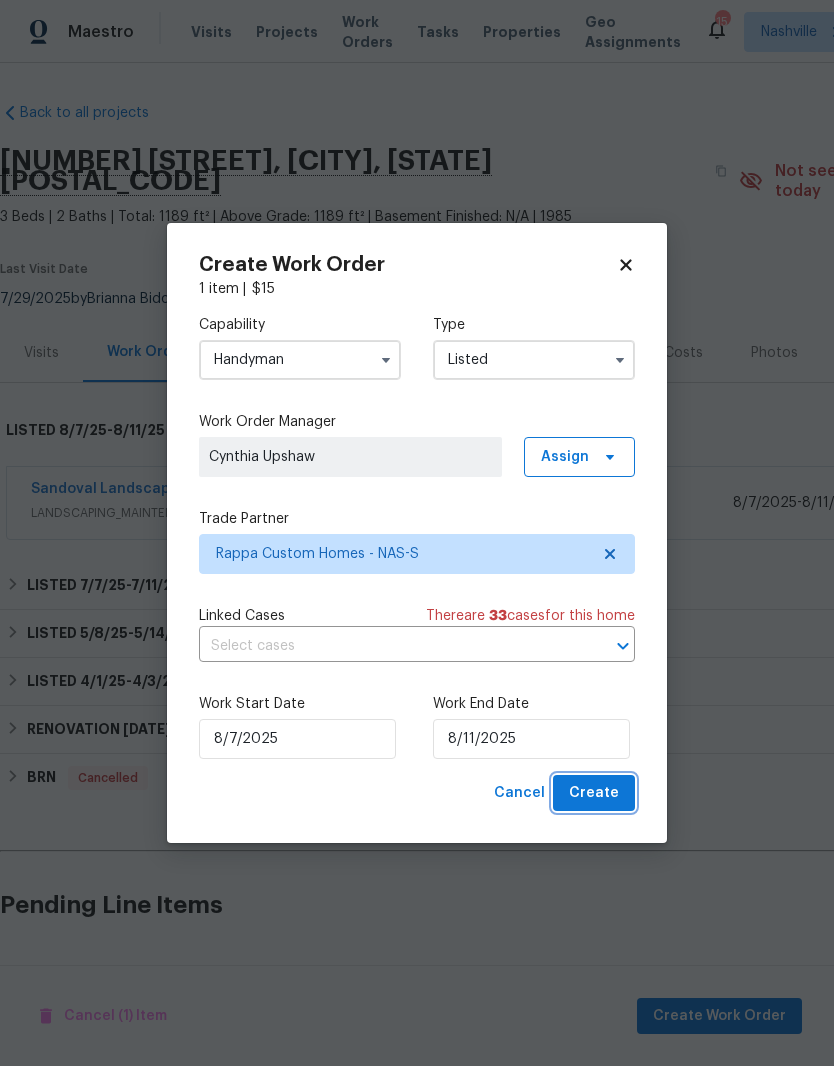 click on "Create" at bounding box center [594, 793] 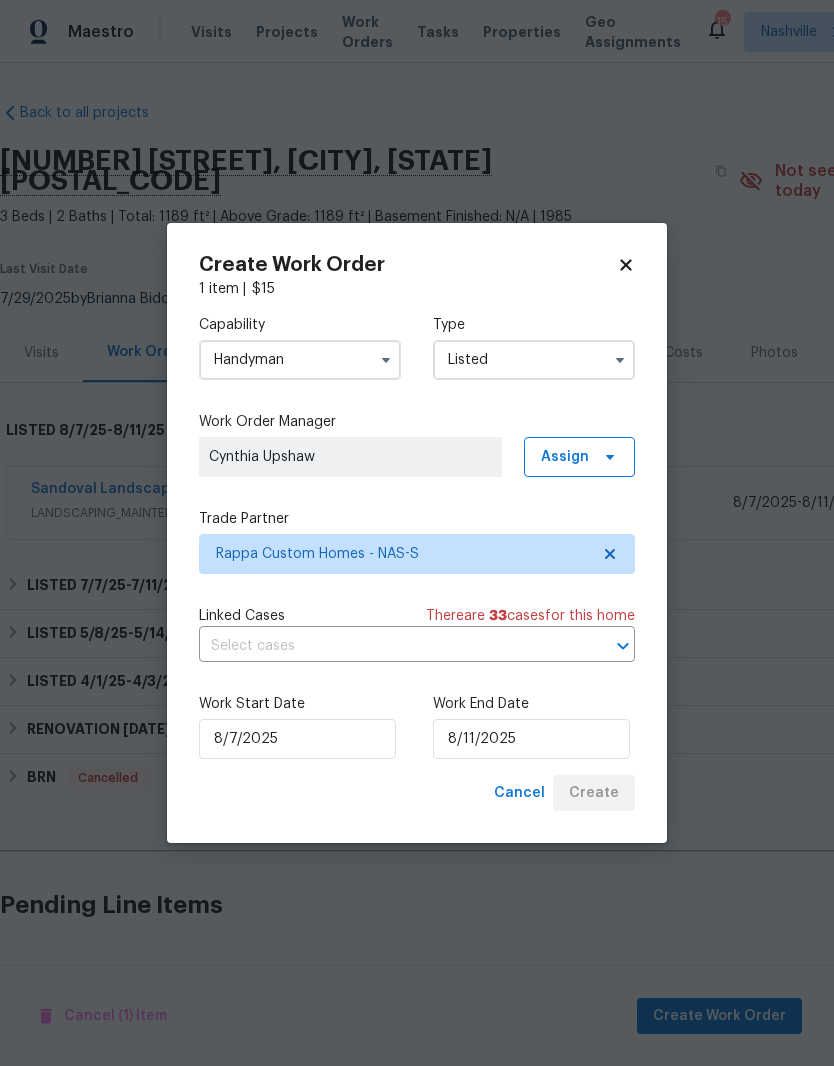 checkbox on "false" 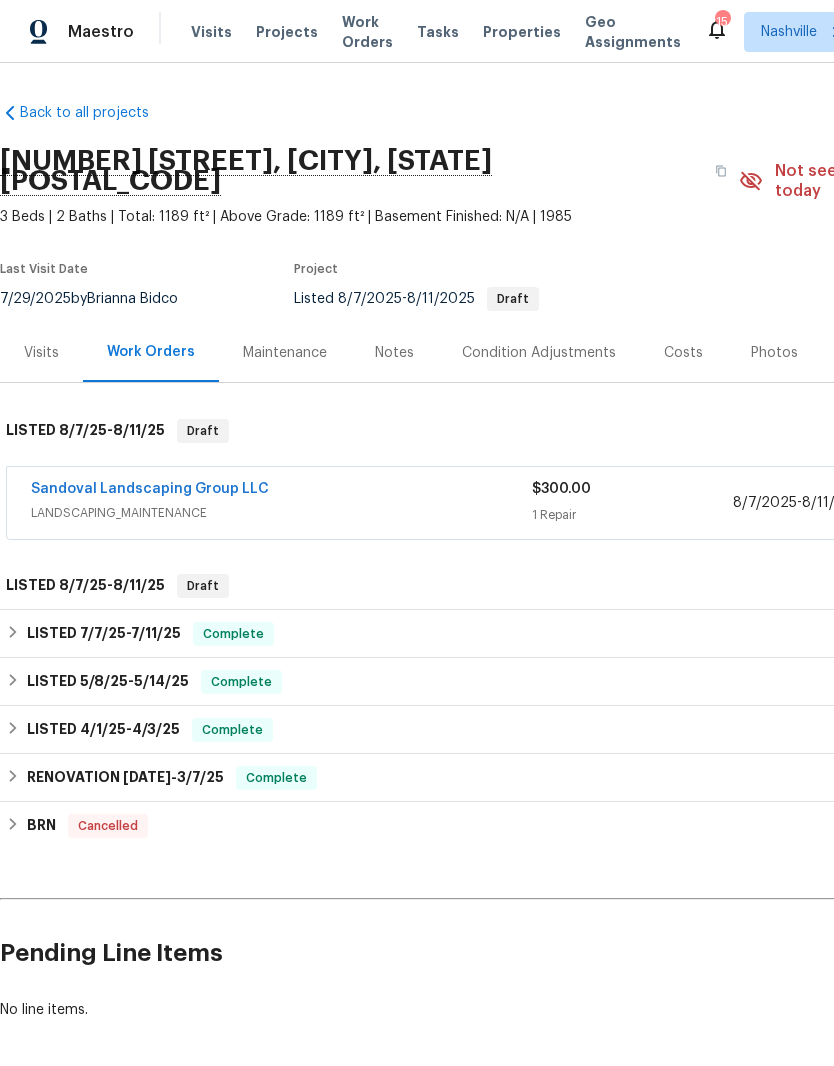 scroll, scrollTop: 0, scrollLeft: 0, axis: both 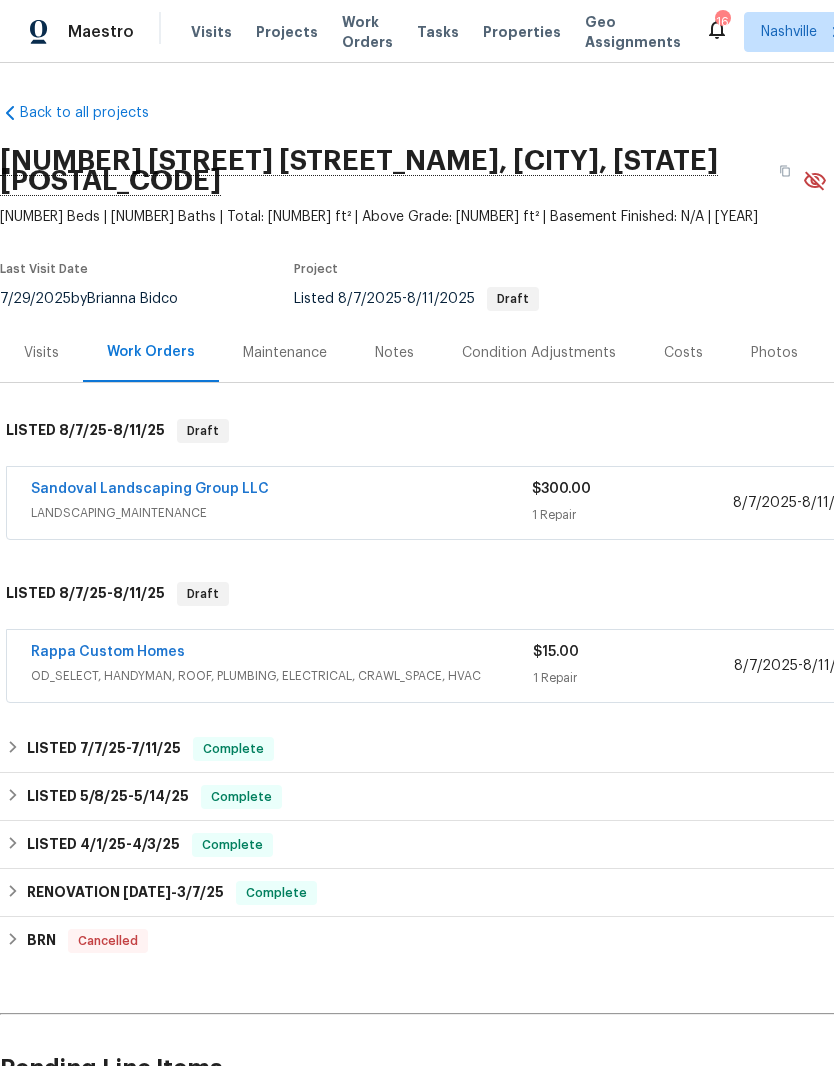 click on "Rappa Custom Homes" at bounding box center (108, 652) 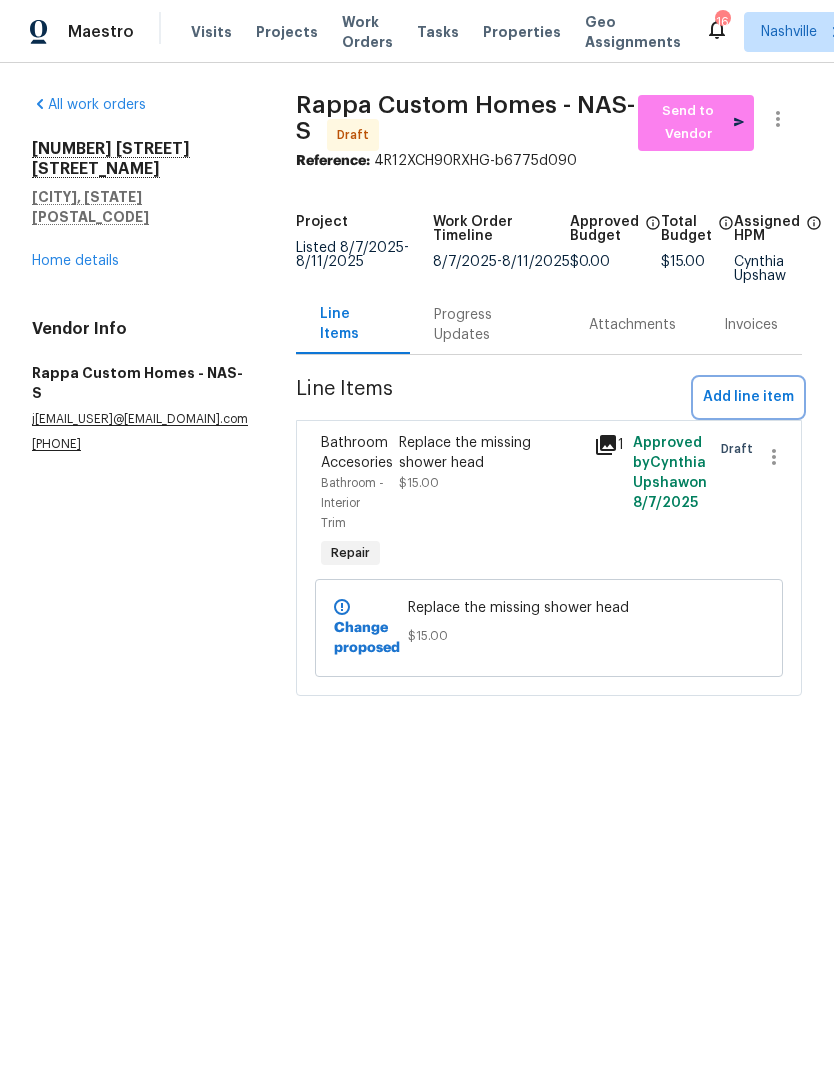 click on "Add line item" at bounding box center [748, 397] 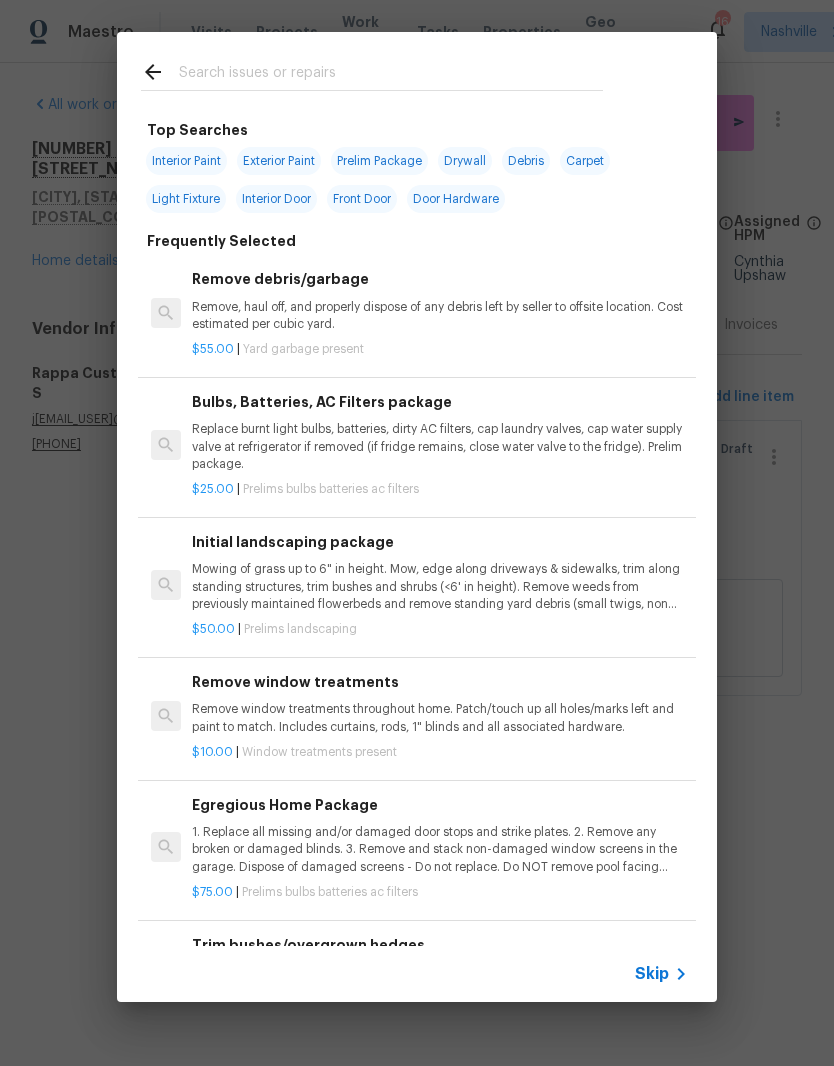 click at bounding box center (391, 75) 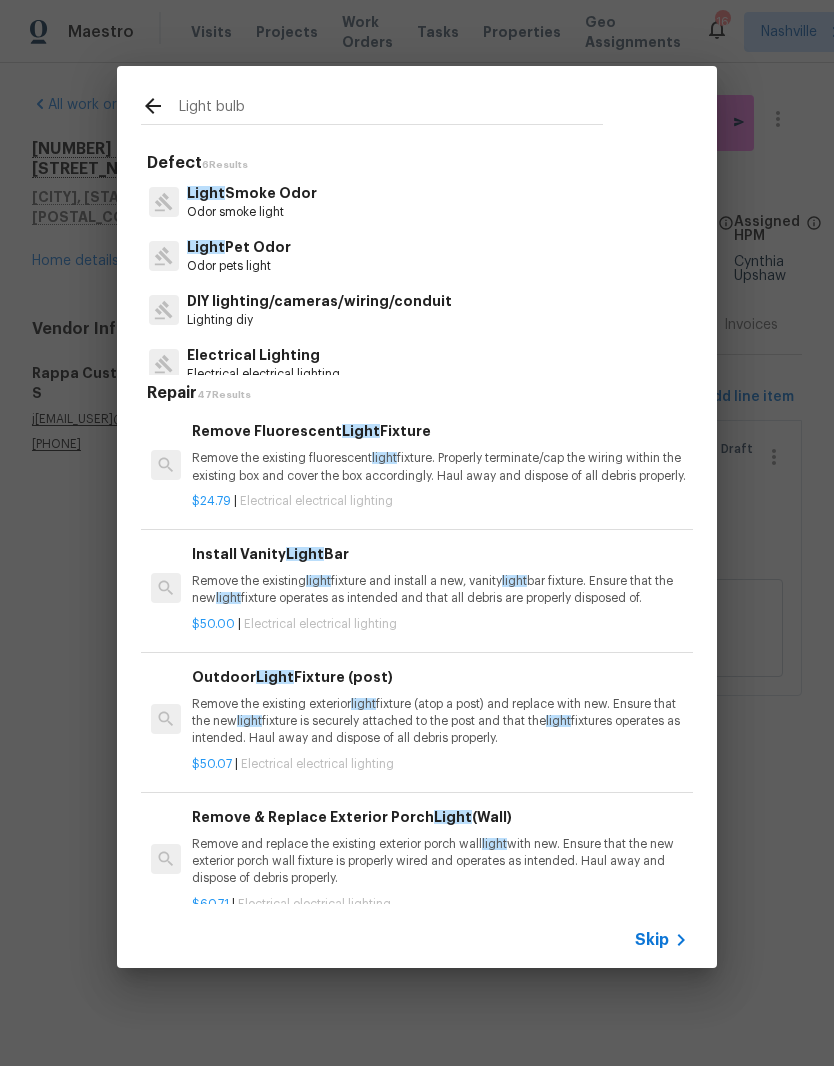 type on "Light bulbs" 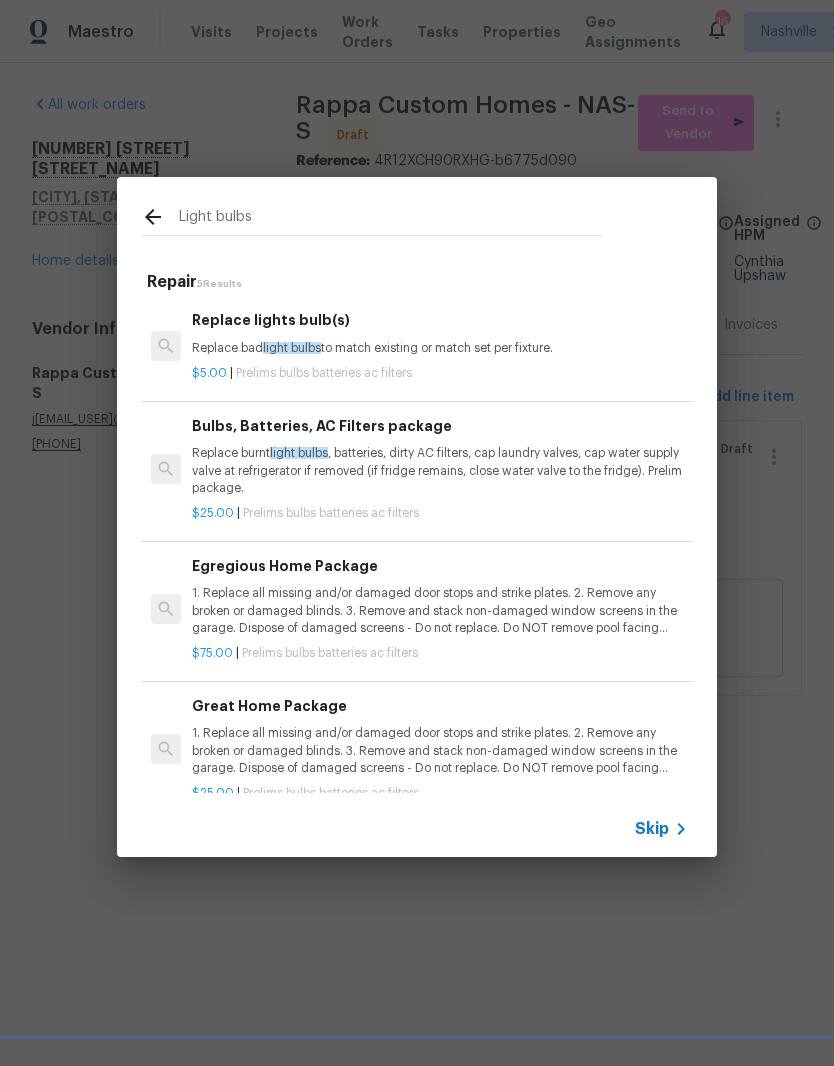 click on "Replace lights bulb(s) Replace bad light bulbs to match existing or match set per fixture." at bounding box center (440, 333) 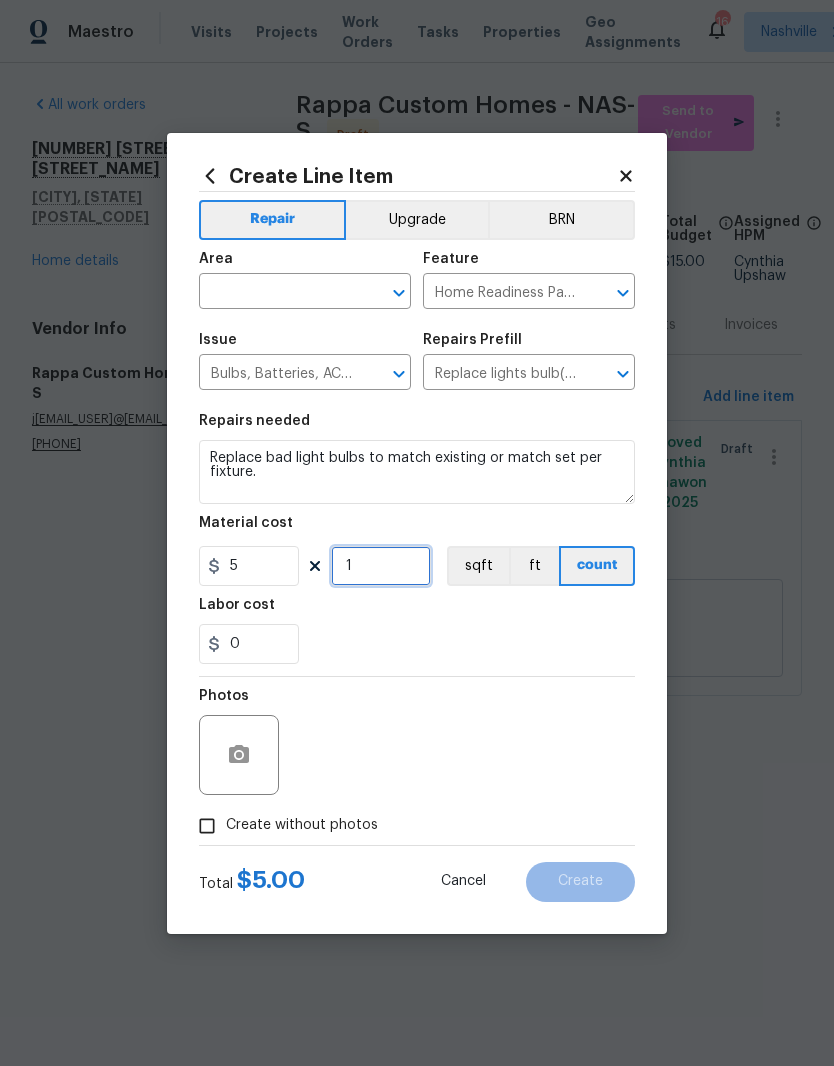 click on "1" at bounding box center [381, 566] 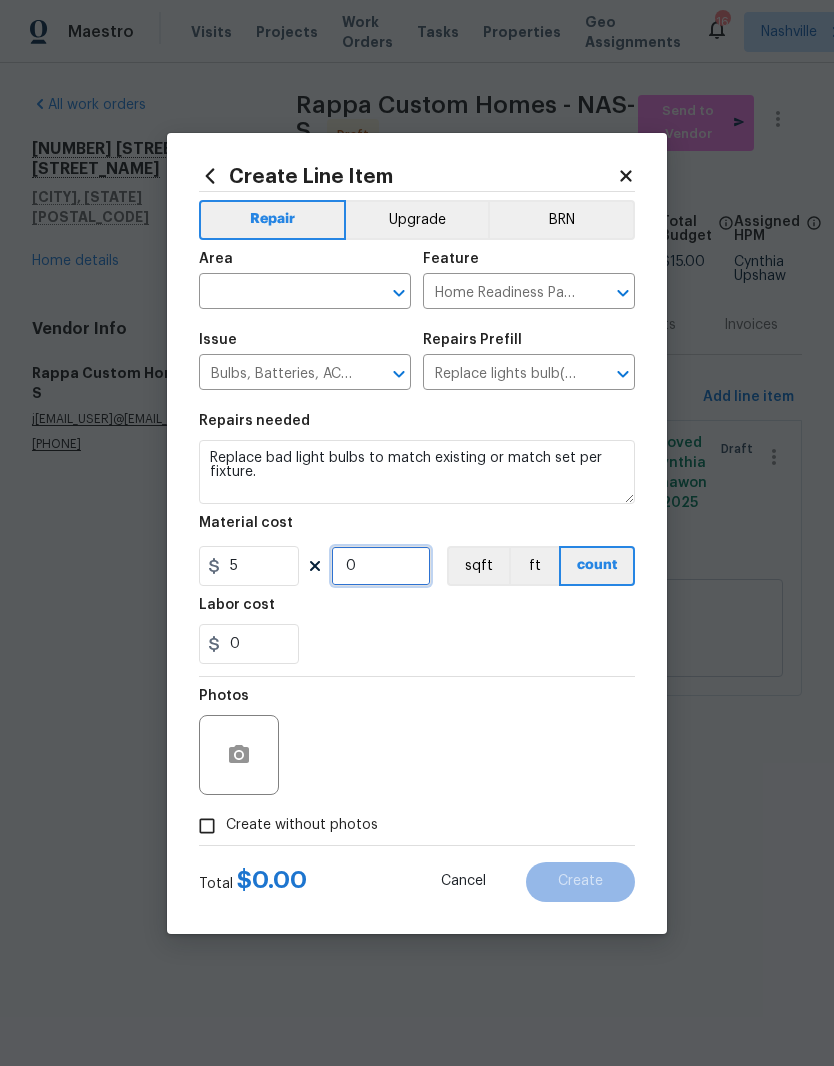 type on "4" 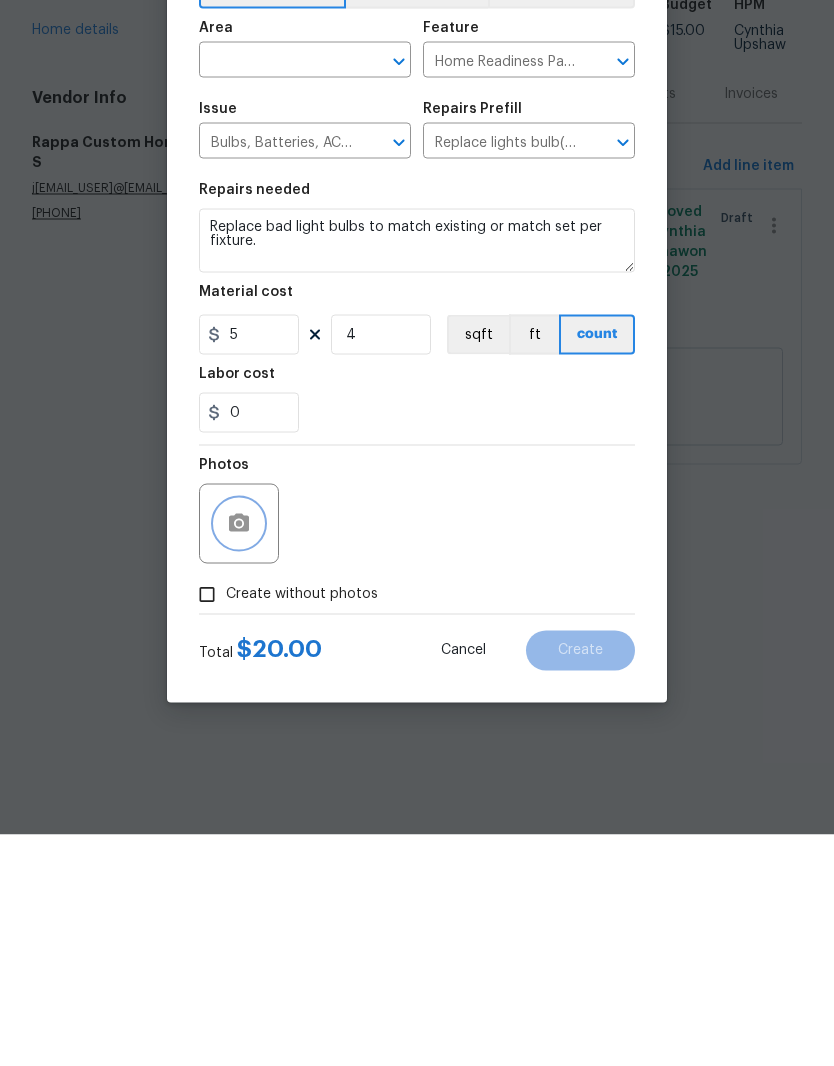 click at bounding box center [239, 755] 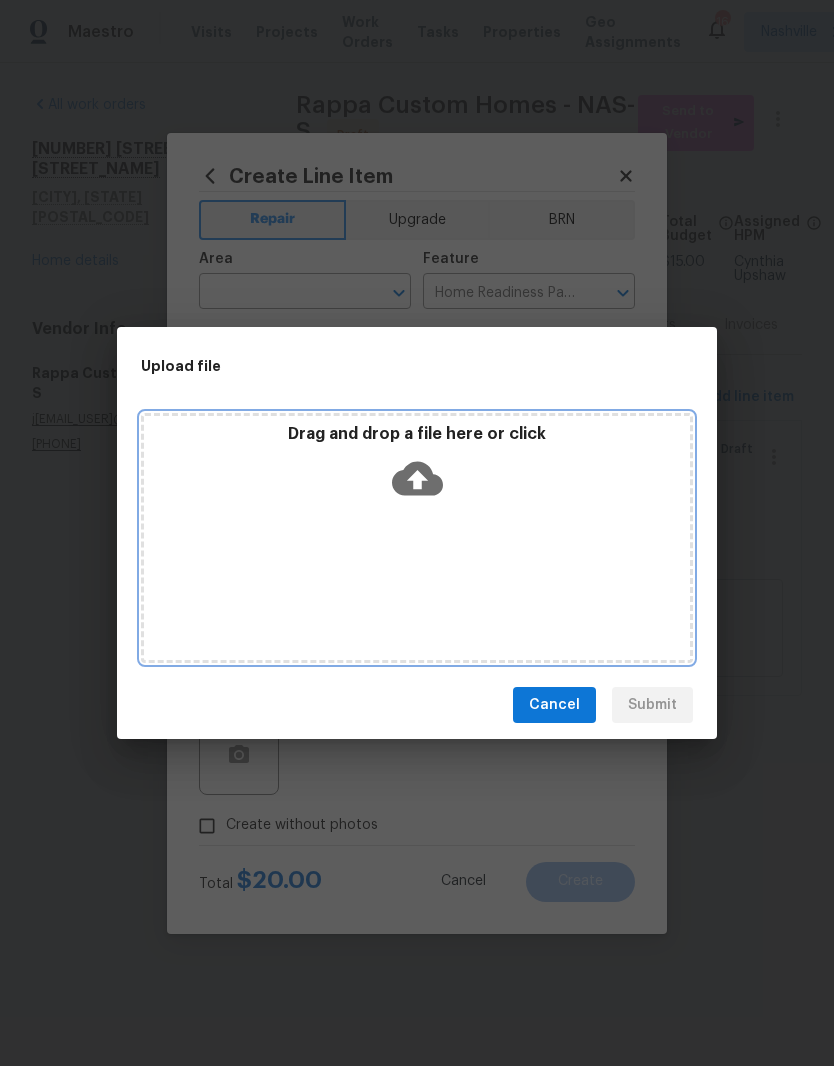 click on "Drag and drop a file here or click" at bounding box center [417, 467] 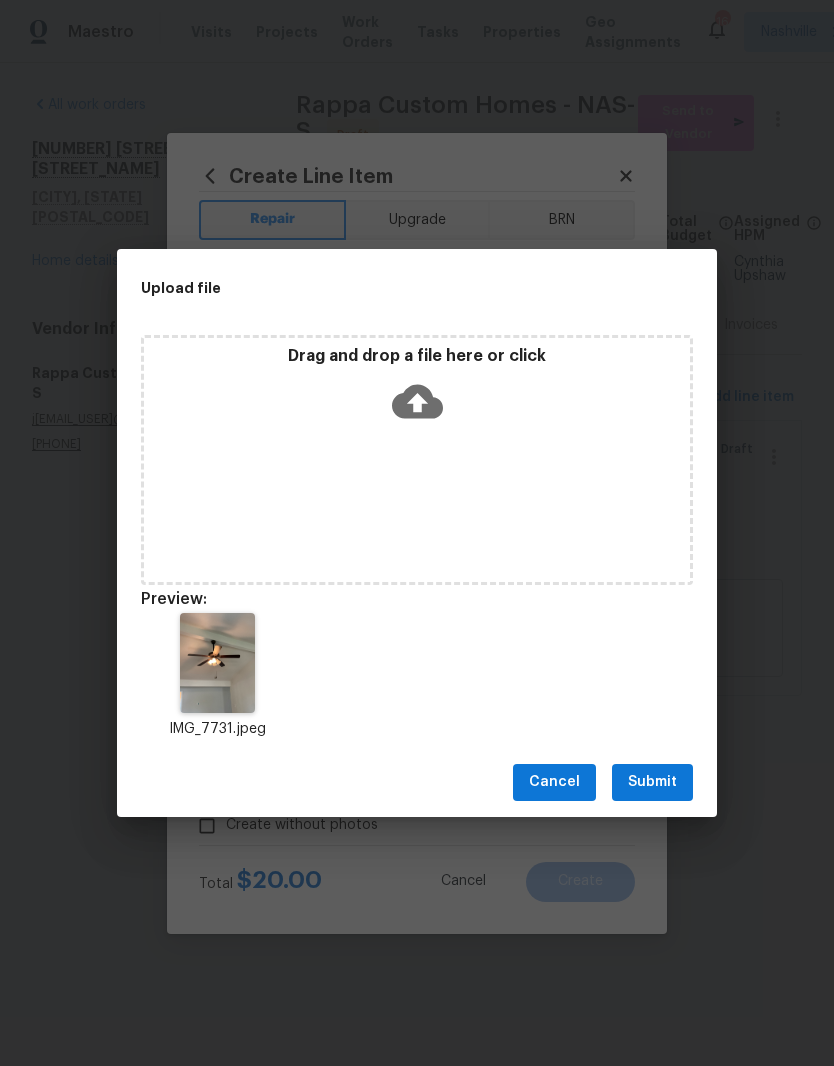 click on "Submit" at bounding box center [652, 782] 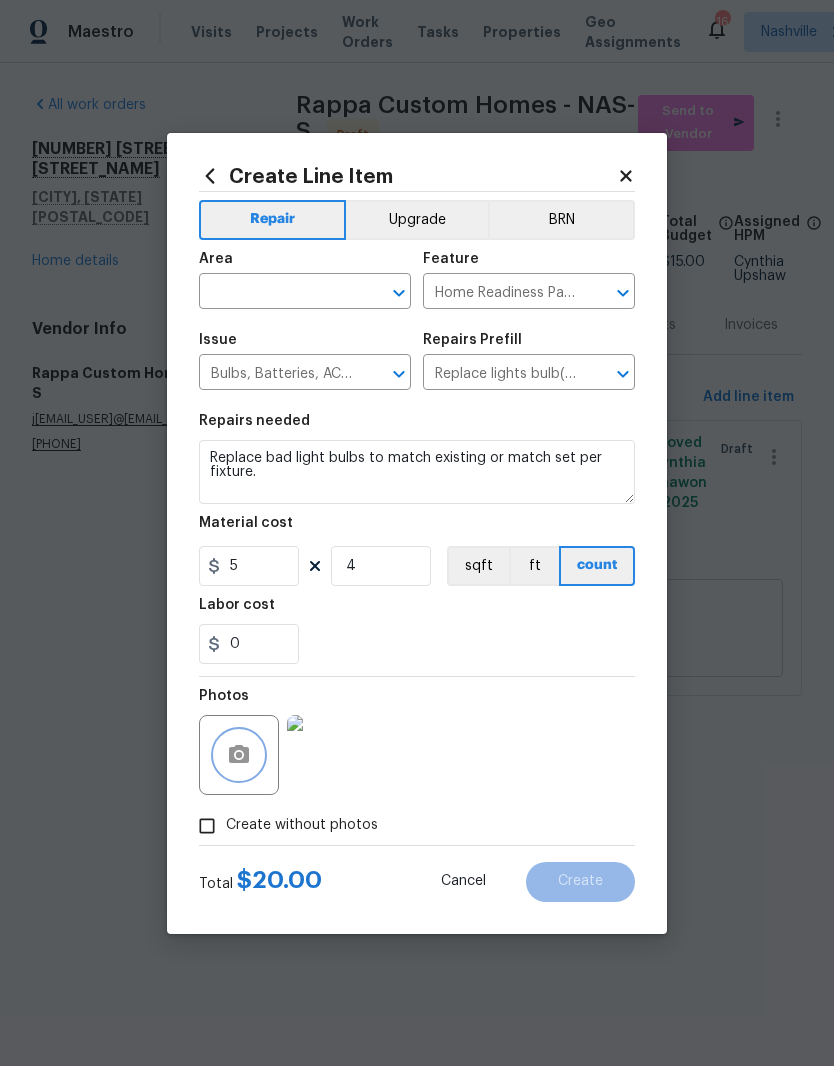 click on "​" at bounding box center (305, 293) 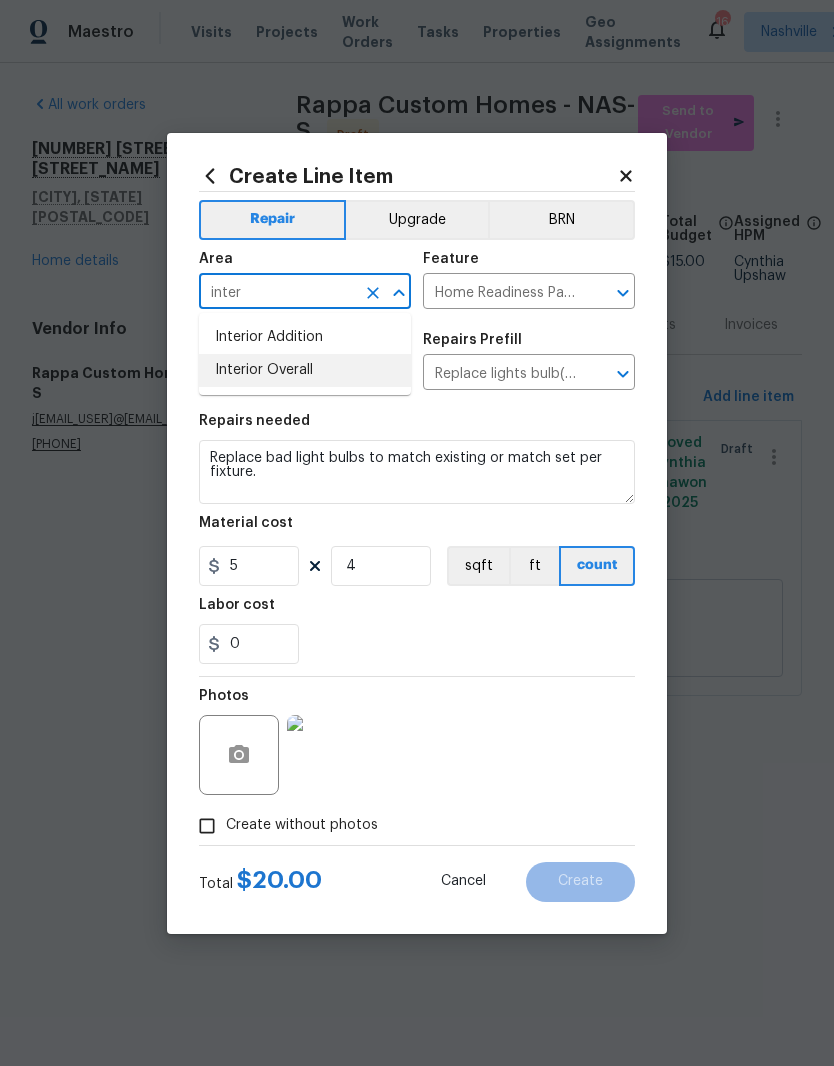 click on "Interior Overall" at bounding box center [305, 370] 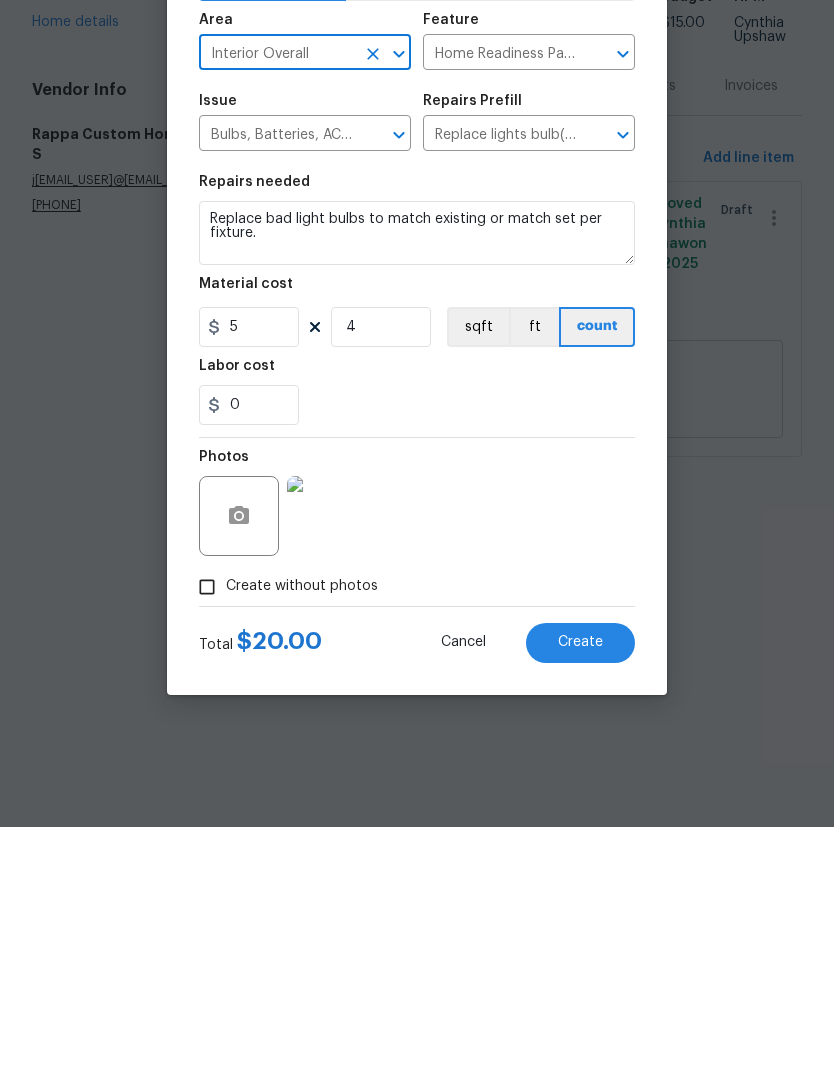 click on "Create" at bounding box center [580, 881] 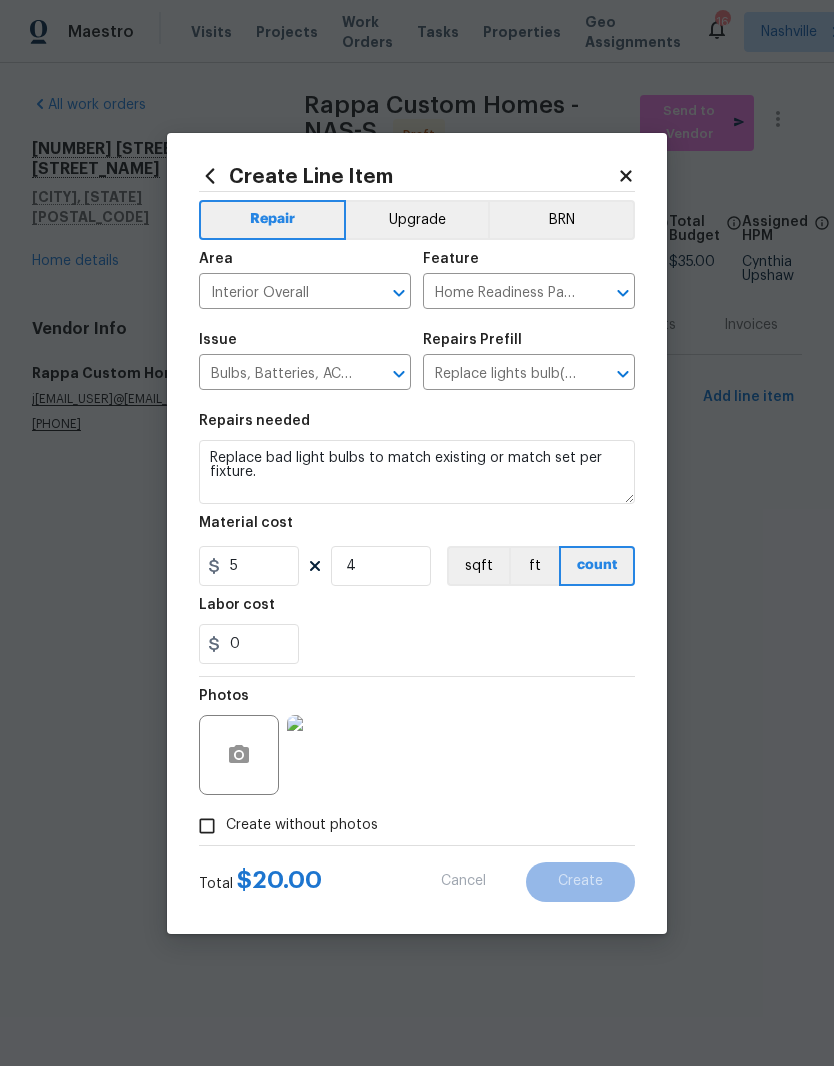 type 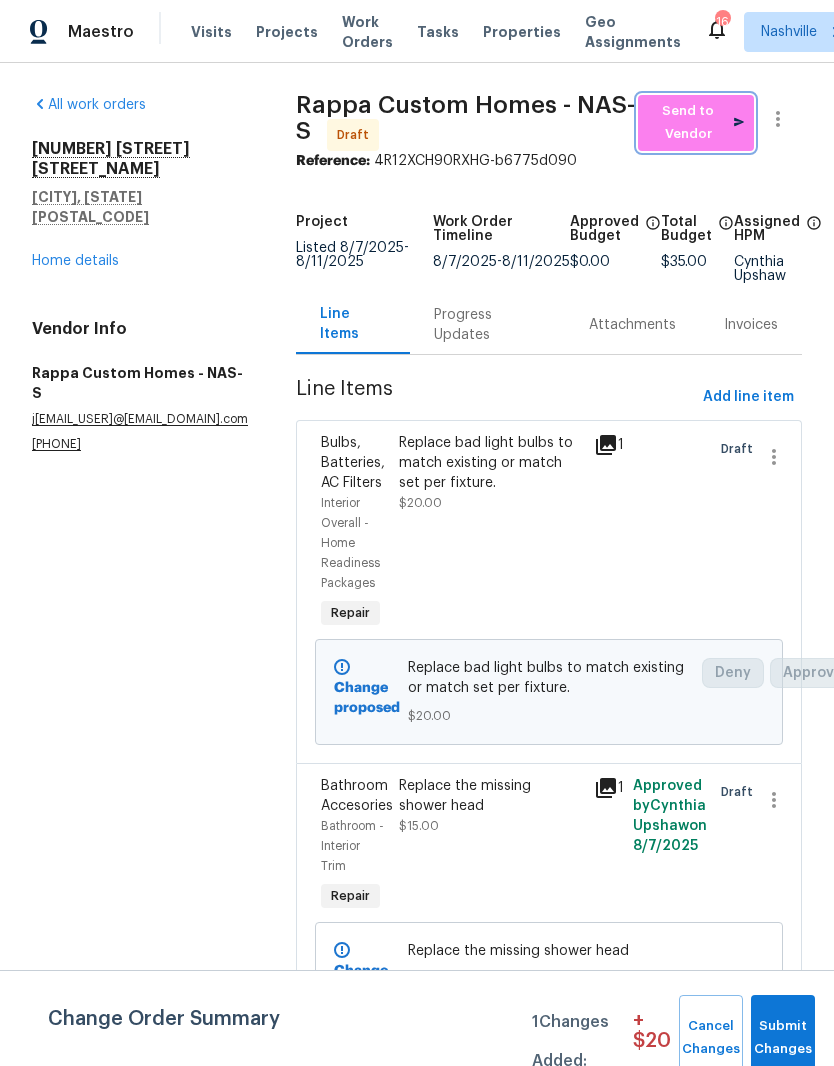 click on "Send to Vendor" at bounding box center (696, 123) 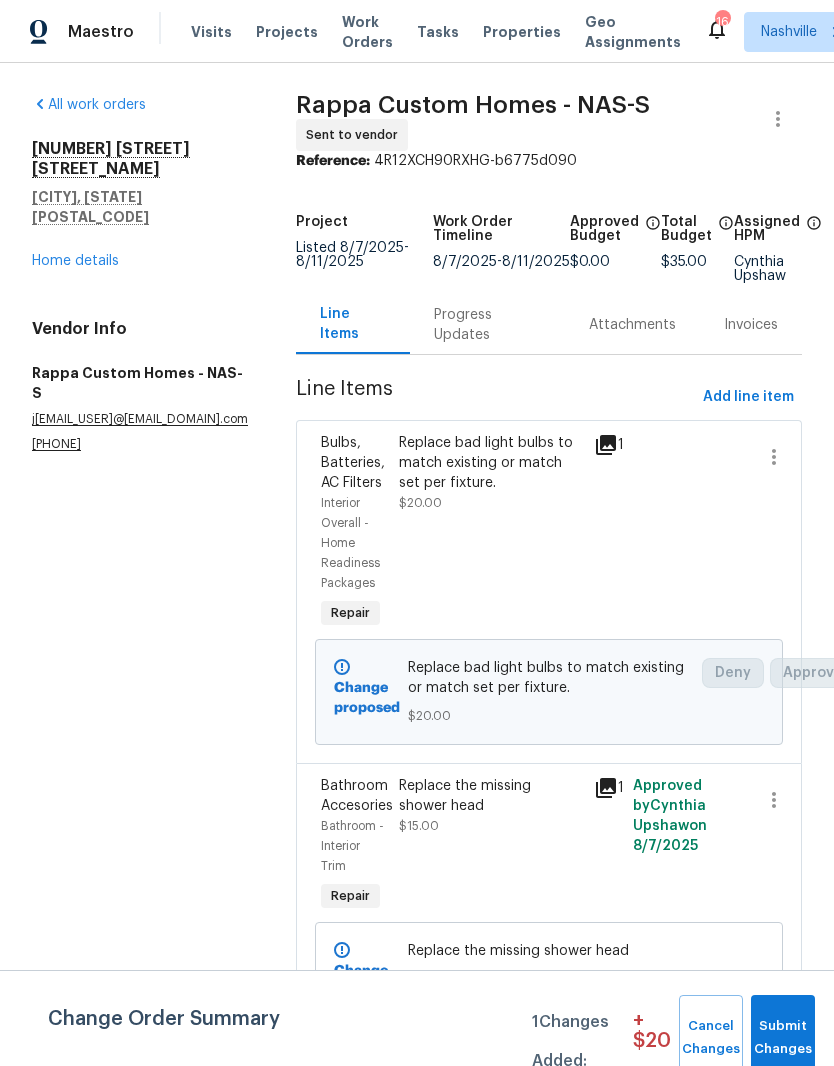 scroll, scrollTop: 10, scrollLeft: 0, axis: vertical 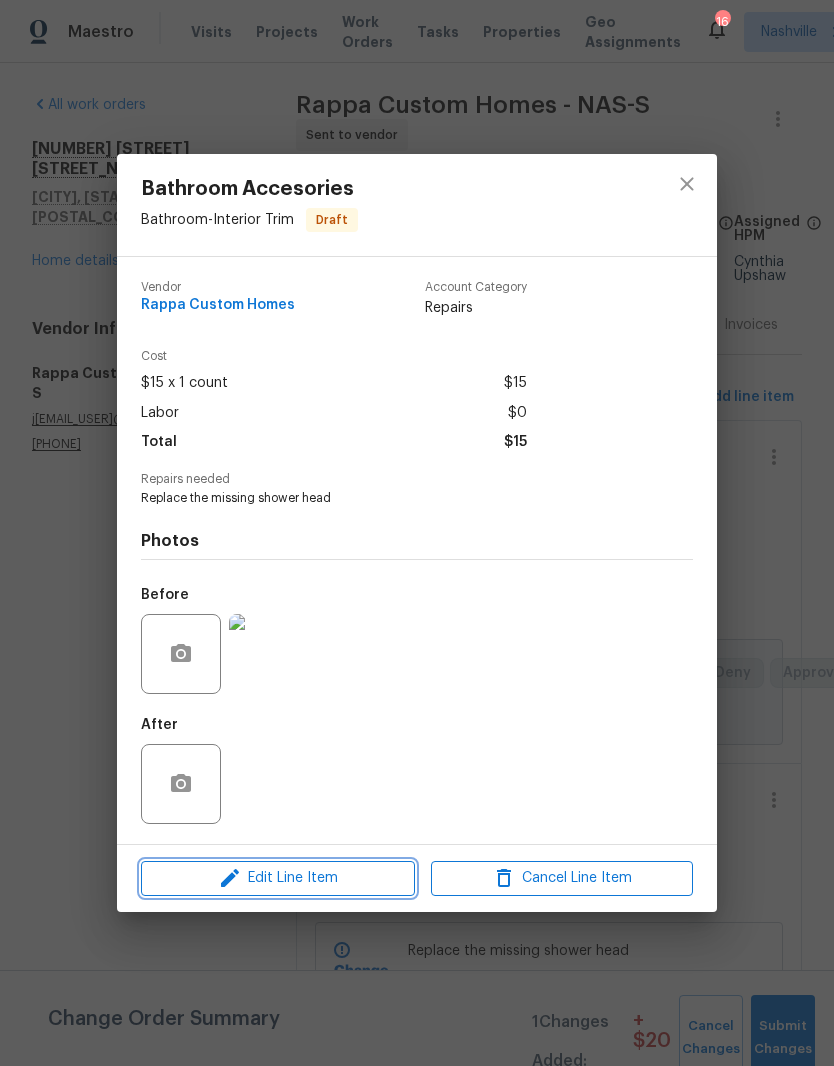 click on "Edit Line Item" at bounding box center [278, 878] 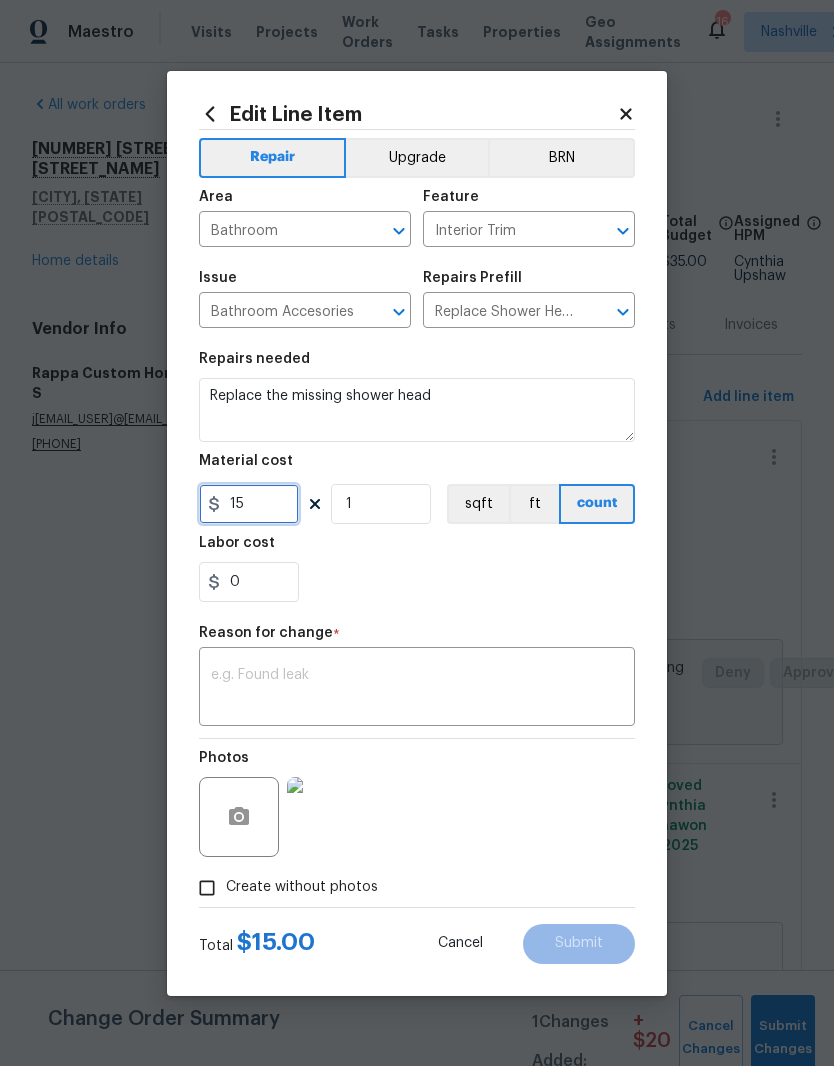 click on "15" at bounding box center (249, 504) 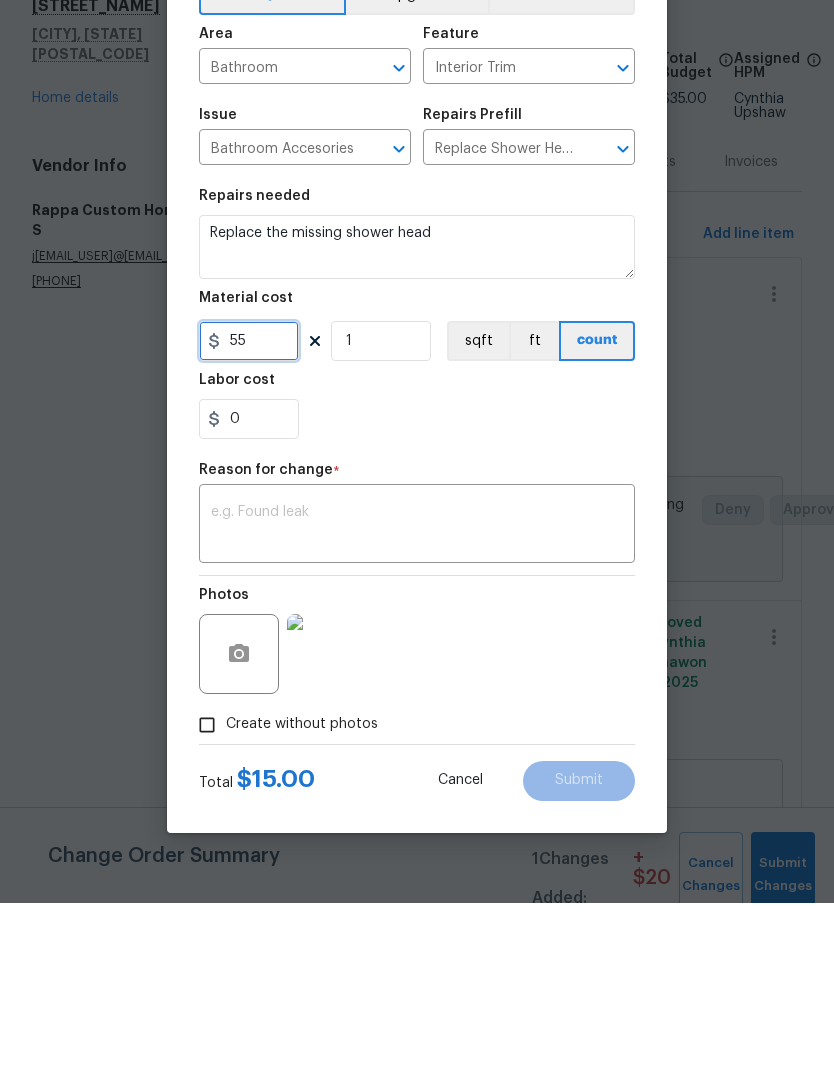 type on "55" 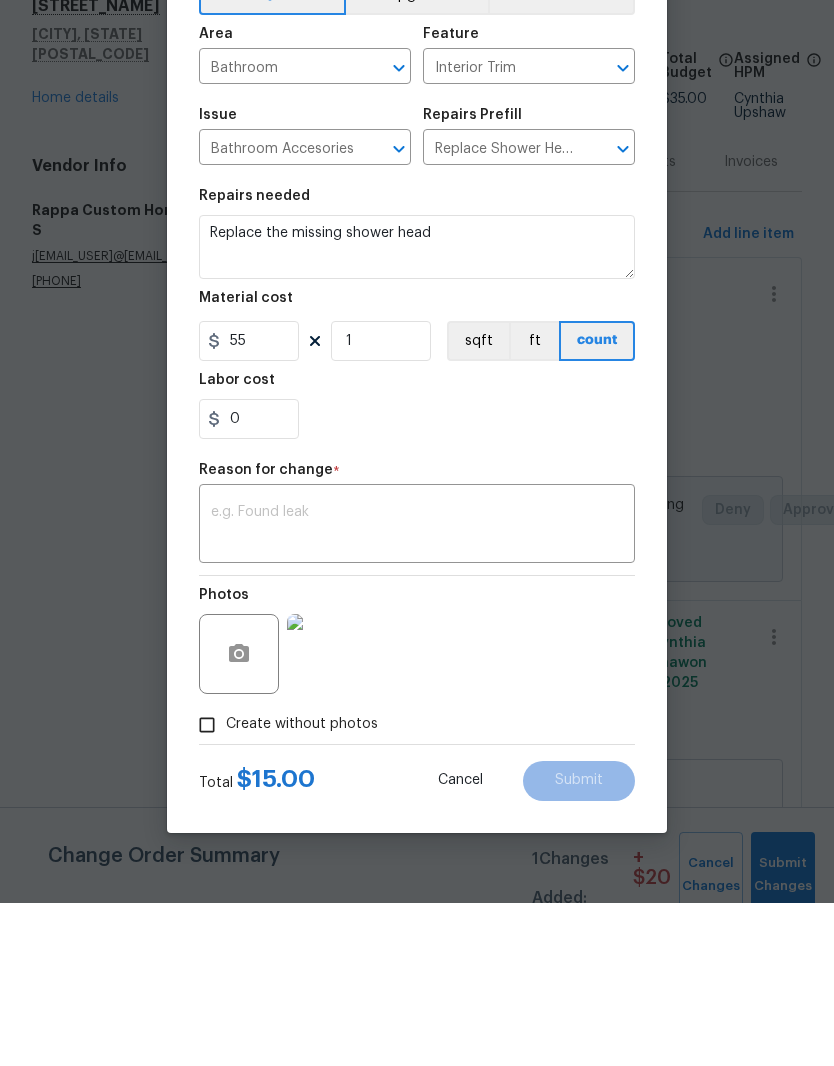 click at bounding box center (417, 689) 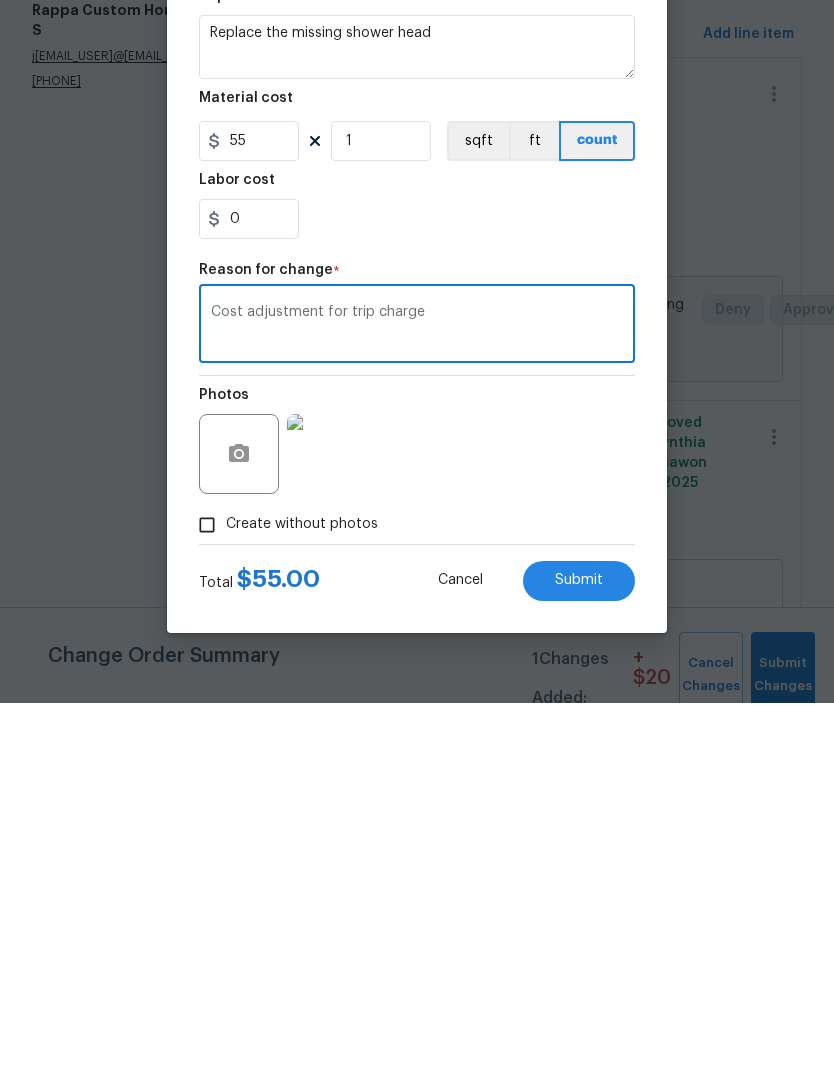 type on "Cost adjustment for trip charge" 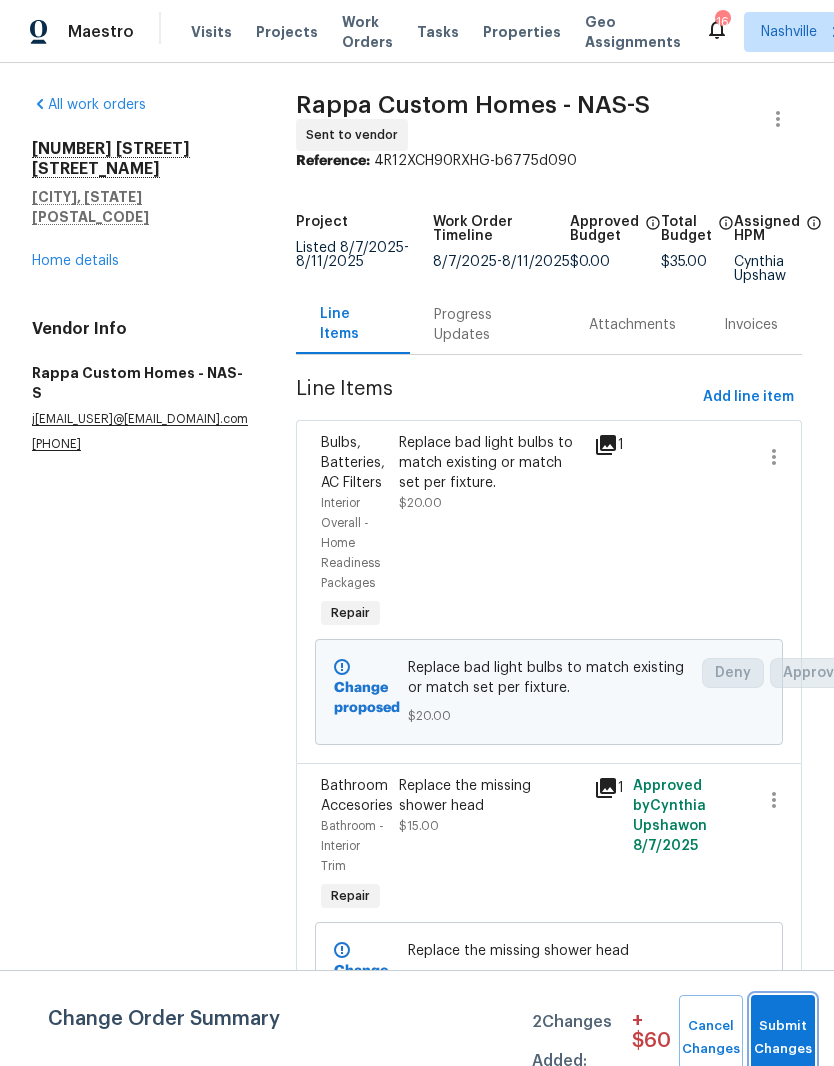 click on "Submit Changes" at bounding box center (783, 1038) 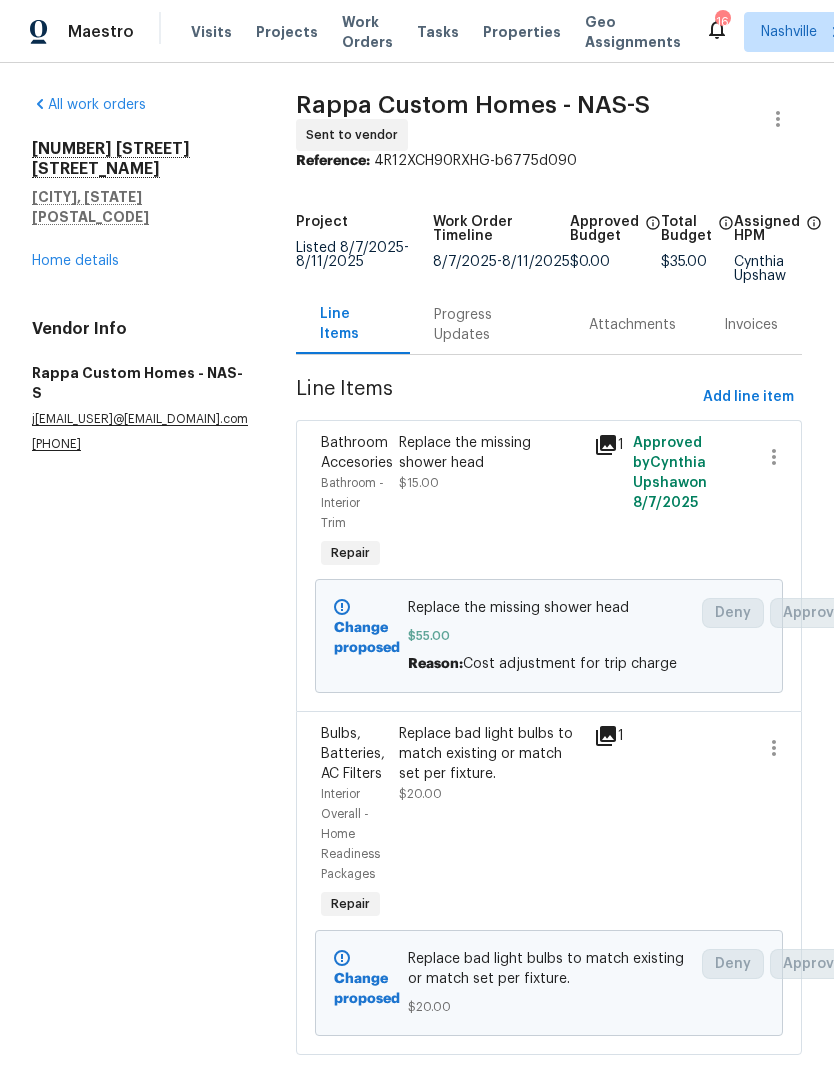 scroll, scrollTop: 25, scrollLeft: 0, axis: vertical 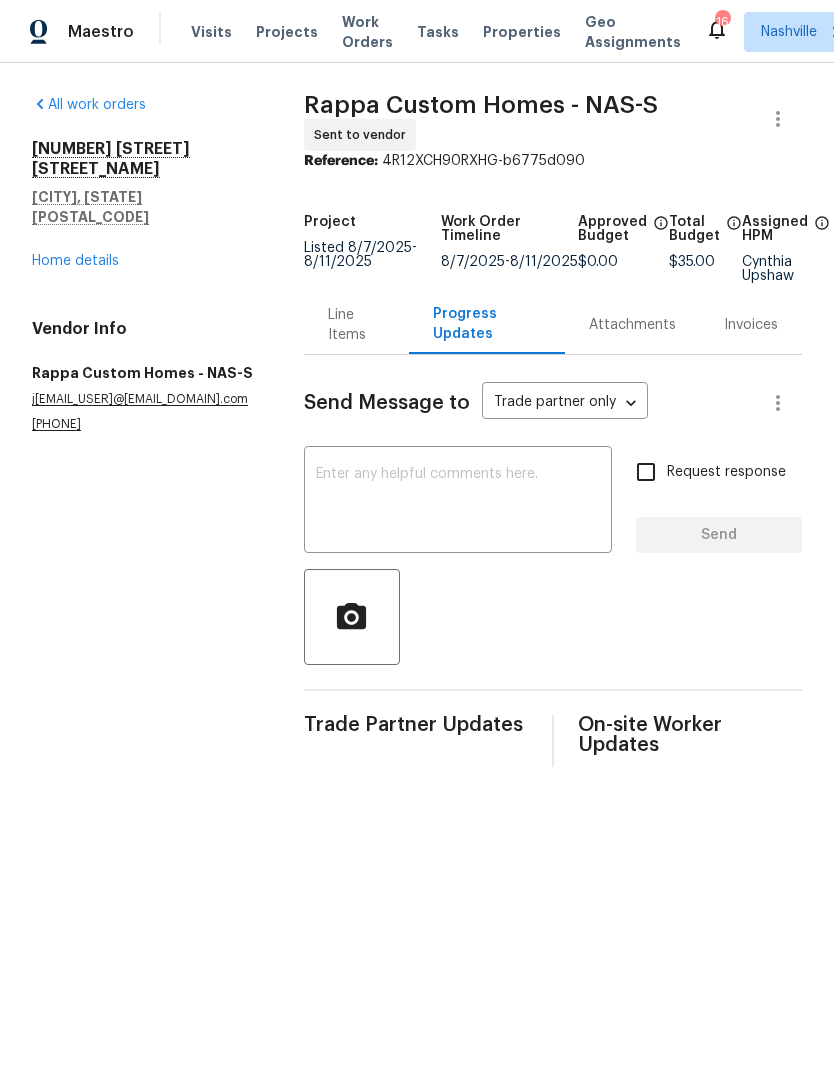click at bounding box center (458, 502) 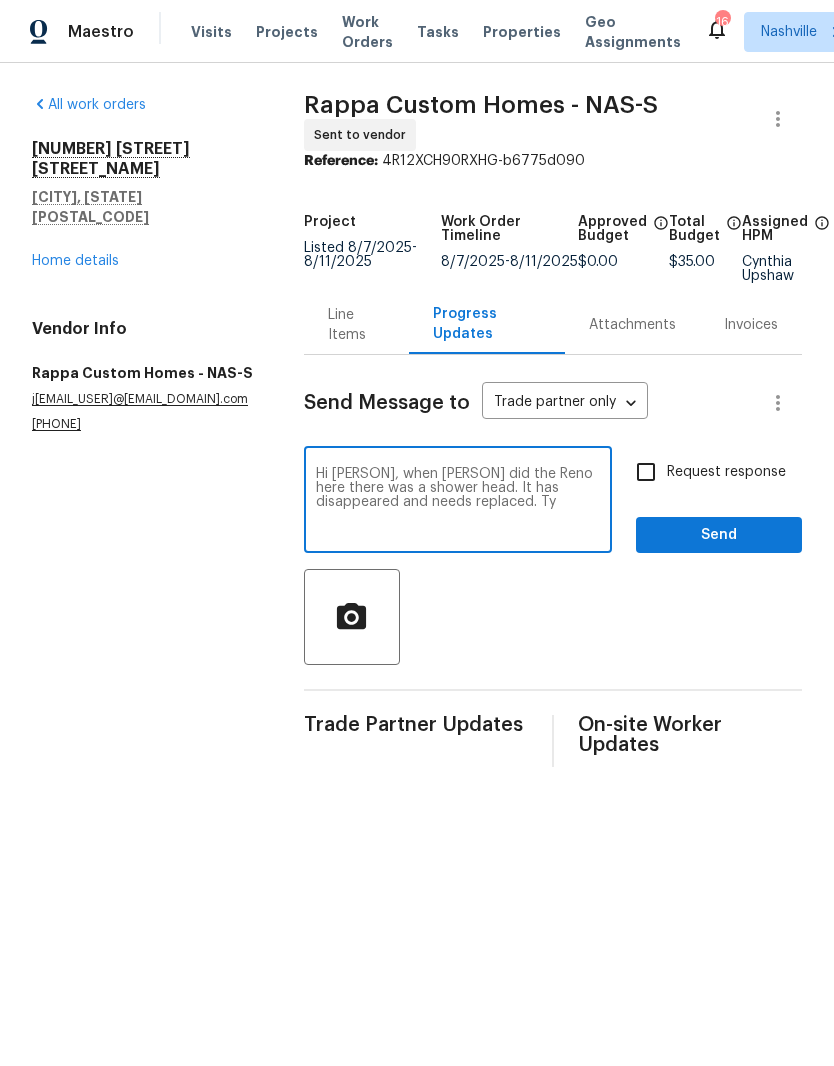 type on "Hi Khole, when Rappa did the Reno here there was a shower head. It has disappeared and needs replaced. Ty" 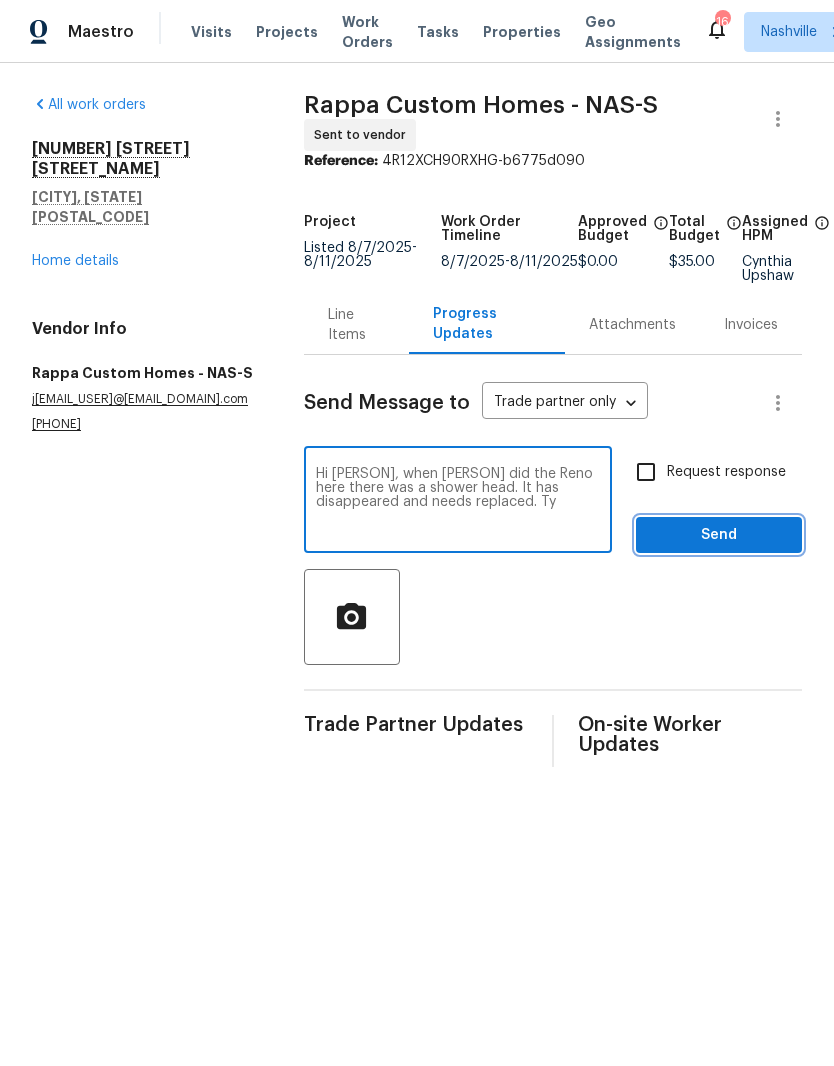 click on "Send" at bounding box center [719, 535] 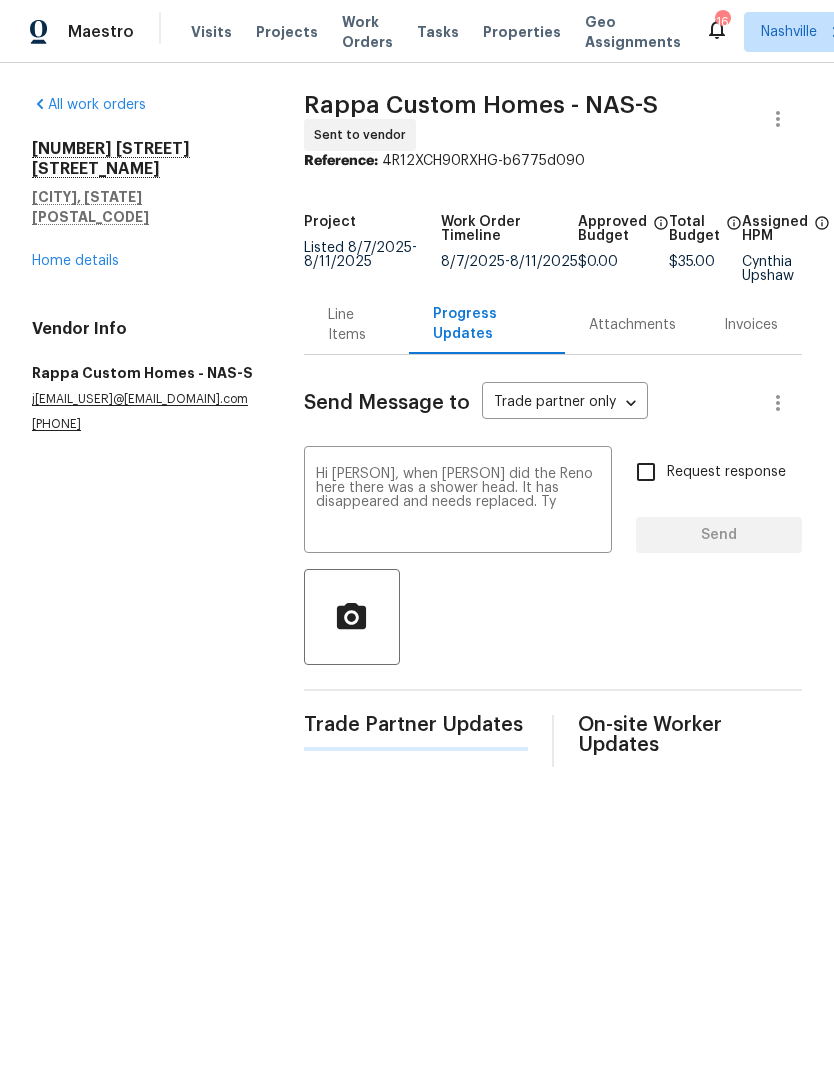 type 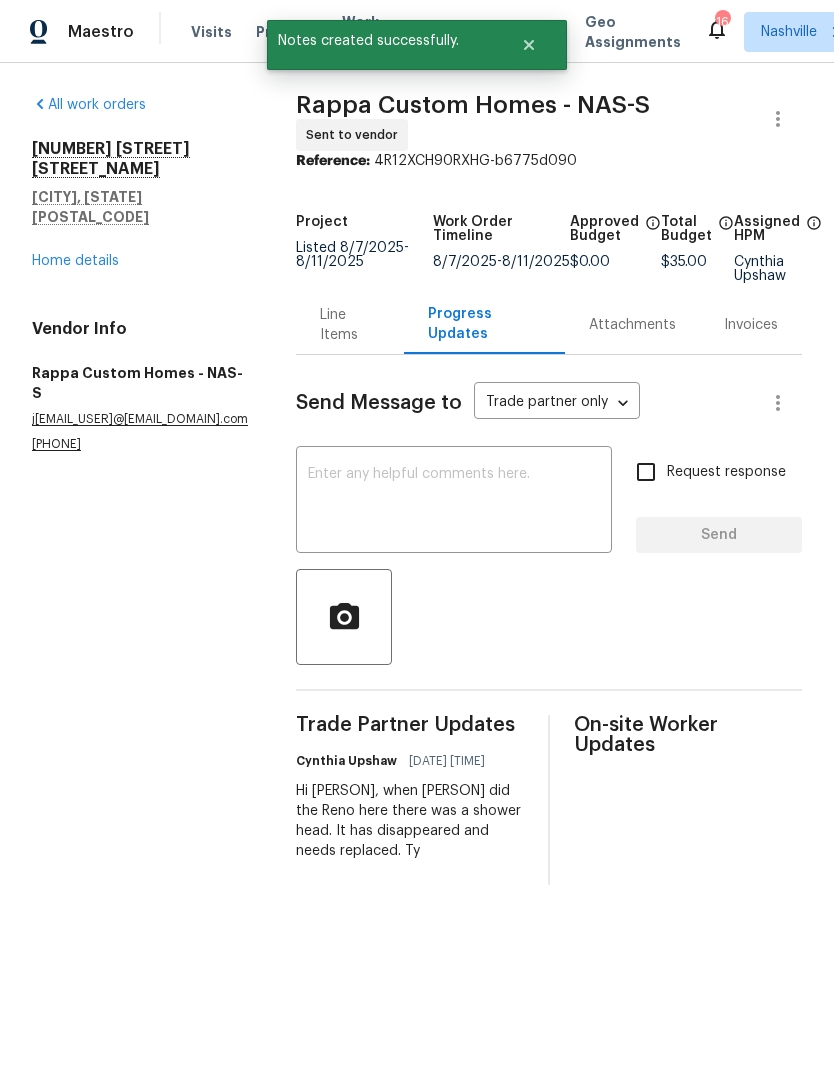 click on "Home details" at bounding box center [75, 261] 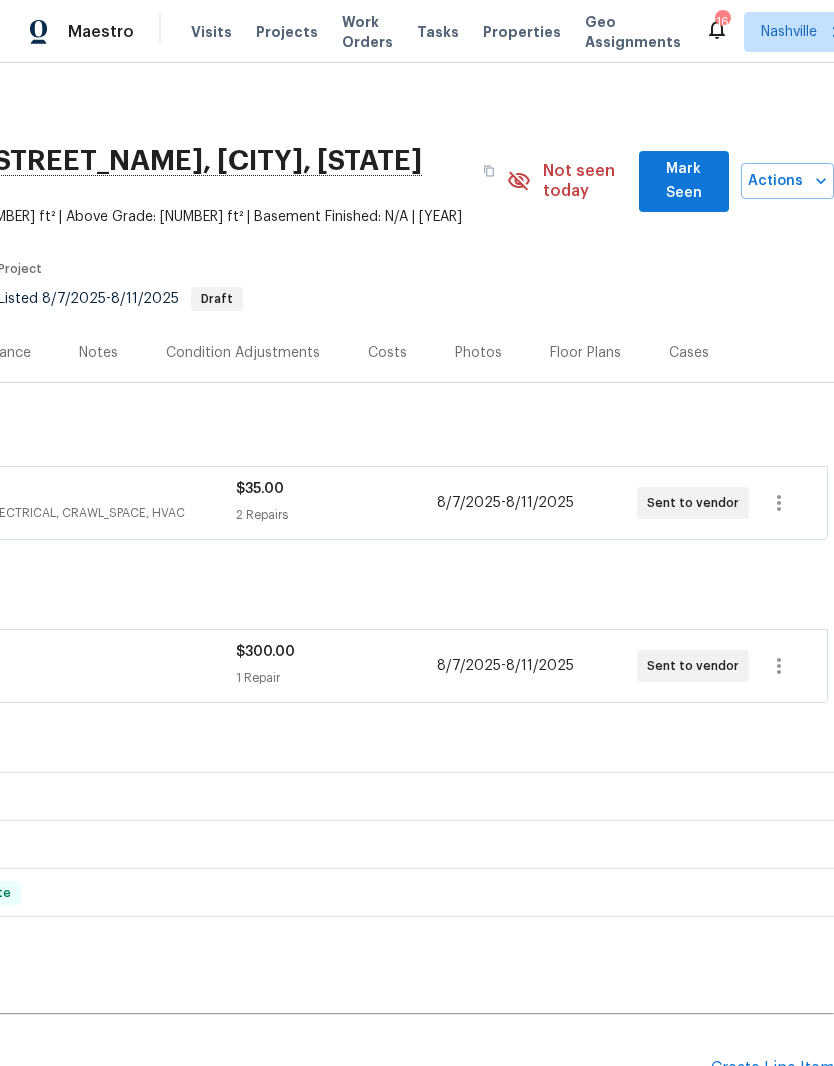 scroll, scrollTop: 0, scrollLeft: 296, axis: horizontal 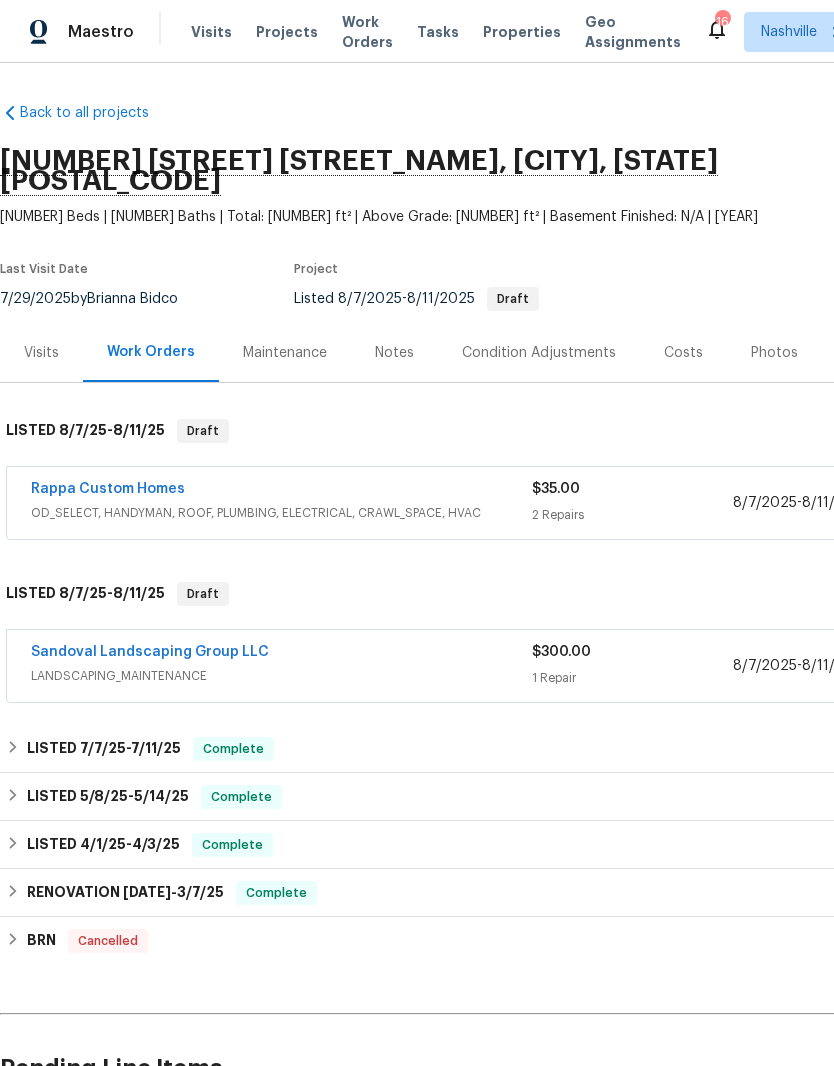 click on "Notes" at bounding box center (394, 353) 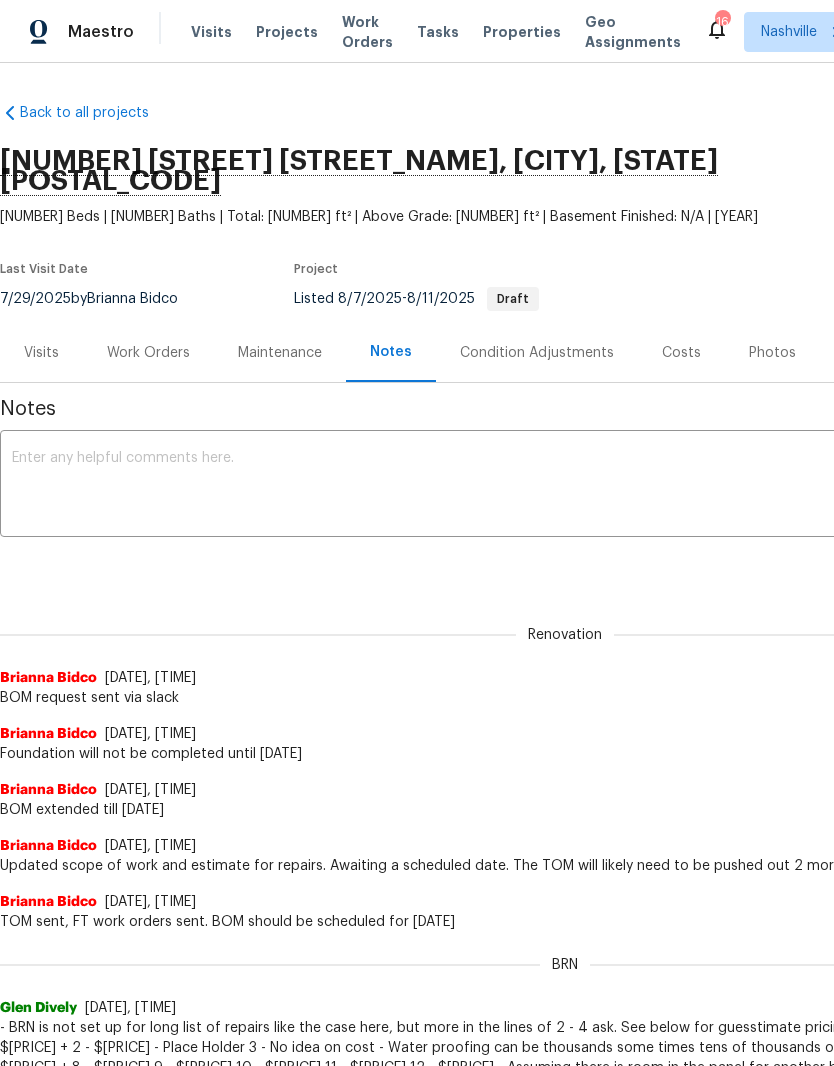 click at bounding box center (565, 486) 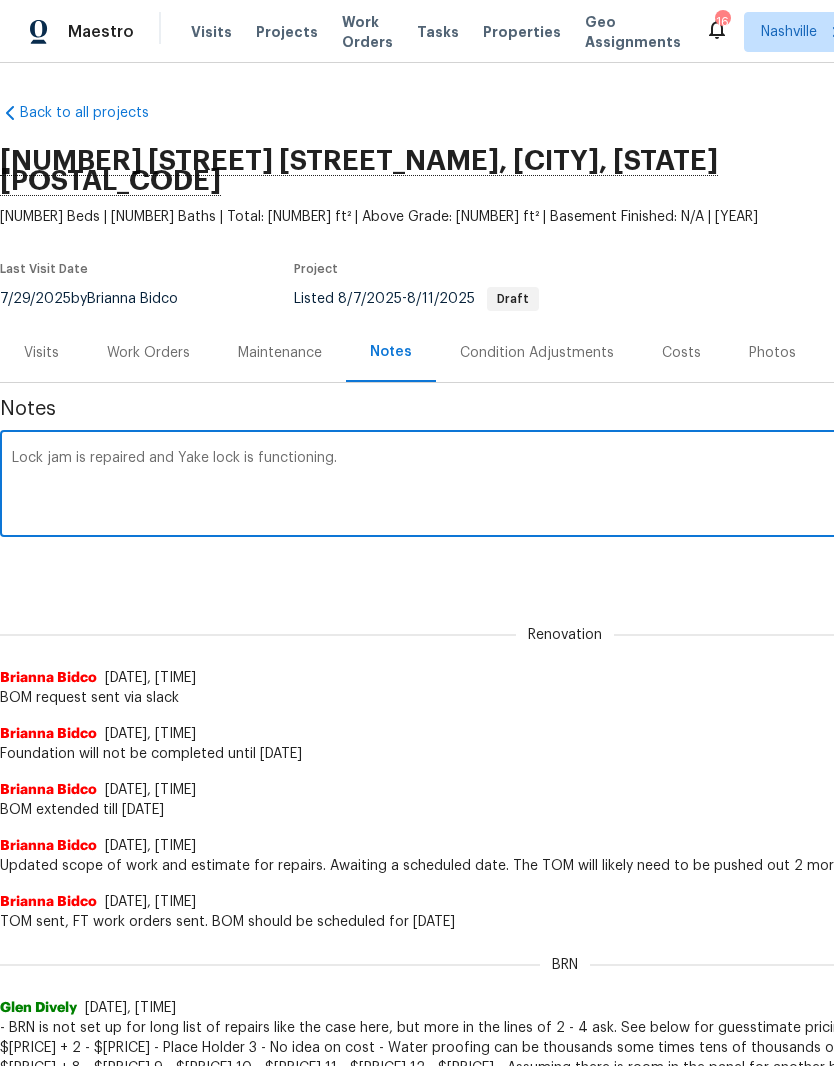 click on "Lock jam is repaired and Yake lock is functioning." at bounding box center (565, 486) 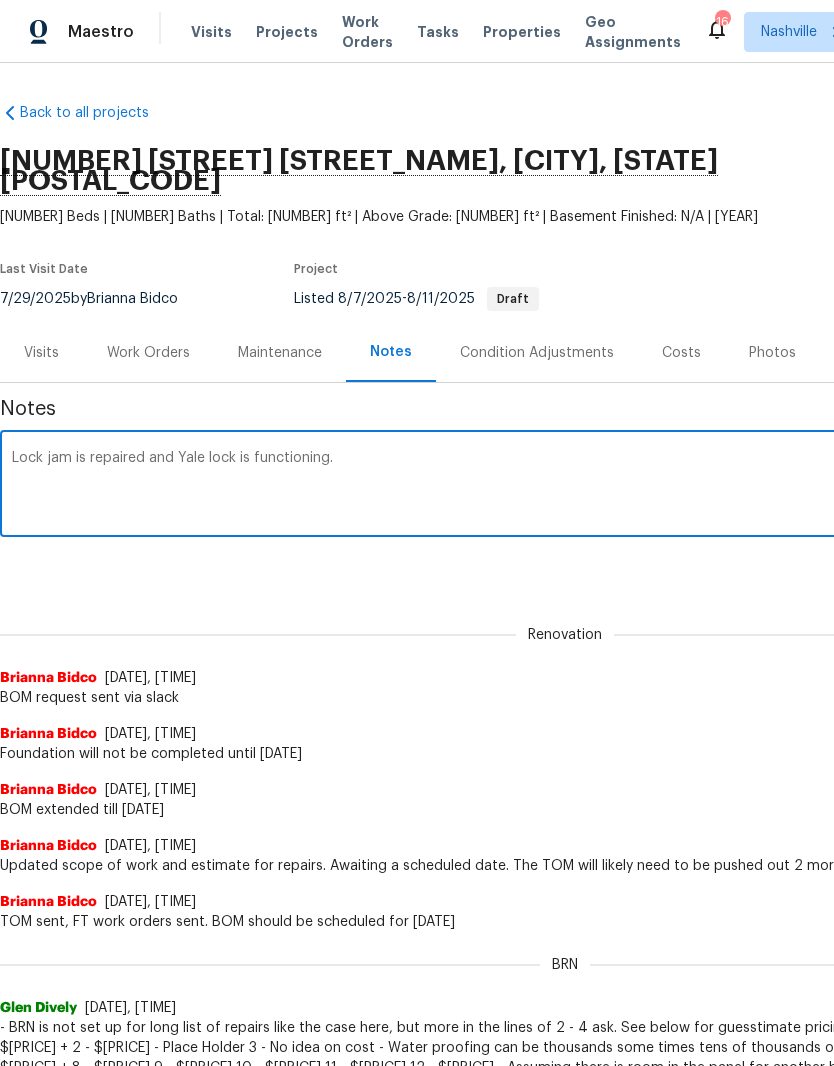 click on "Lock jam is repaired and Yale lock is functioning." at bounding box center (565, 486) 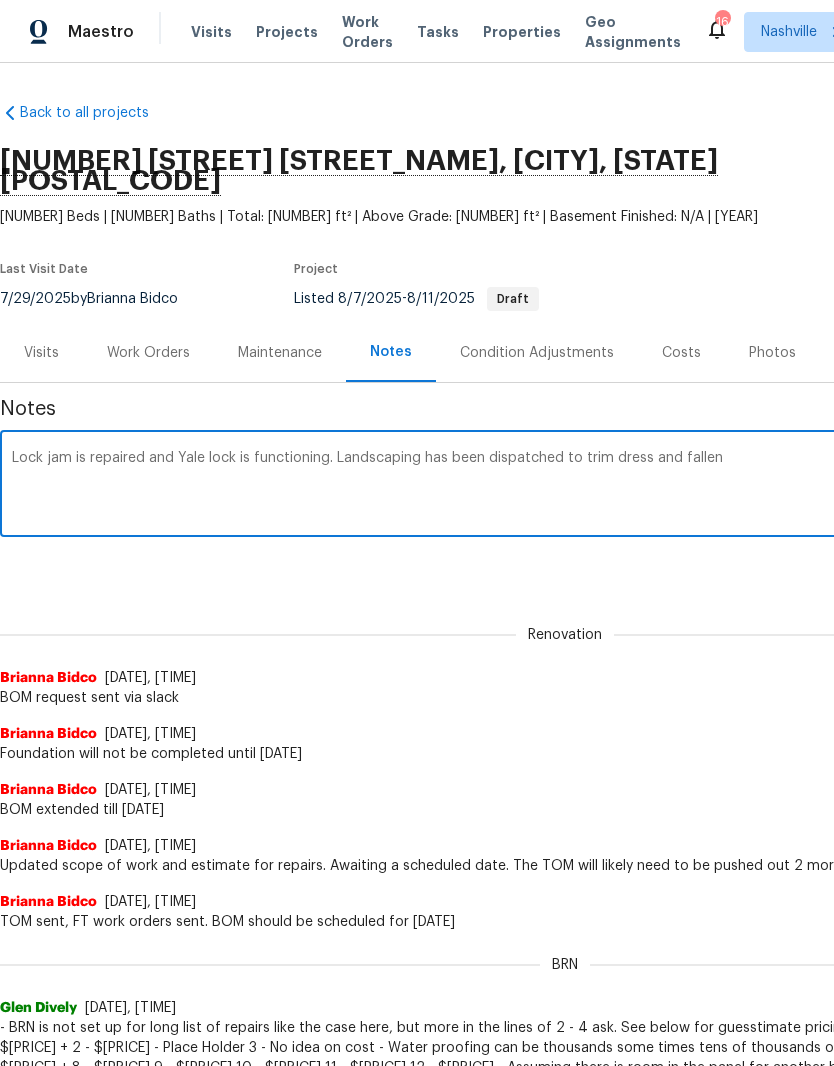 click on "Lock jam is repaired and Yale lock is functioning. Landscaping has been dispatched to trim dress and fallen" at bounding box center (565, 486) 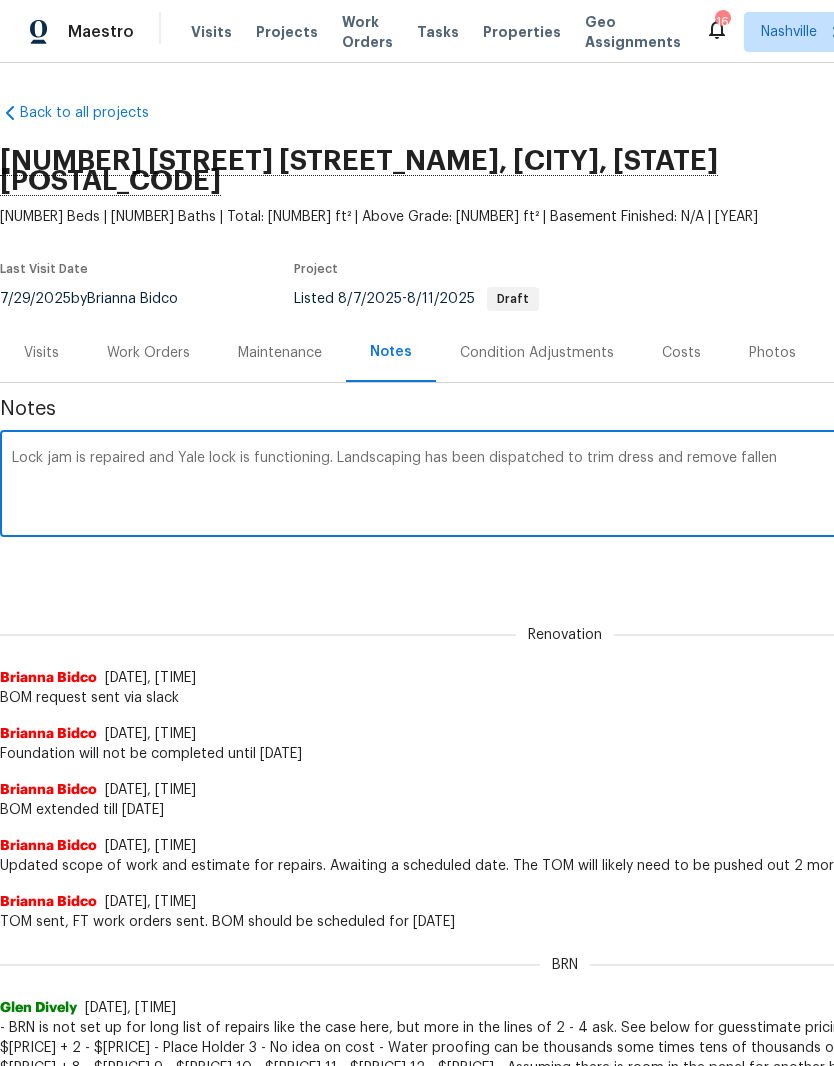 click on "Lock jam is repaired and Yale lock is functioning. Landscaping has been dispatched to trim dress and remove fallen" at bounding box center (565, 486) 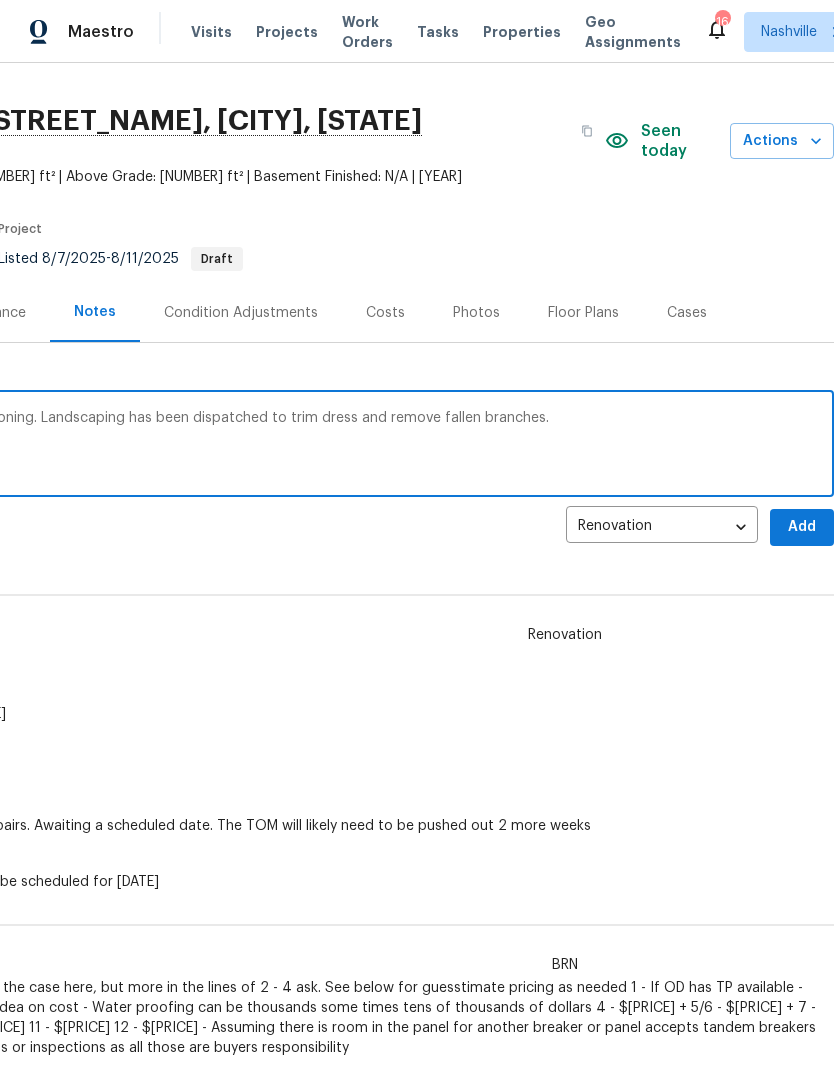 scroll, scrollTop: 41, scrollLeft: 296, axis: both 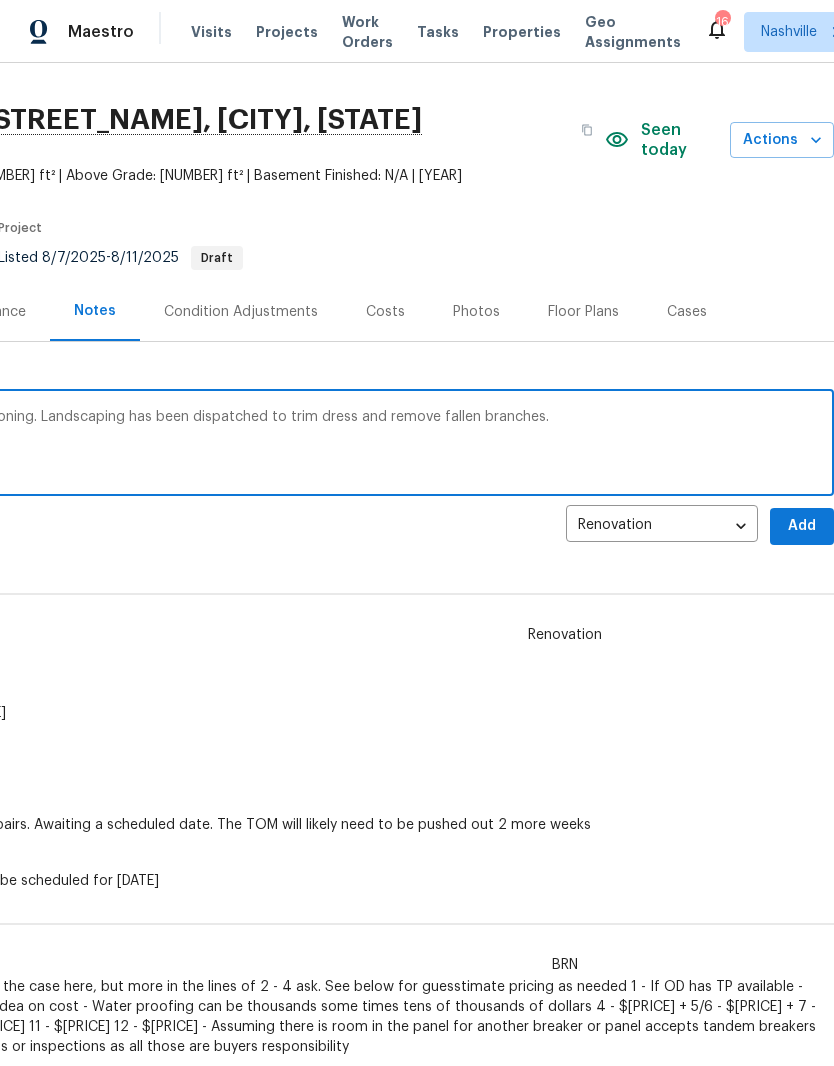 type on "Lock jam is repaired and Yale lock is functioning. Landscaping has been dispatched to trim dress and remove fallen branches." 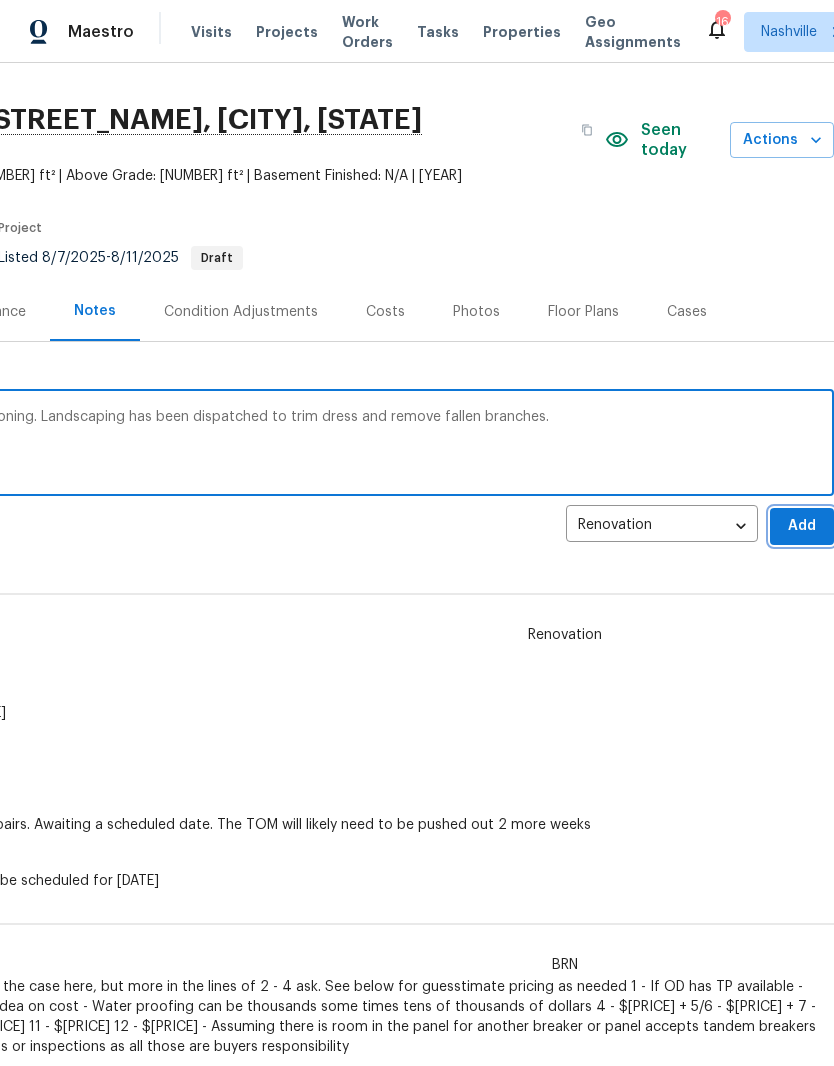 click on "Add" at bounding box center [802, 526] 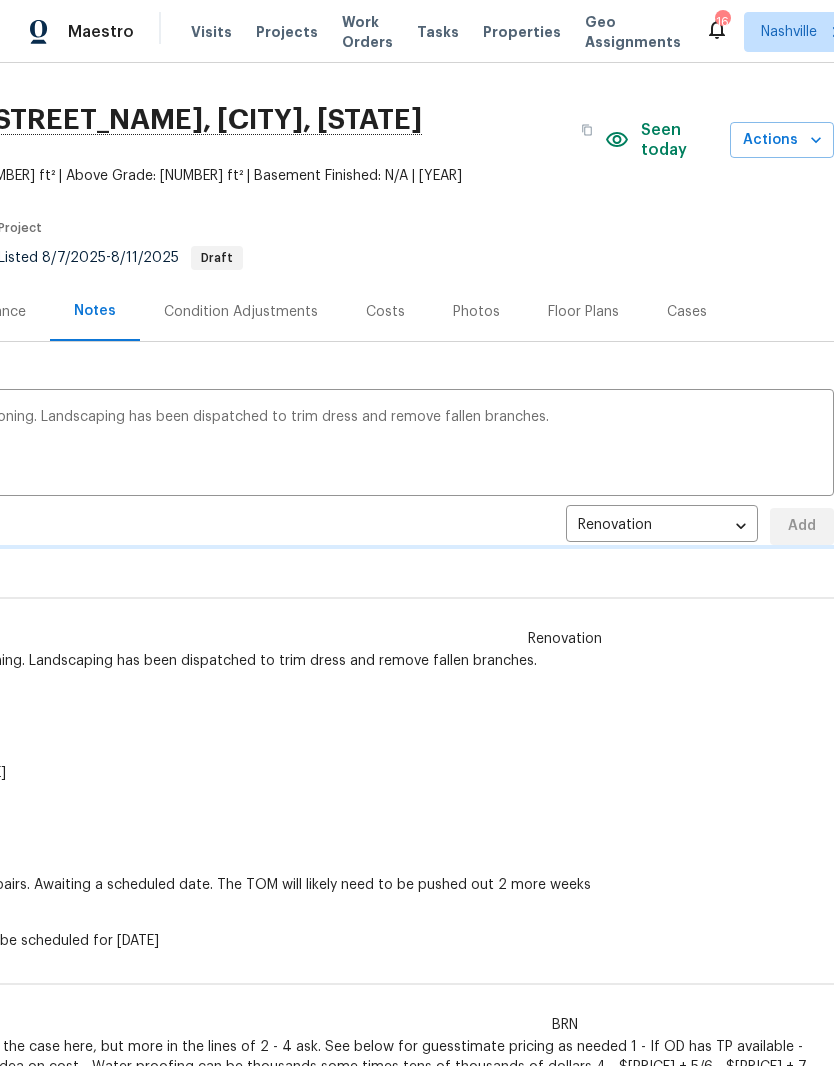 type 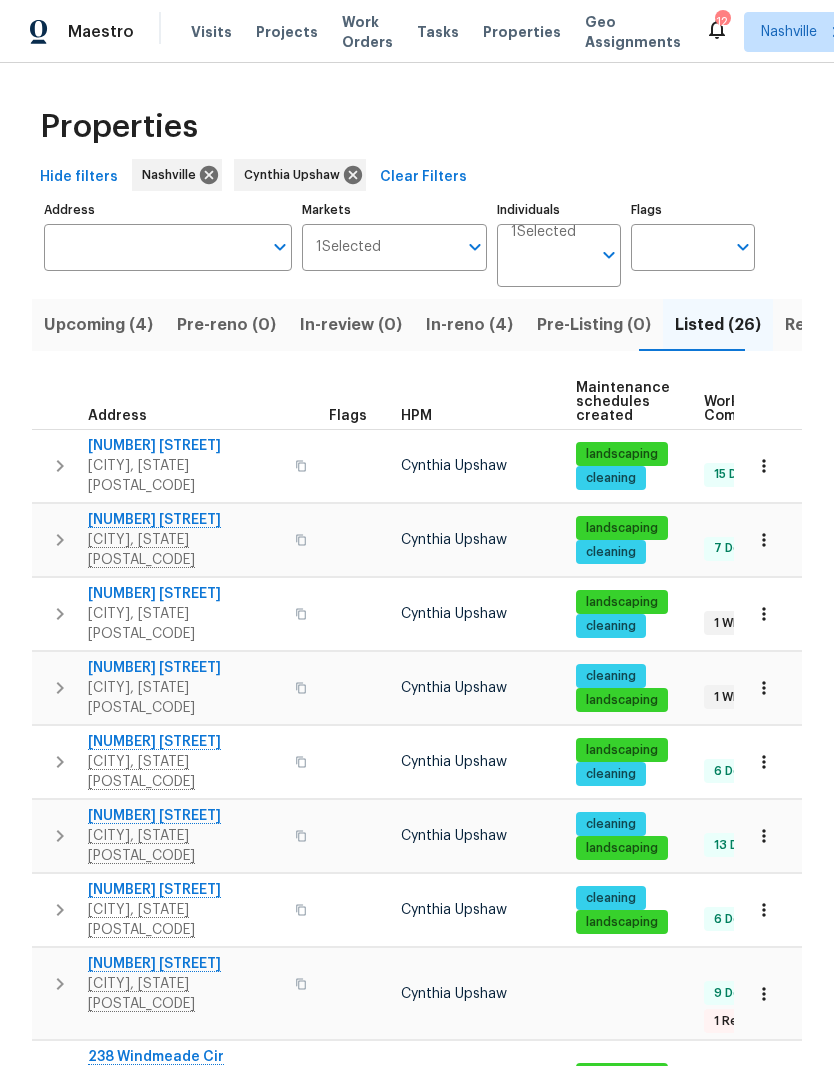 scroll, scrollTop: 0, scrollLeft: 0, axis: both 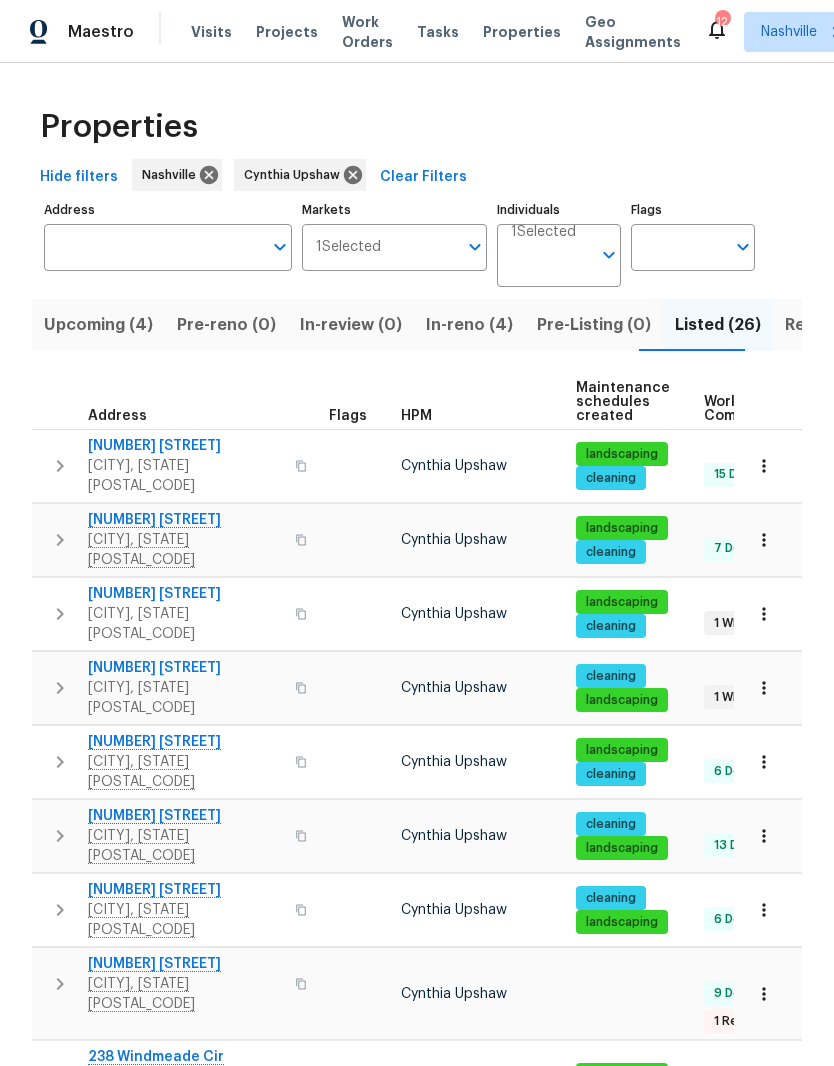 click on "In-reno (4)" at bounding box center (469, 325) 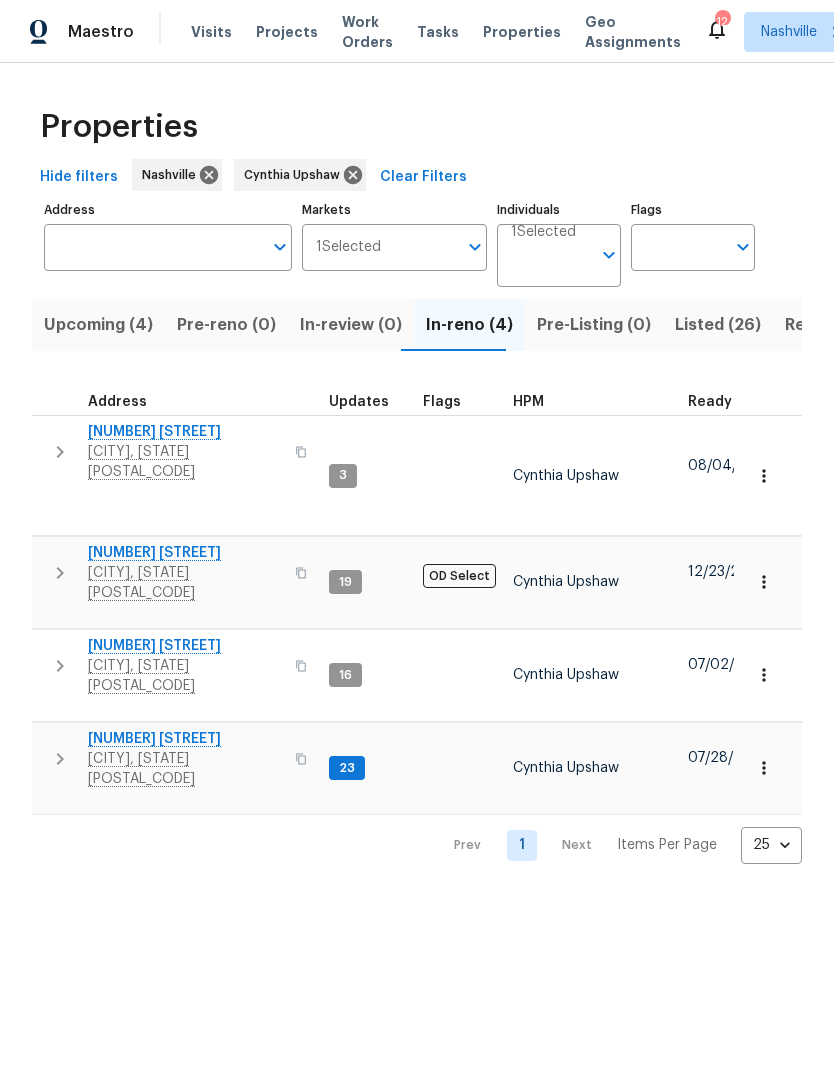 click on "[NUMBER] [STREET]" at bounding box center [185, 739] 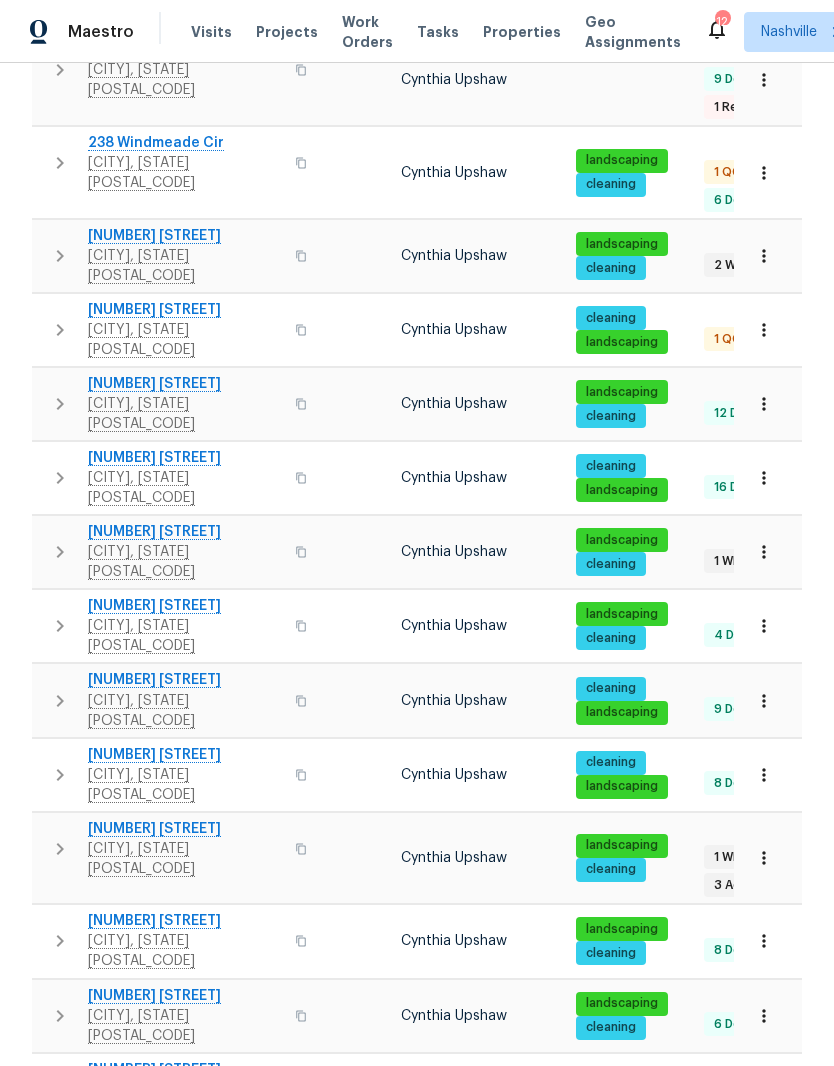 scroll, scrollTop: 913, scrollLeft: 0, axis: vertical 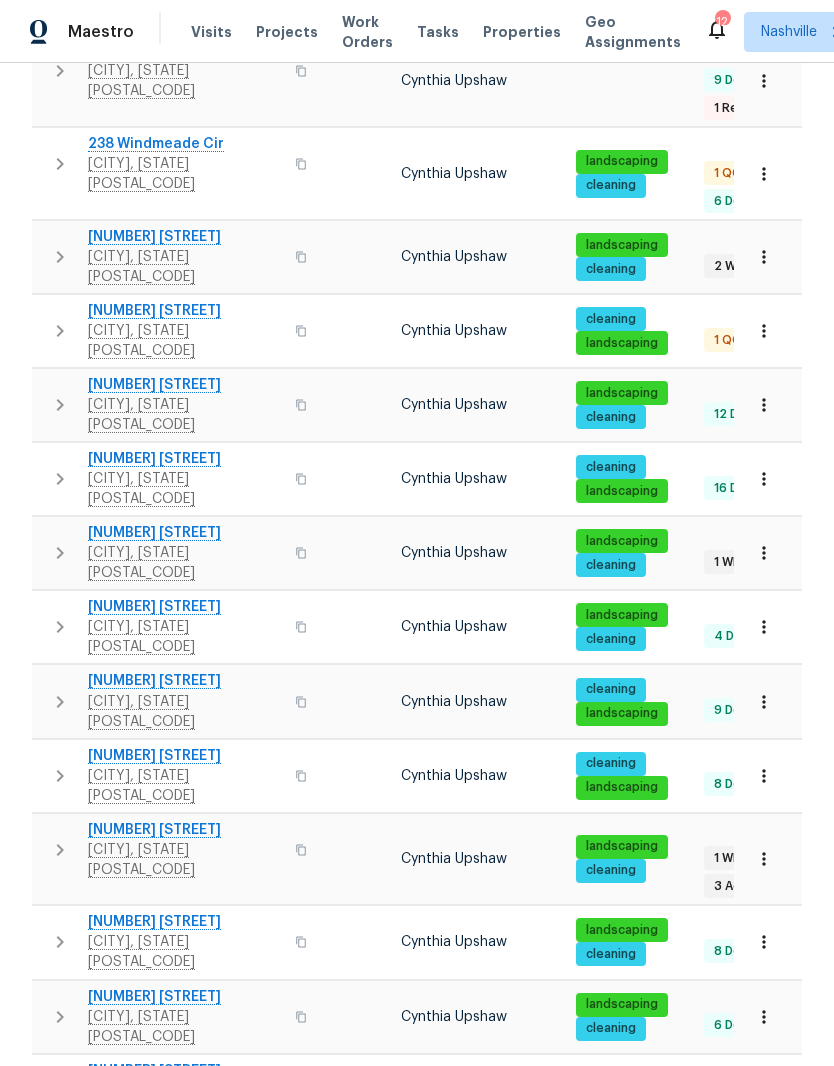 click on "204 Melodie Dr" at bounding box center (185, 830) 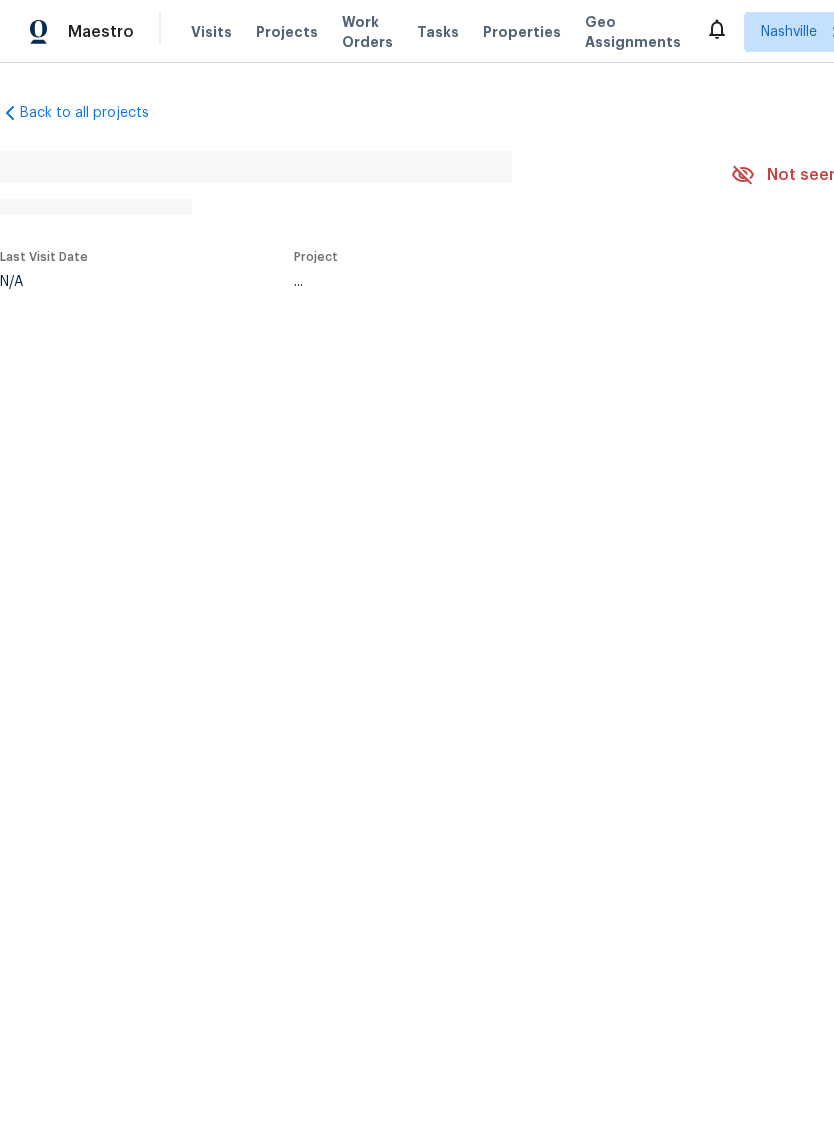 scroll, scrollTop: 0, scrollLeft: 0, axis: both 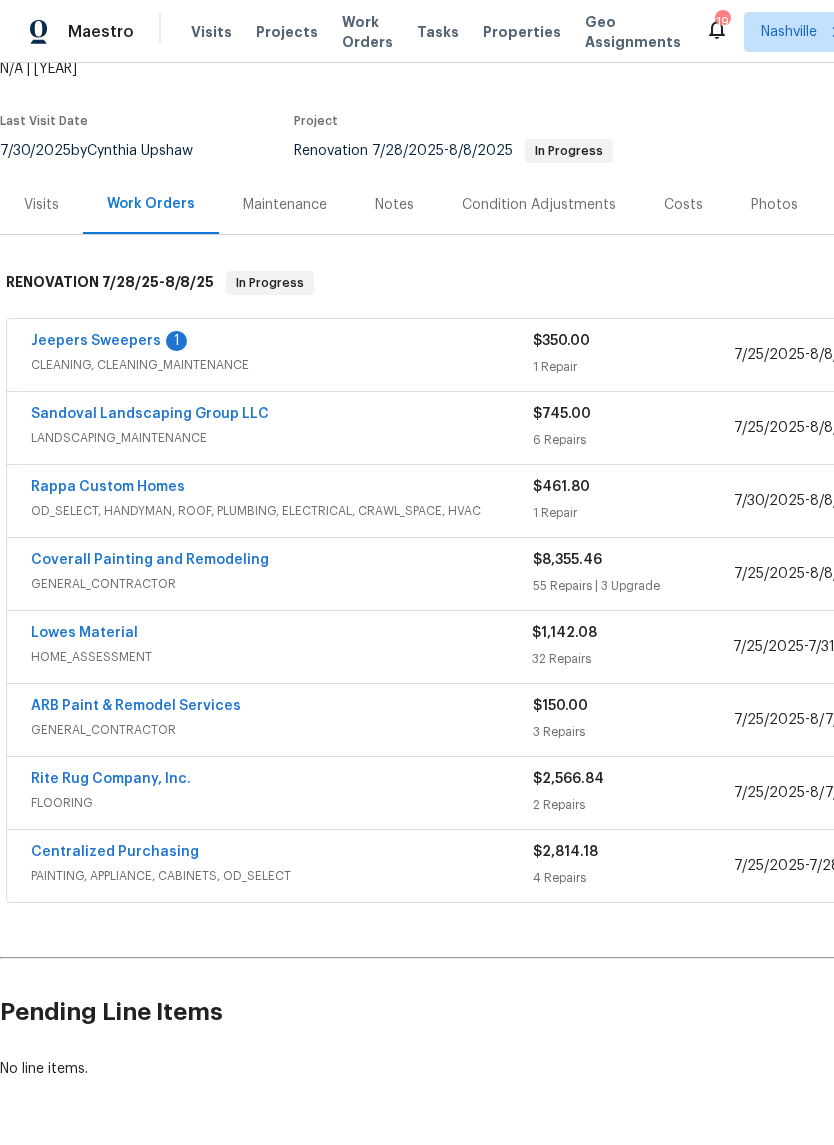 click on "Coverall Painting and Remodeling" at bounding box center [150, 560] 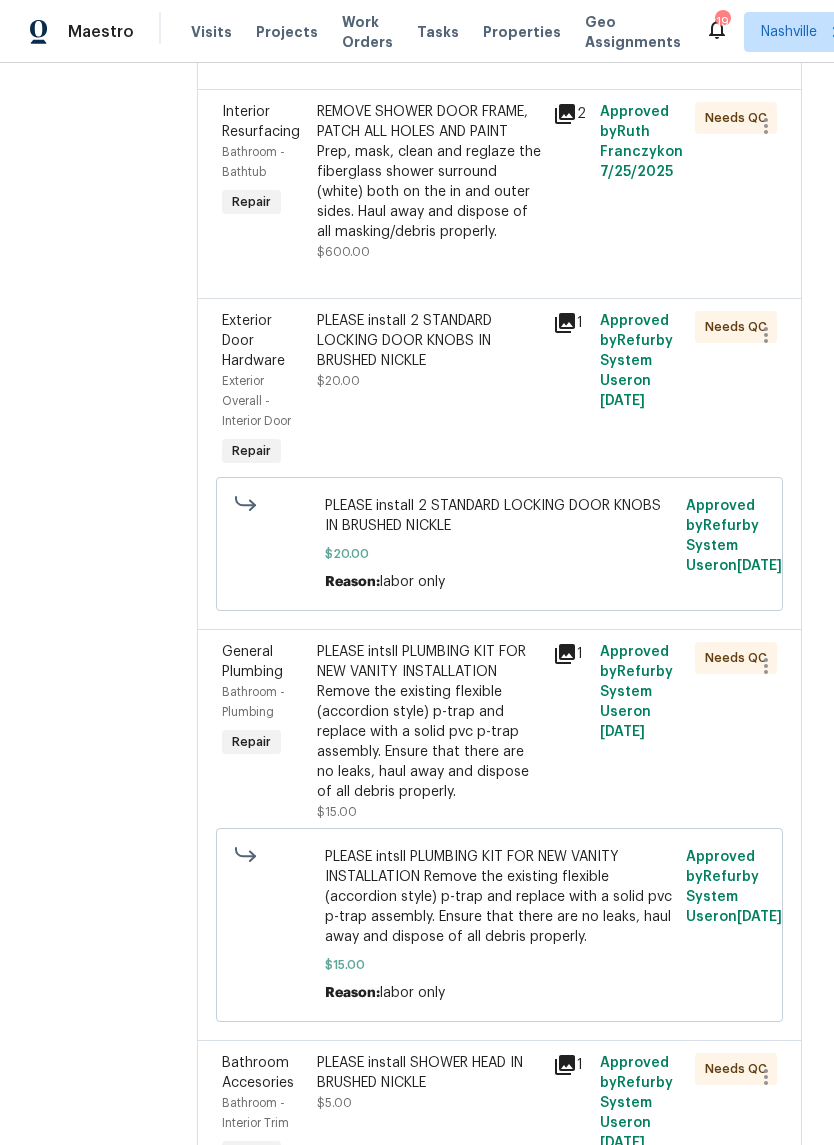 scroll, scrollTop: 5939, scrollLeft: 0, axis: vertical 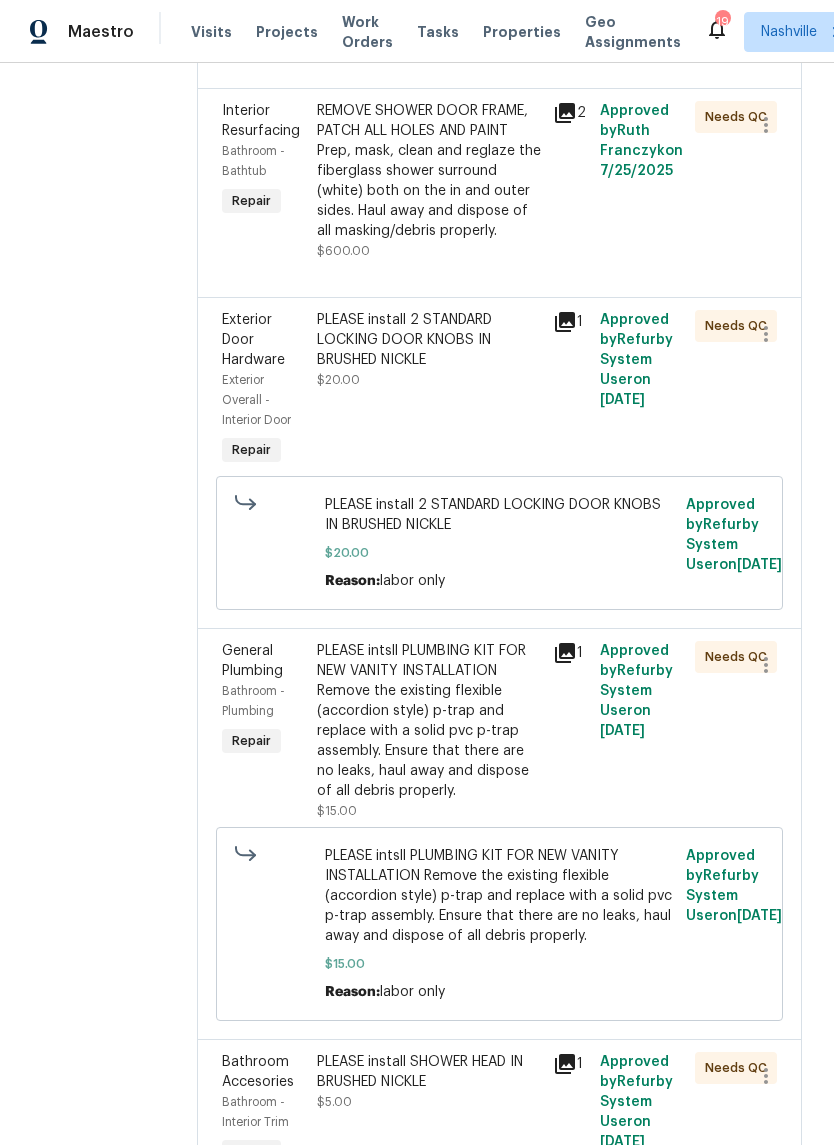 click on "PLEASE install
INTERIOR DOOR 24” x 80” $25.00" at bounding box center [429, -602] 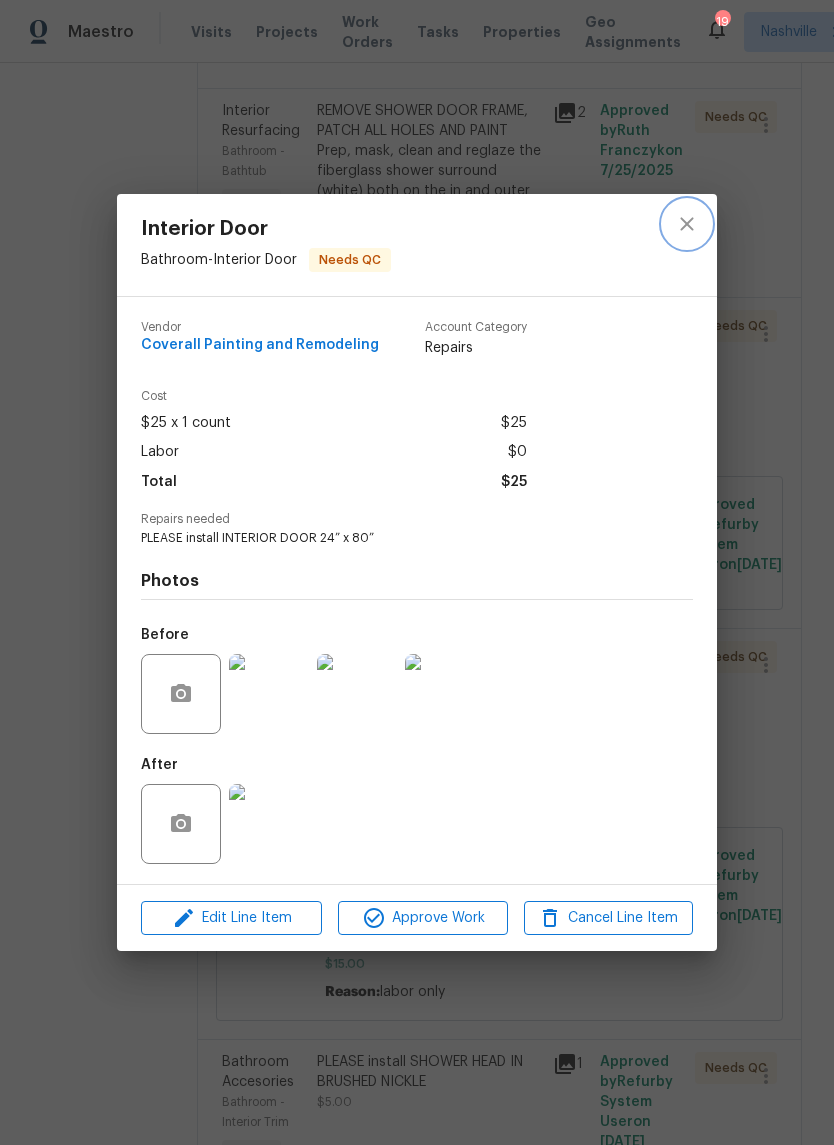 click 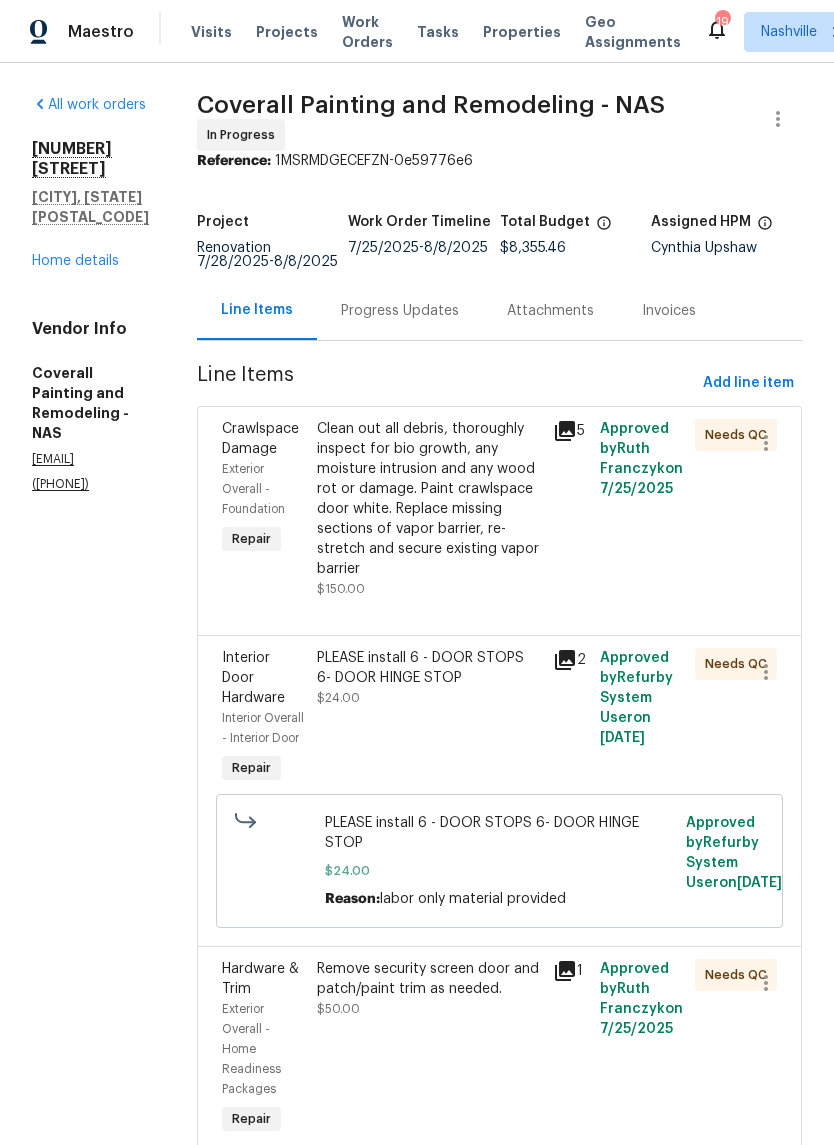 scroll, scrollTop: 0, scrollLeft: 0, axis: both 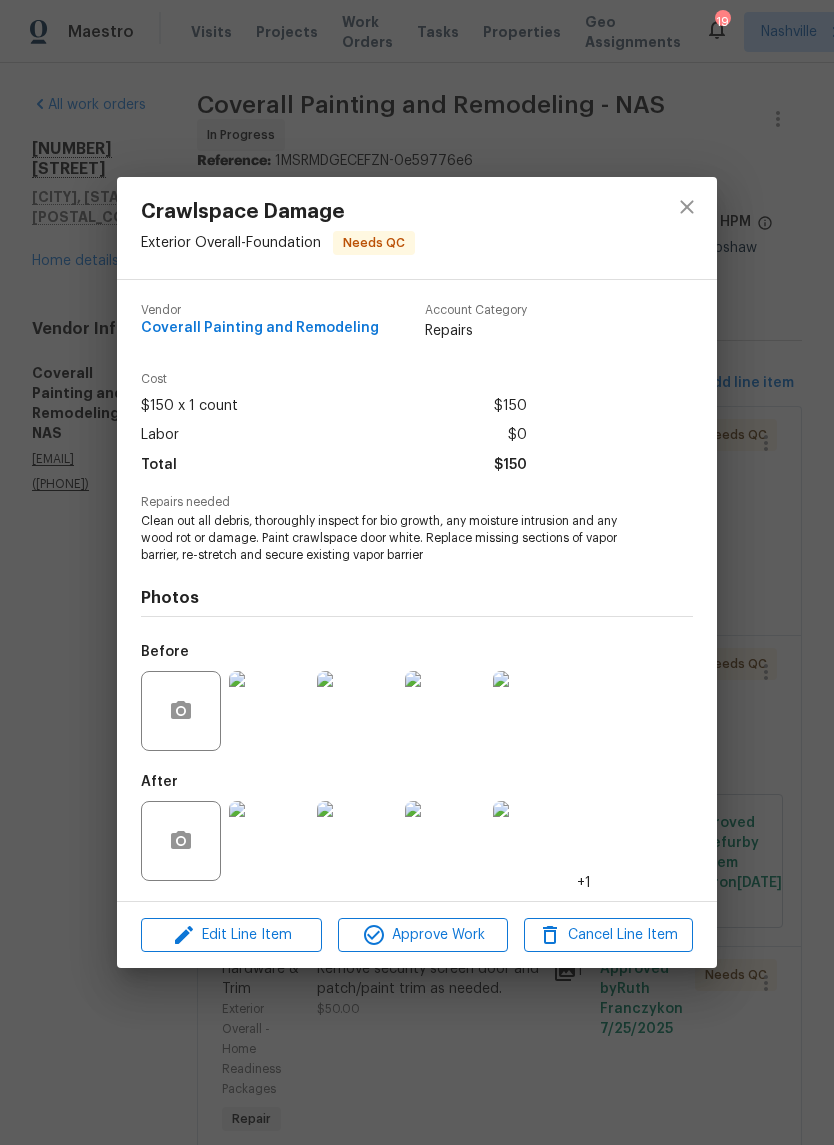 click at bounding box center (269, 841) 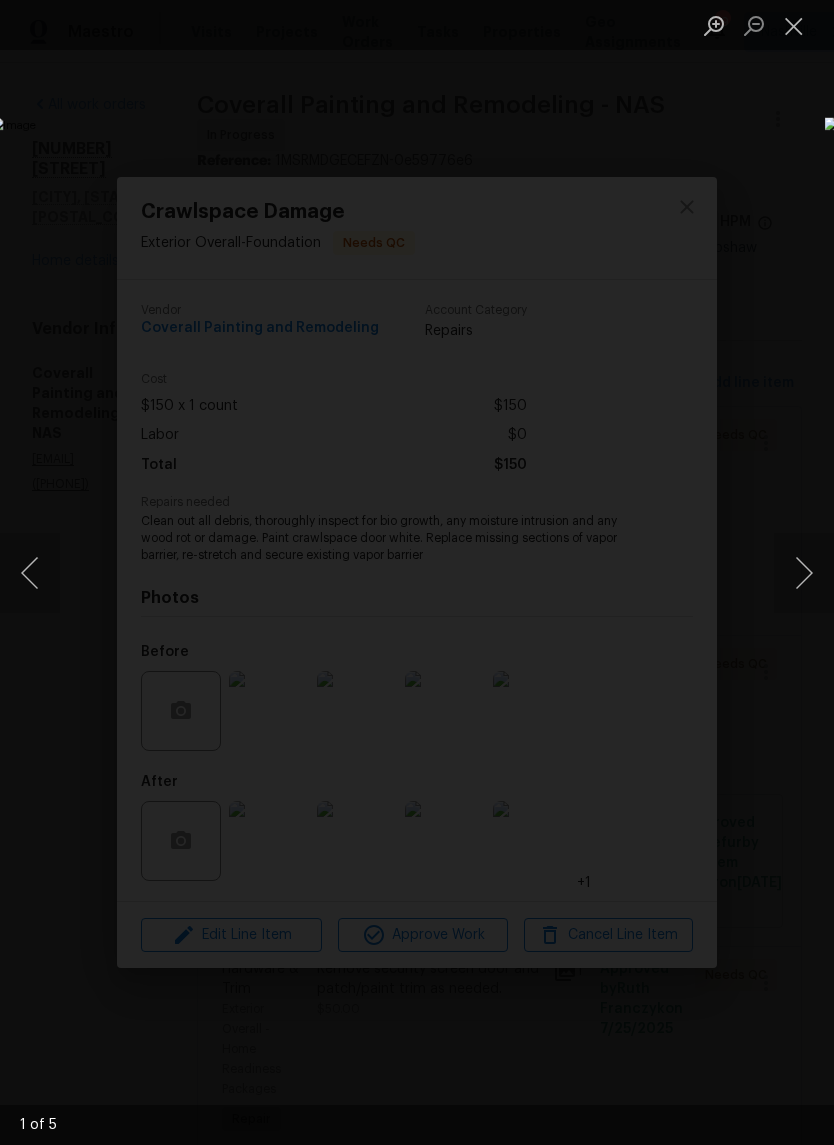 click at bounding box center (804, 573) 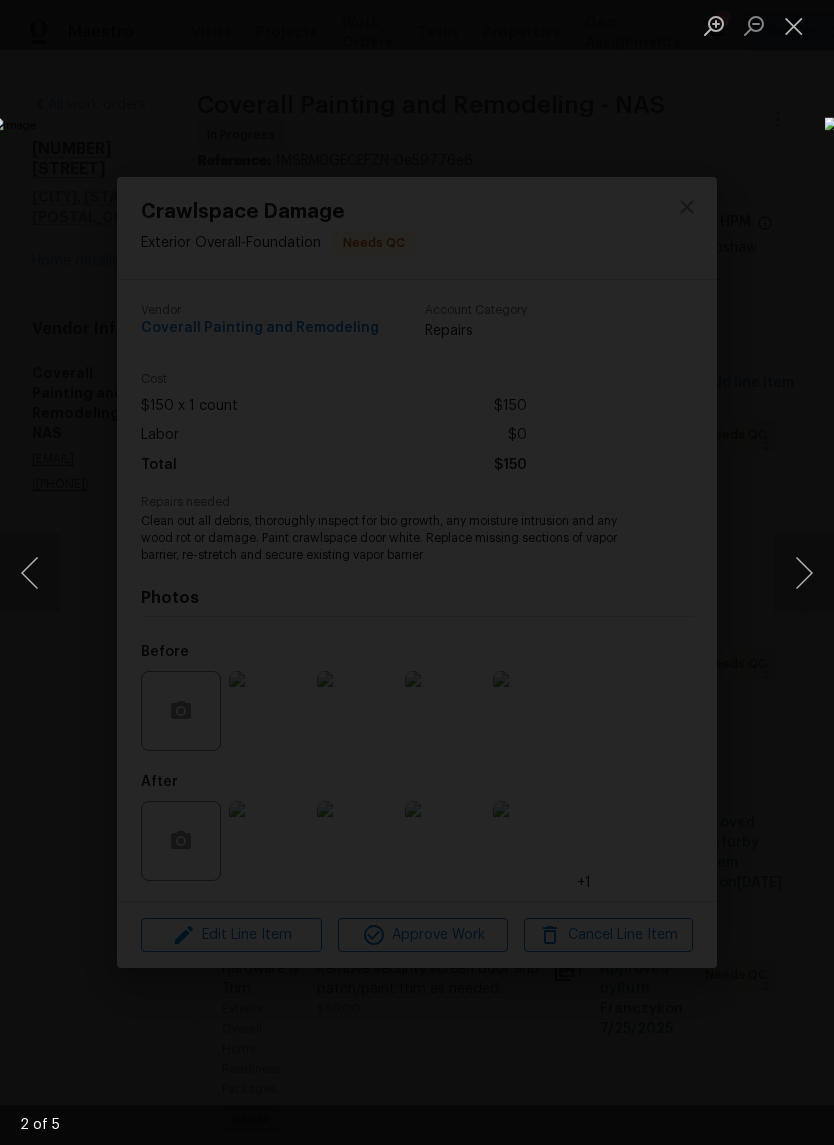 click at bounding box center [804, 573] 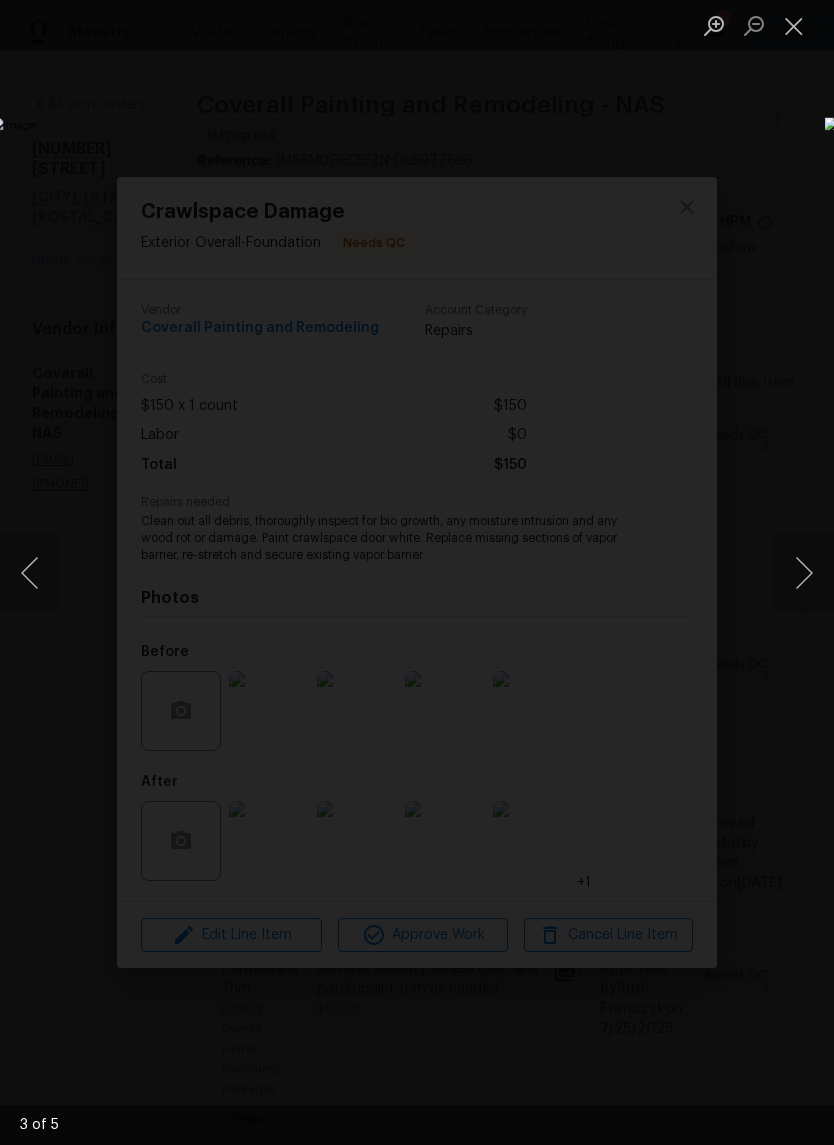 click at bounding box center [804, 573] 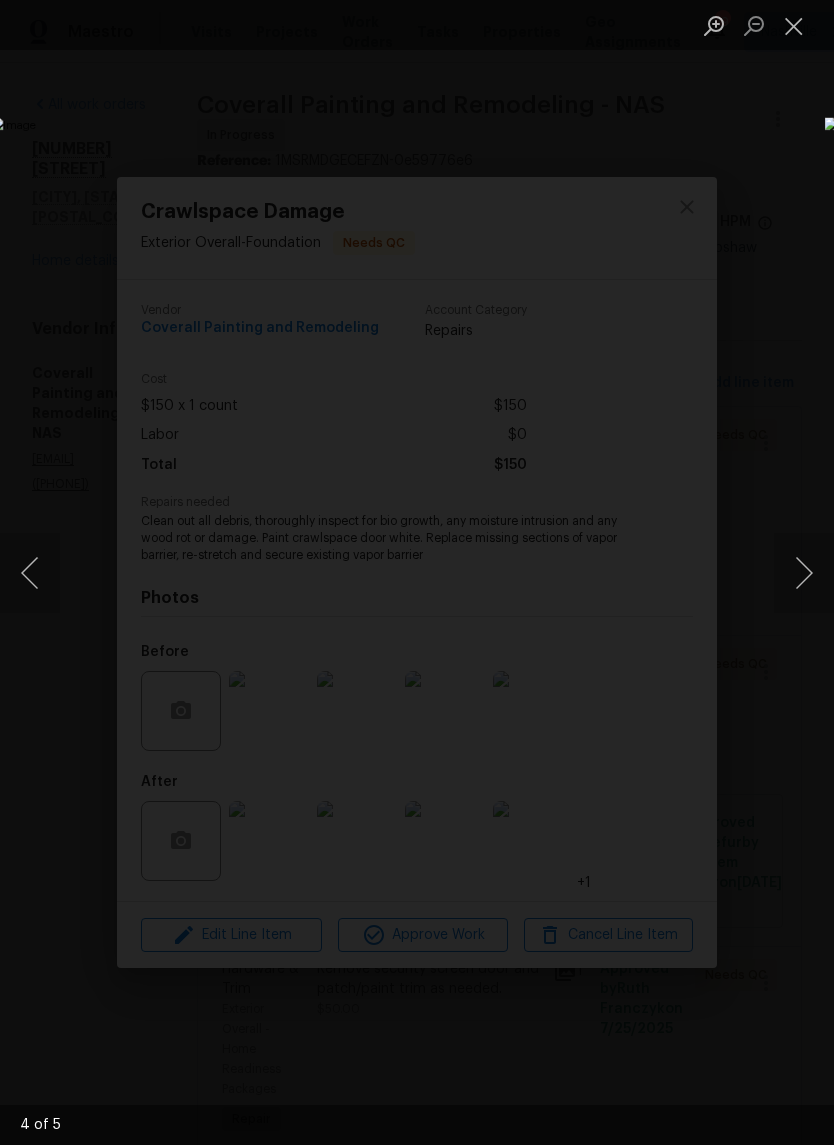 click at bounding box center [804, 573] 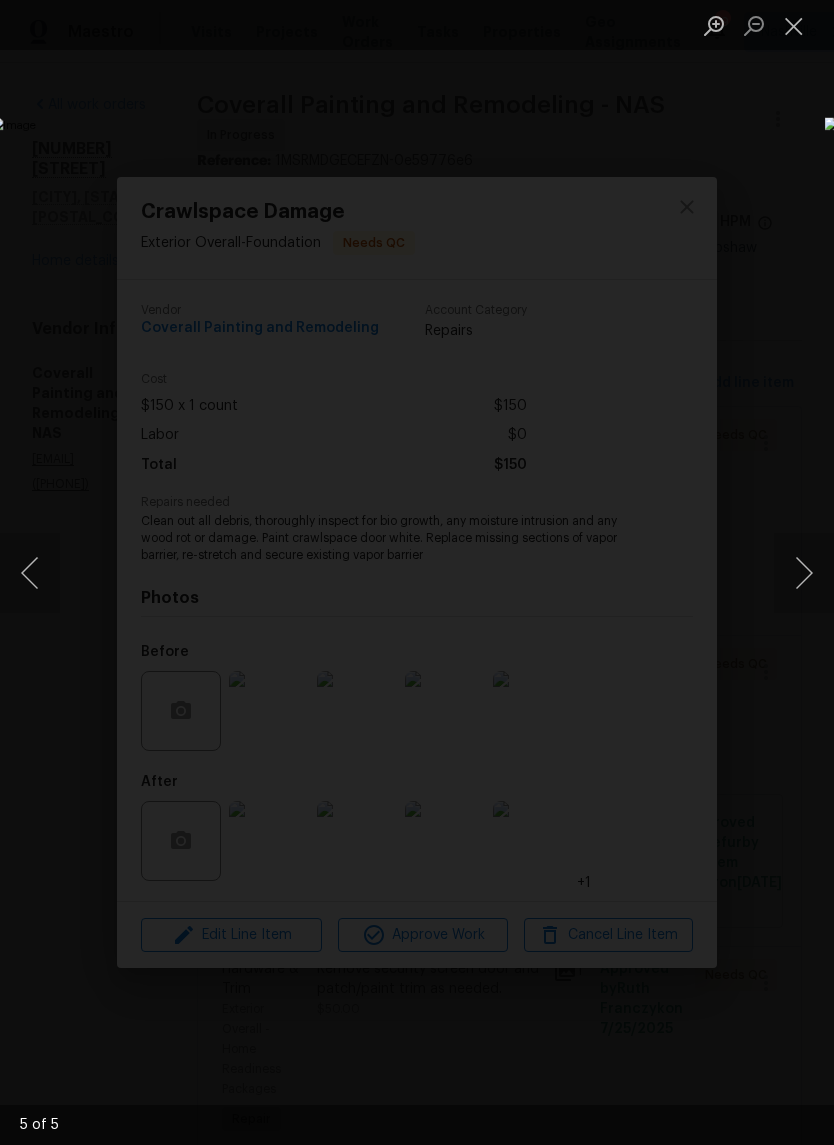 click at bounding box center [794, 25] 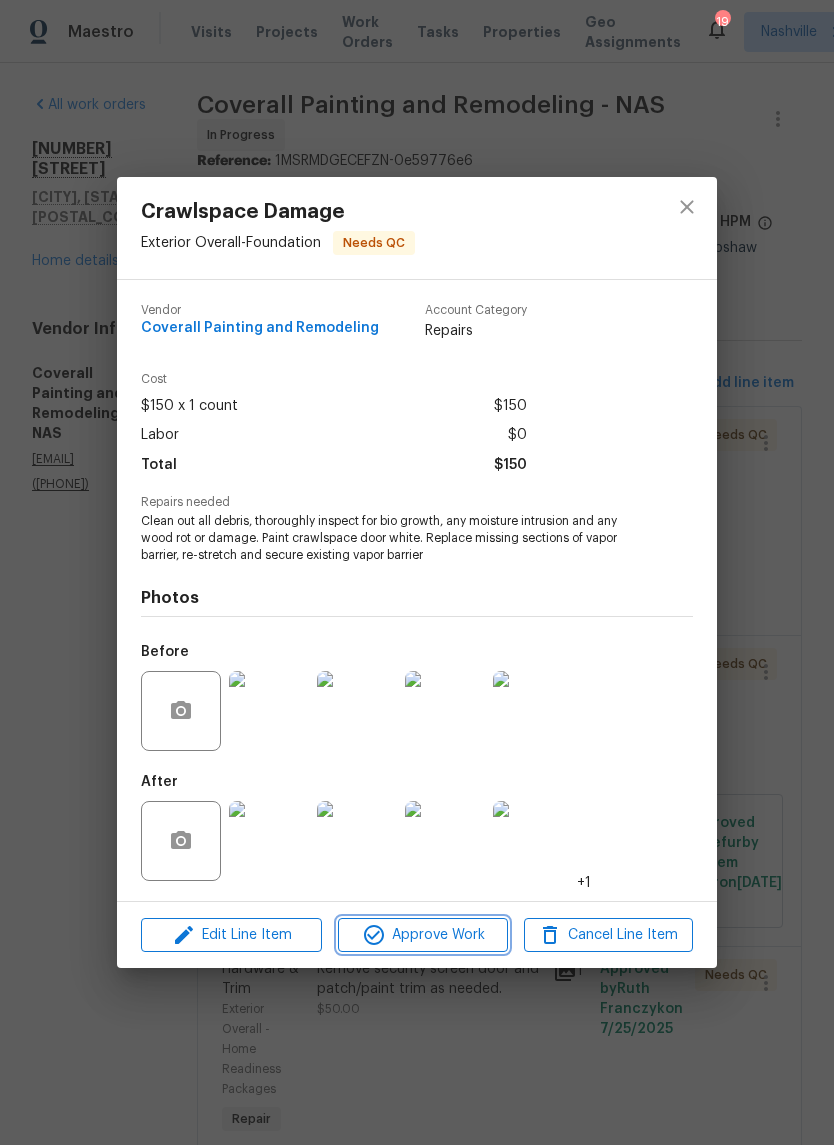 click on "Approve Work" at bounding box center (422, 935) 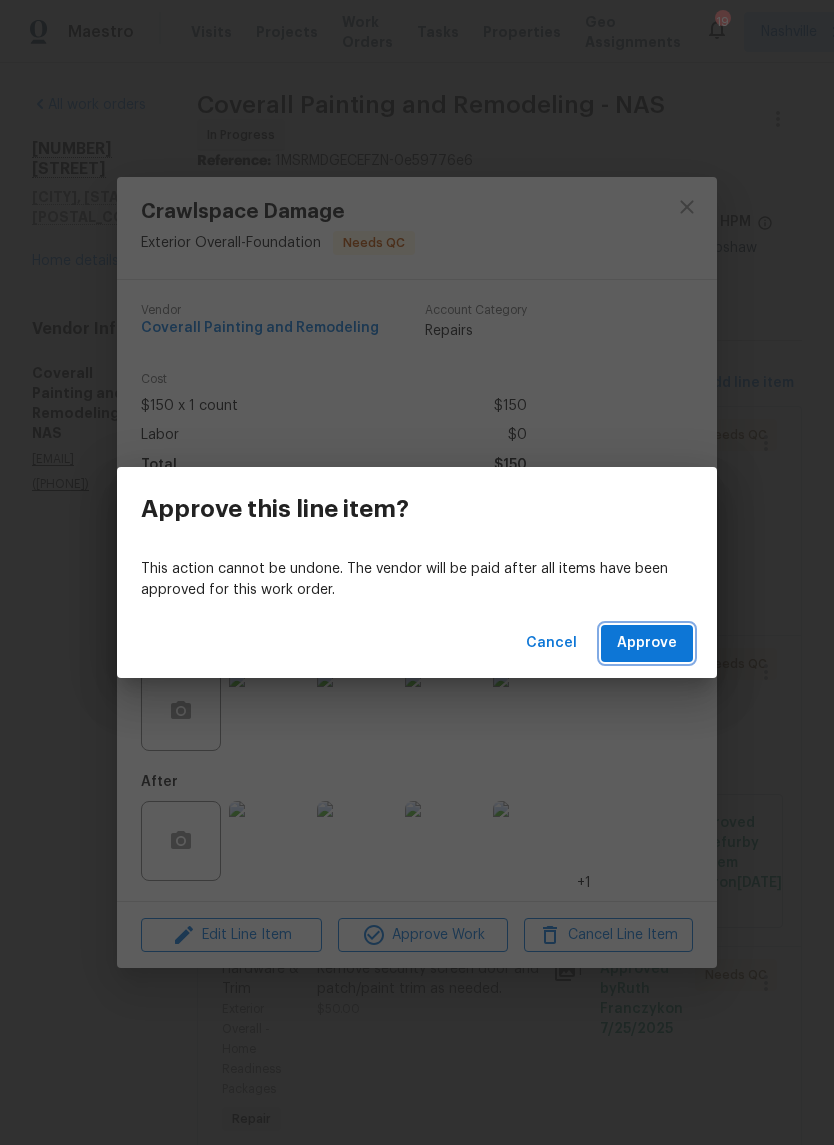 click on "Approve" at bounding box center [647, 643] 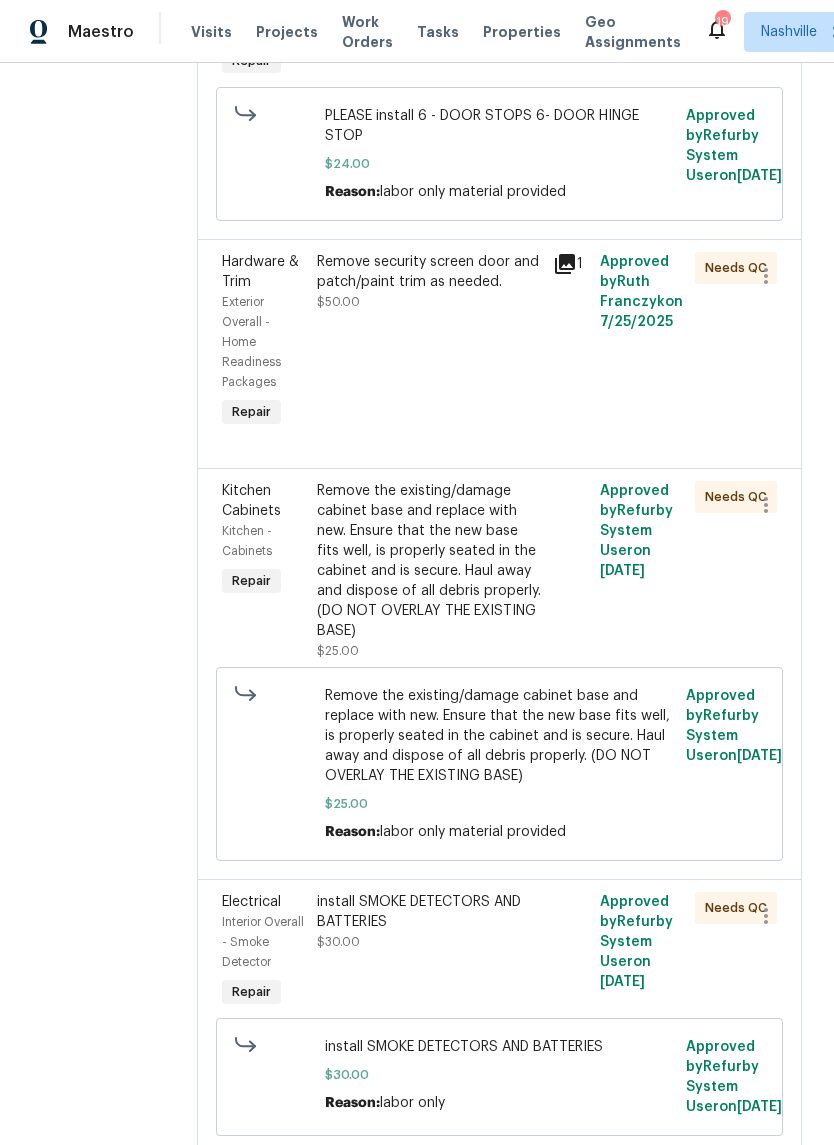 scroll, scrollTop: 480, scrollLeft: 0, axis: vertical 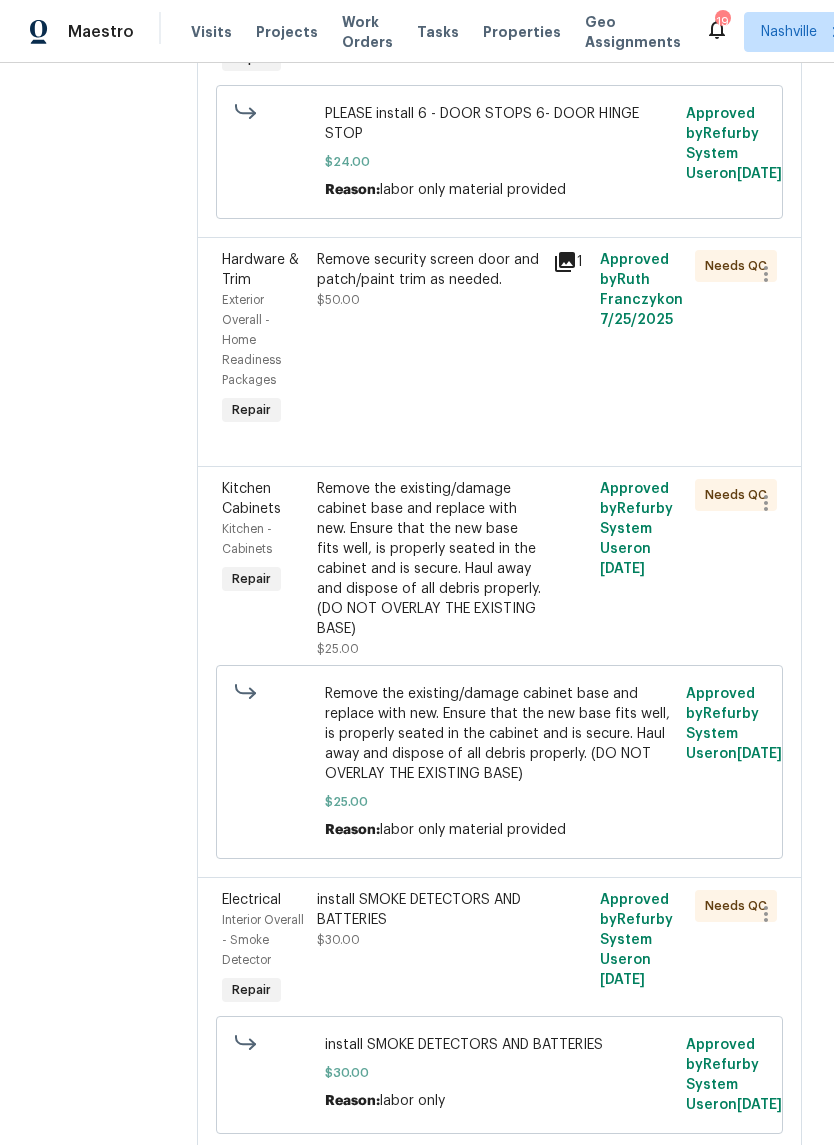 click on "Remove security screen door and patch/paint trim as needed." at bounding box center (429, 270) 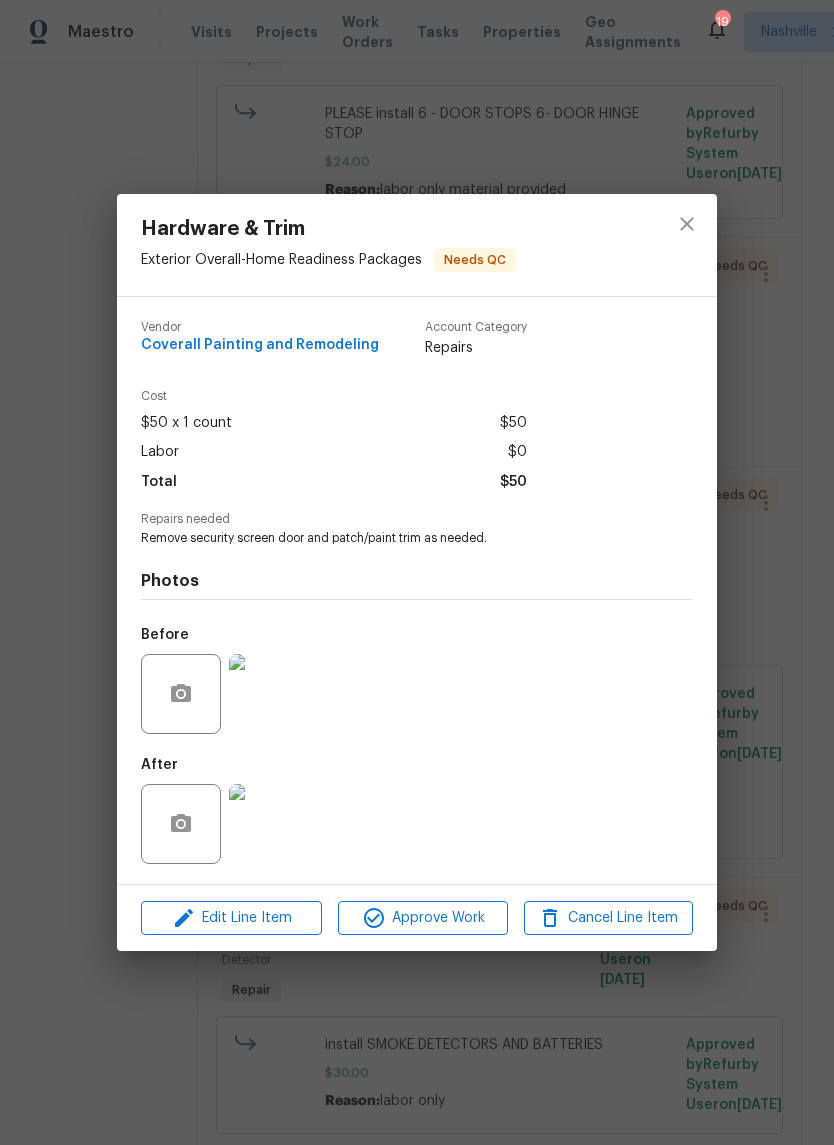 click on "Approve Work" at bounding box center [422, 918] 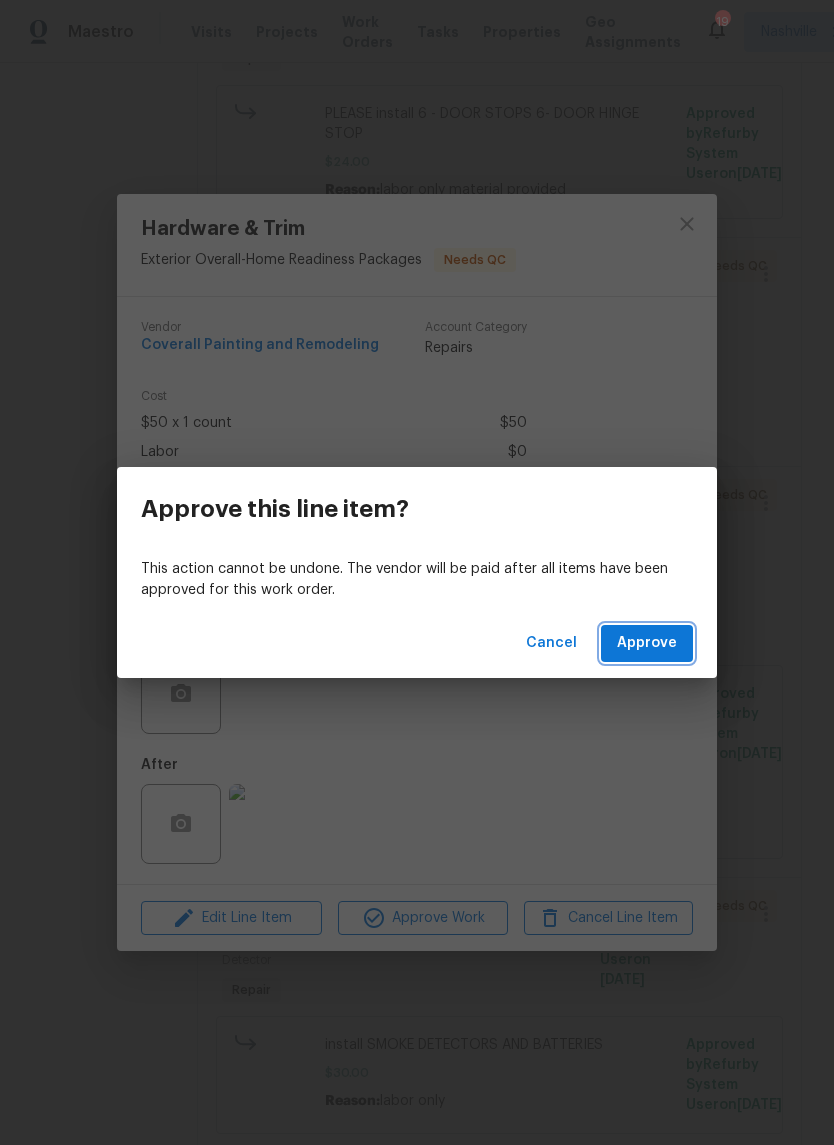 click on "Approve" at bounding box center [647, 643] 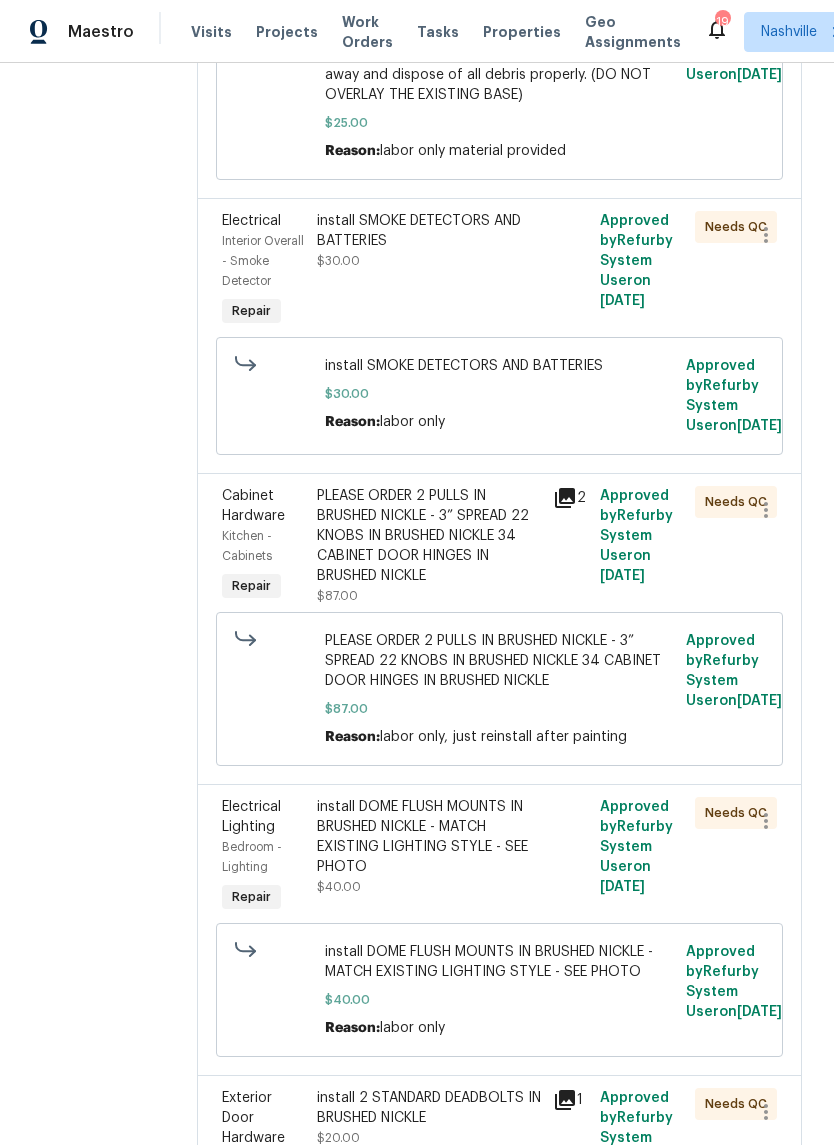 scroll, scrollTop: 927, scrollLeft: 0, axis: vertical 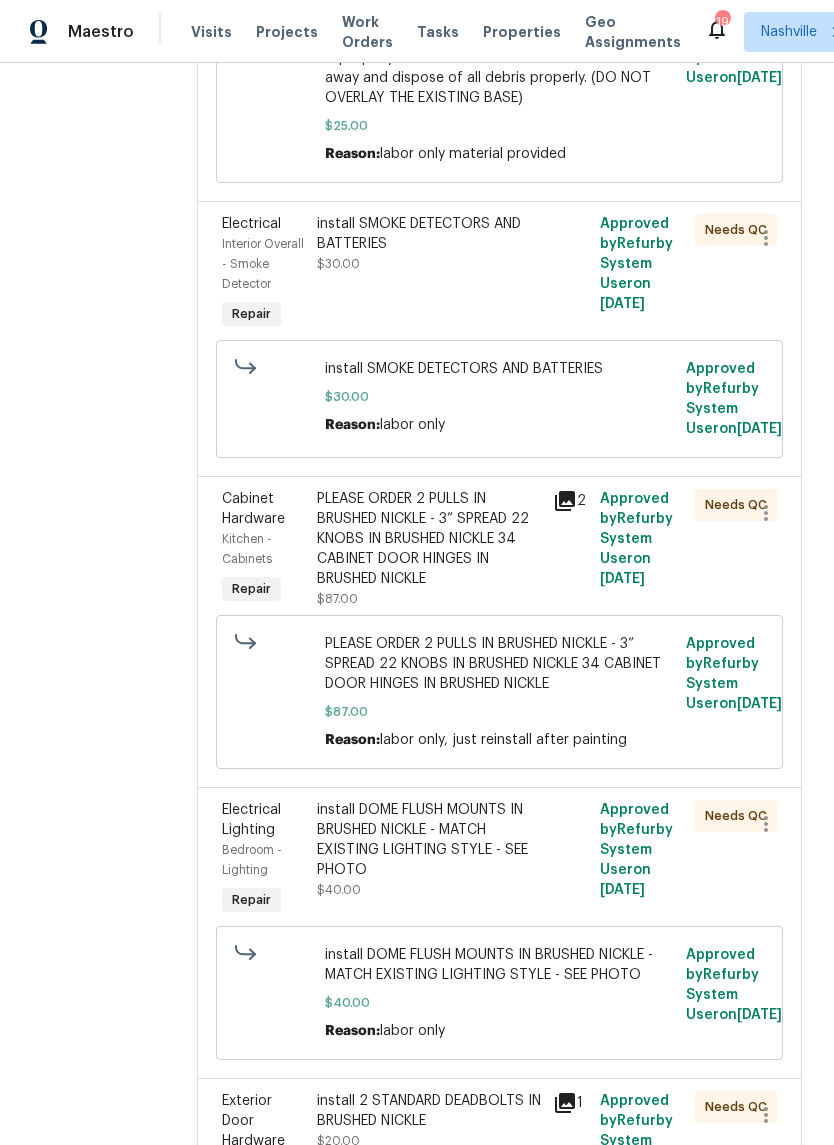 click on "install
SMOKE DETECTORS AND BATTERIES" at bounding box center [429, 234] 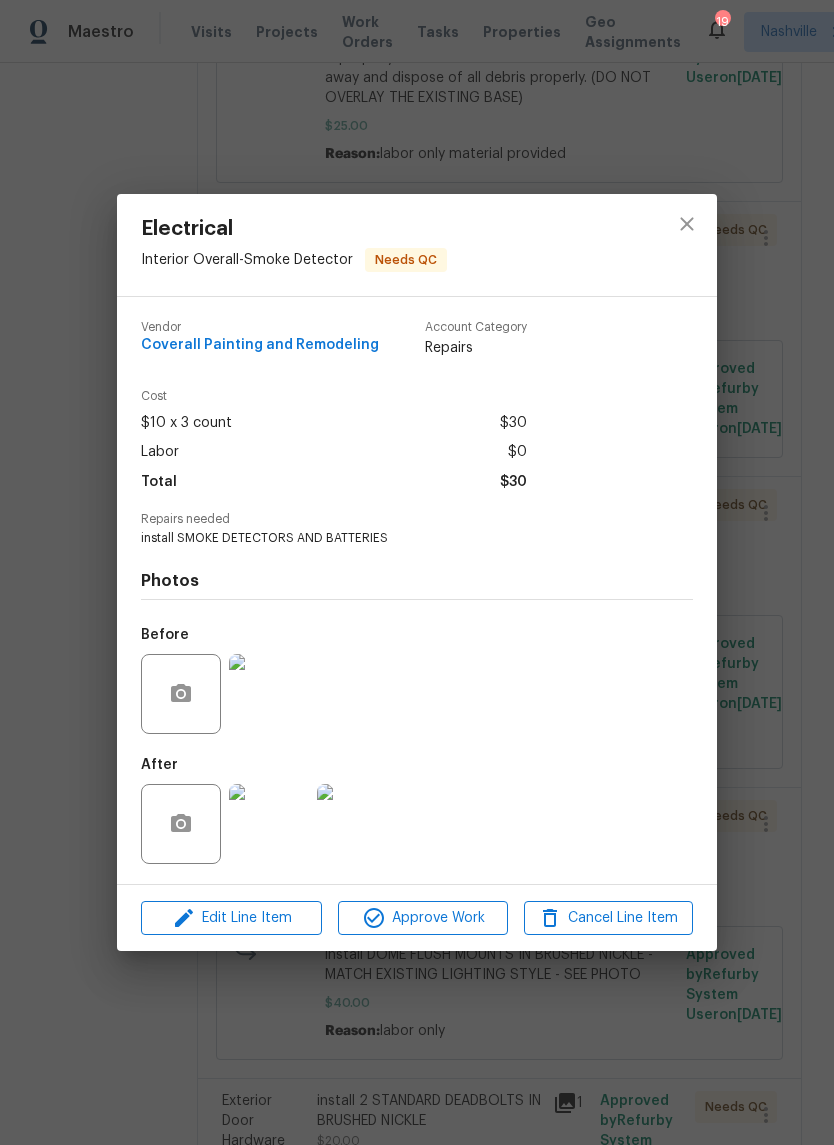 click on "Approve Work" at bounding box center [422, 918] 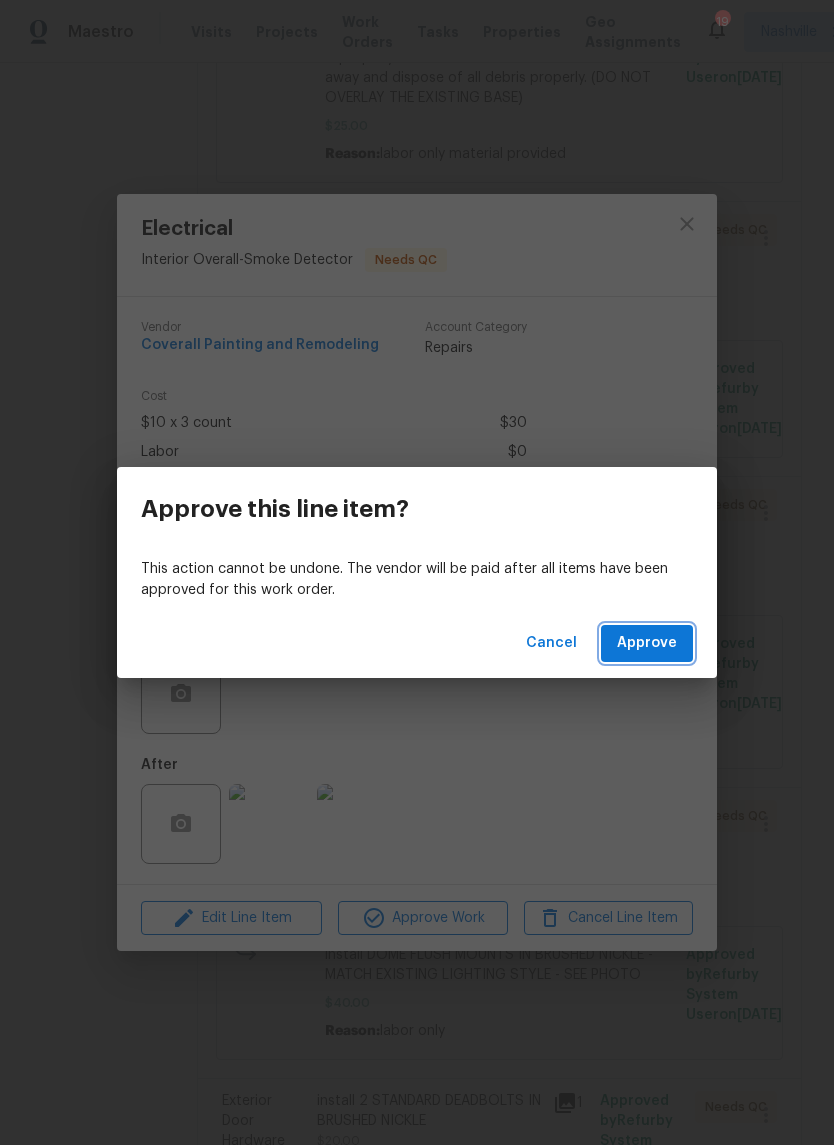 click on "Approve" at bounding box center (647, 643) 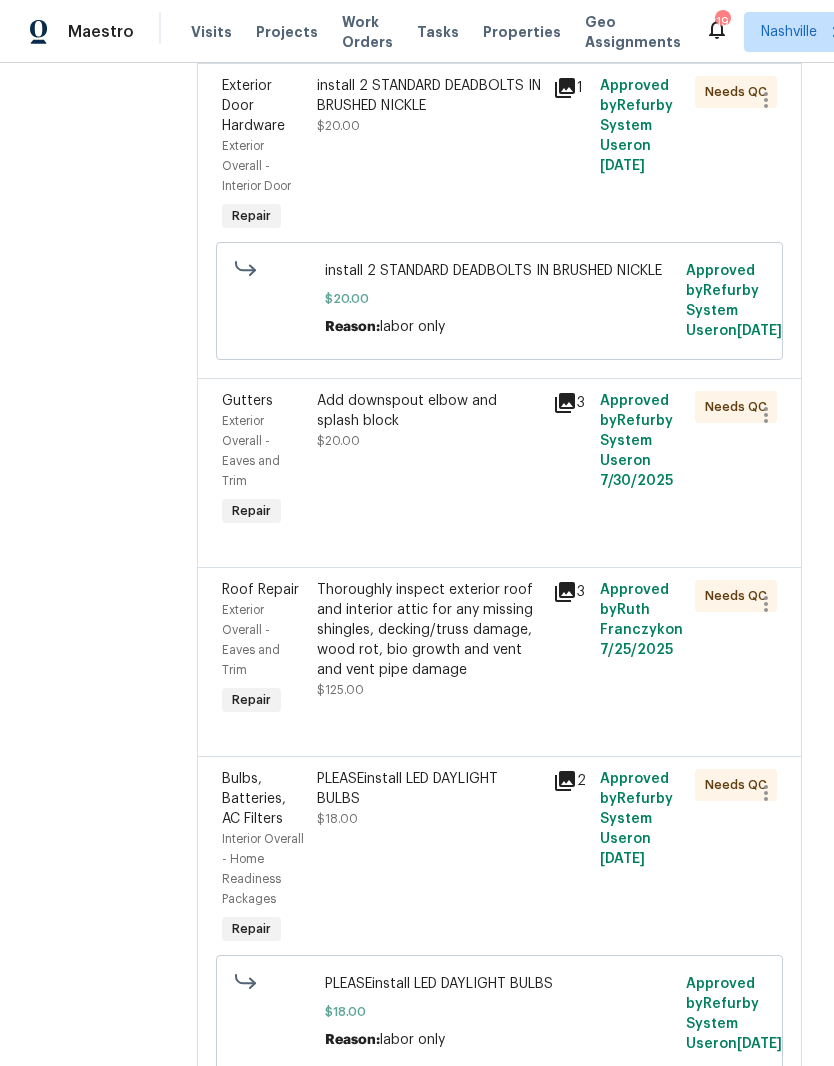 scroll, scrollTop: 1672, scrollLeft: 0, axis: vertical 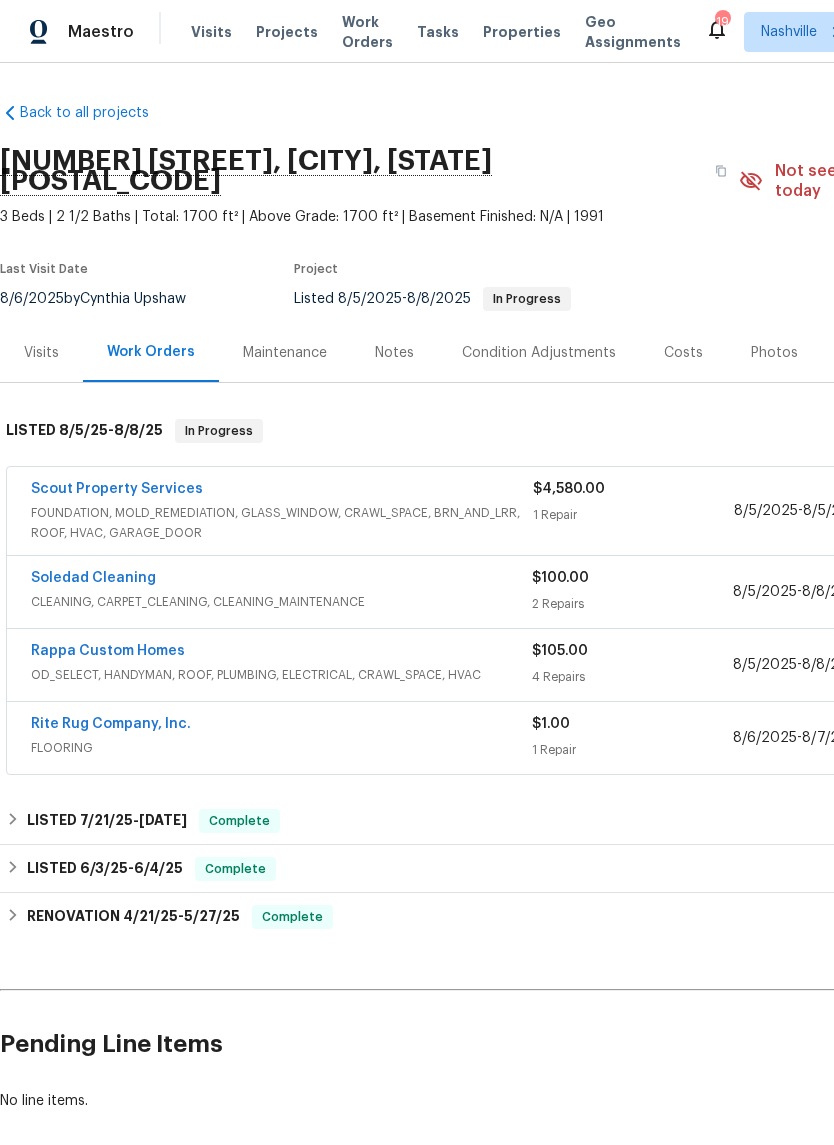 click on "Notes" at bounding box center (394, 353) 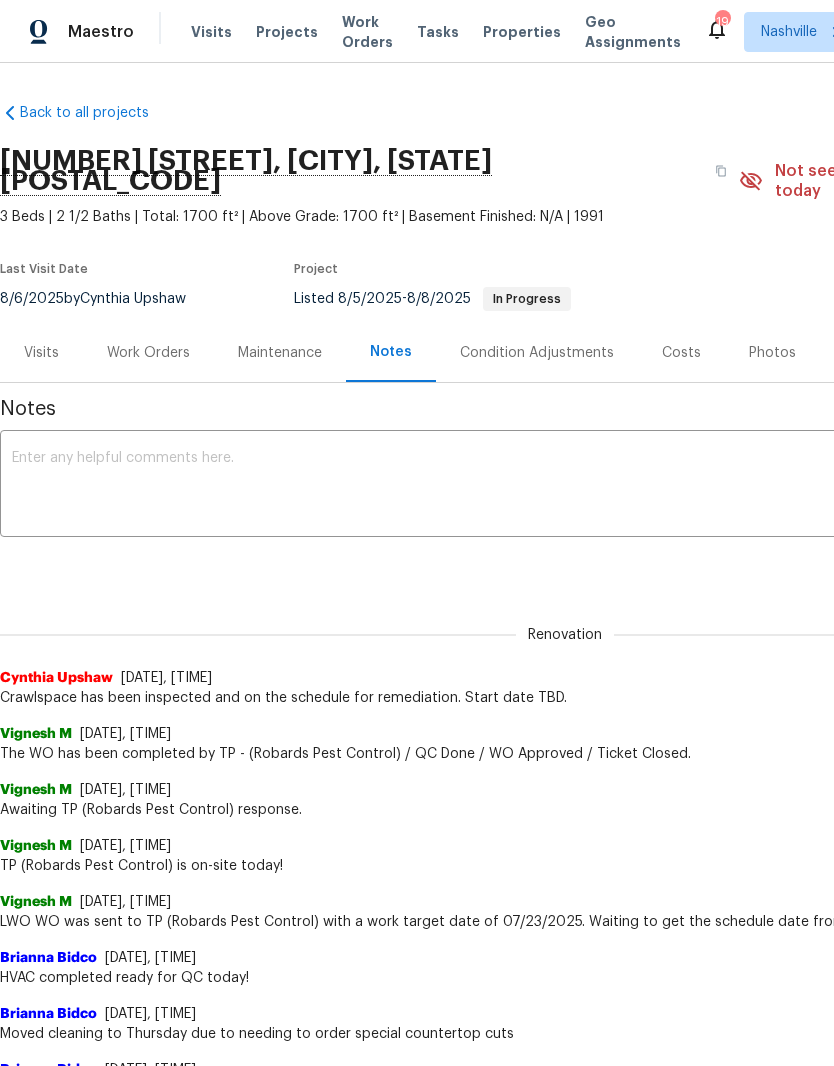 scroll, scrollTop: 0, scrollLeft: 0, axis: both 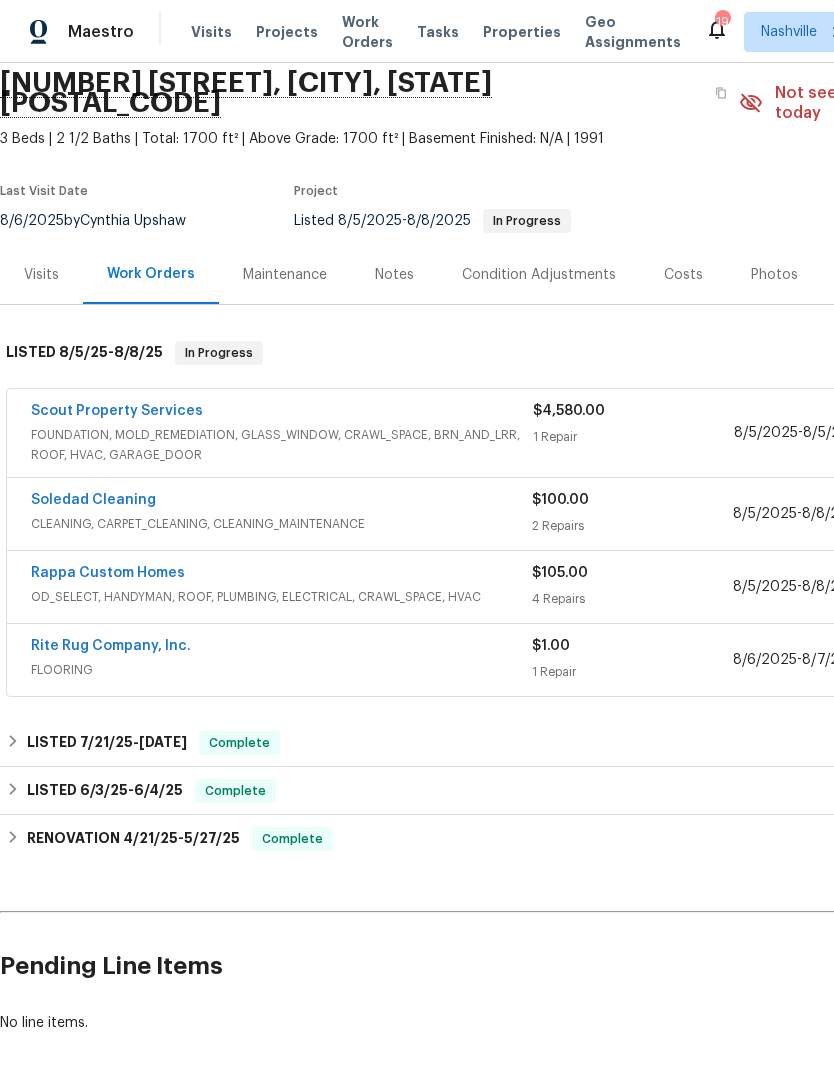 click on "Soledad Cleaning" at bounding box center (281, 502) 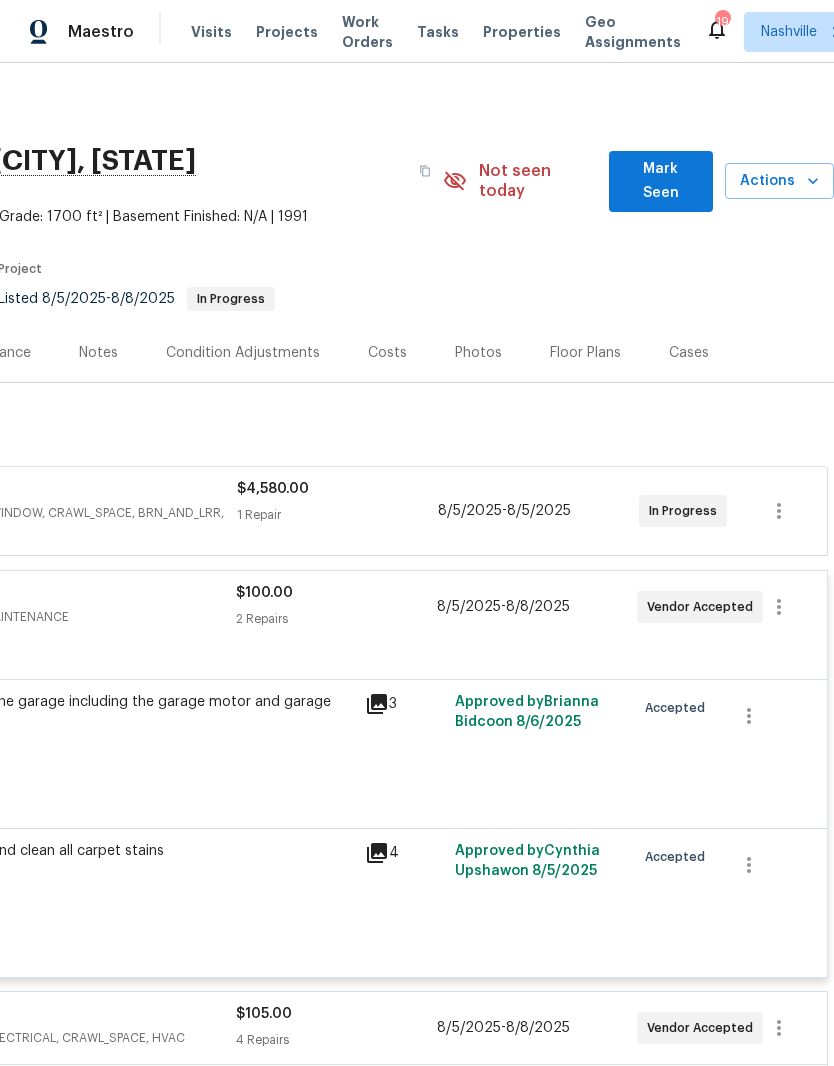 scroll, scrollTop: 0, scrollLeft: 296, axis: horizontal 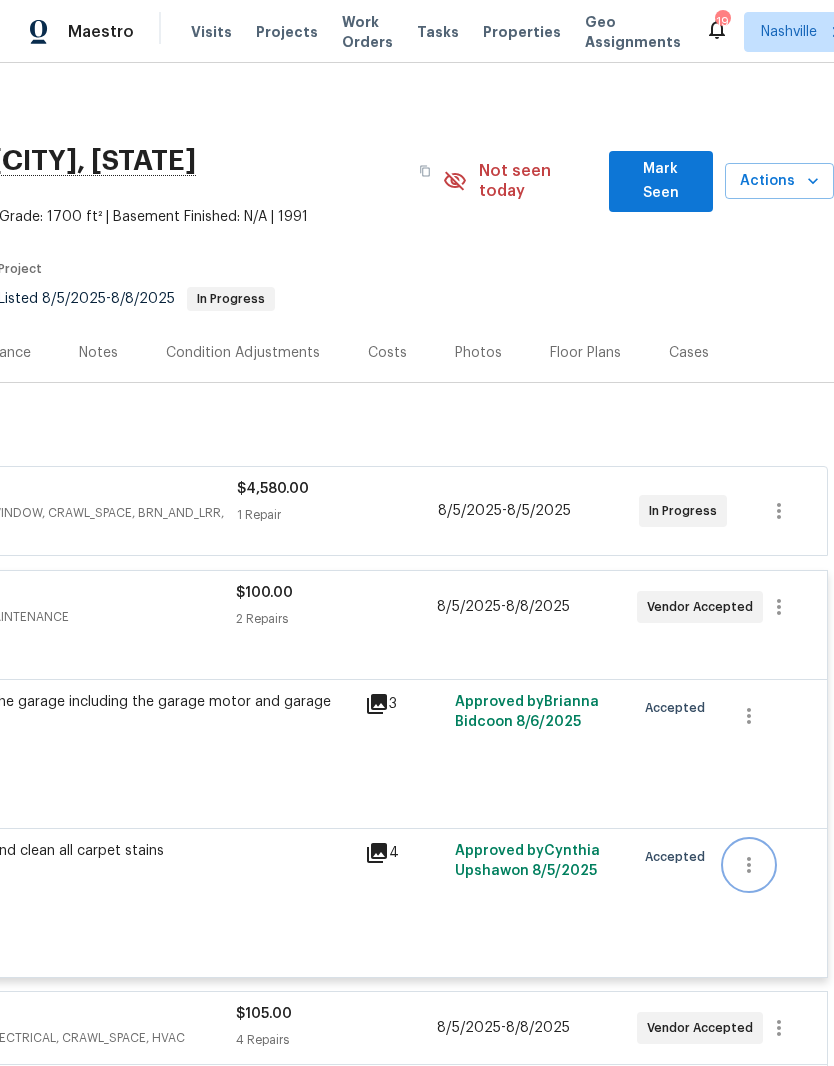 click 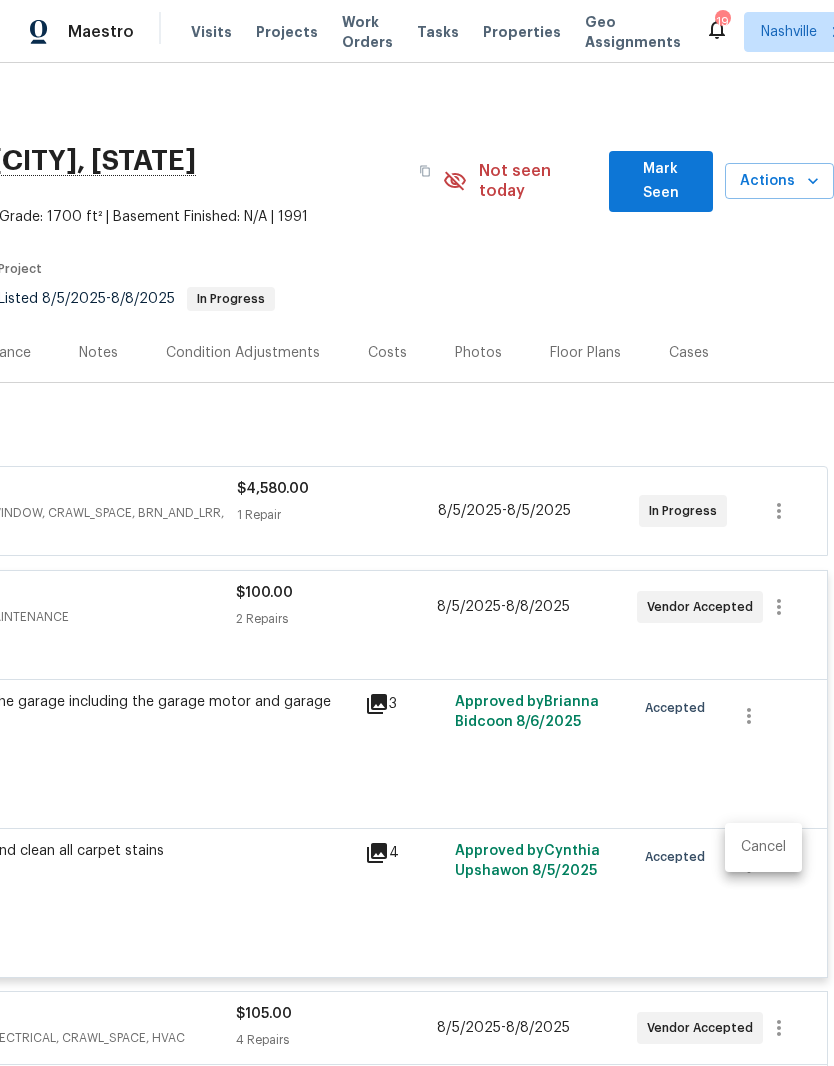 click on "Cancel" at bounding box center [763, 847] 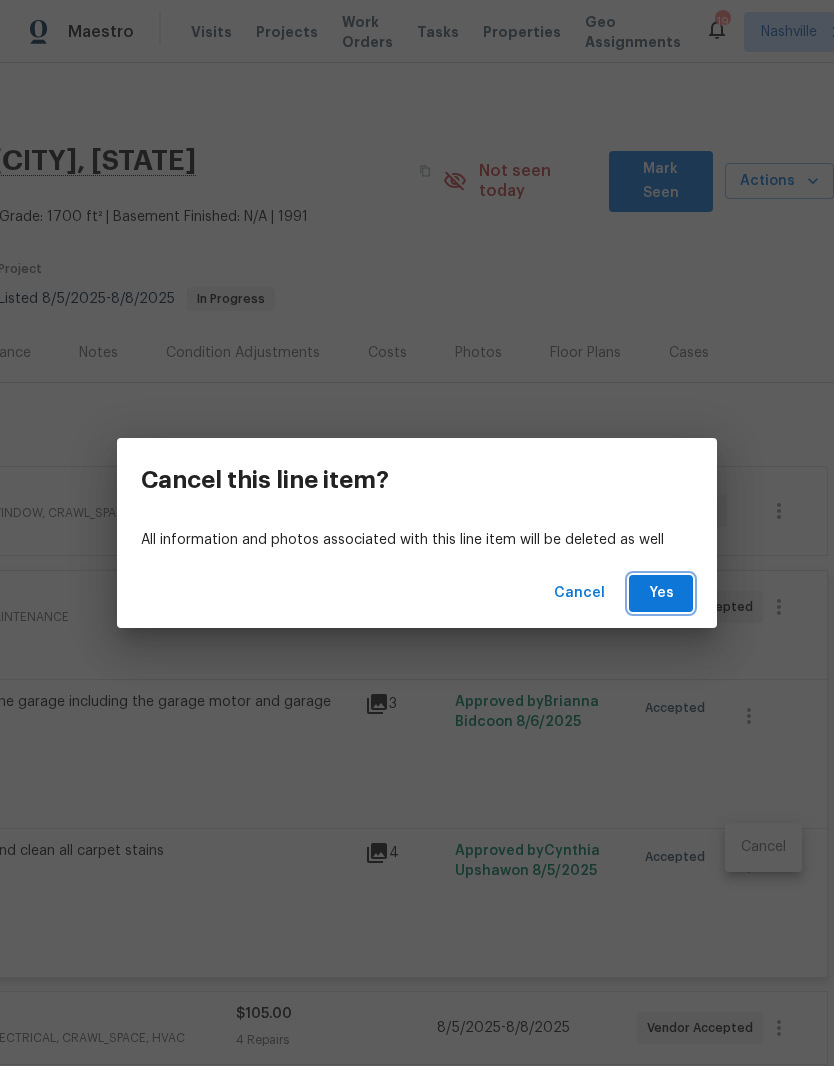 click on "Yes" at bounding box center (661, 593) 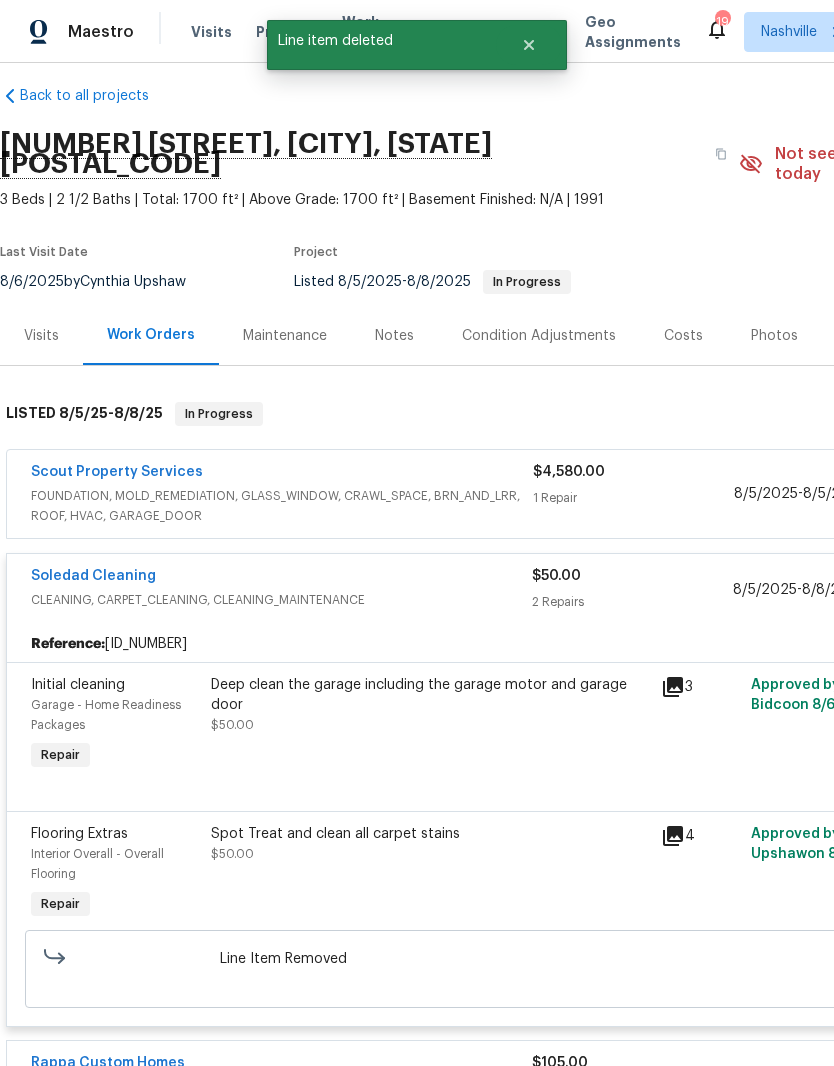 scroll, scrollTop: 17, scrollLeft: 0, axis: vertical 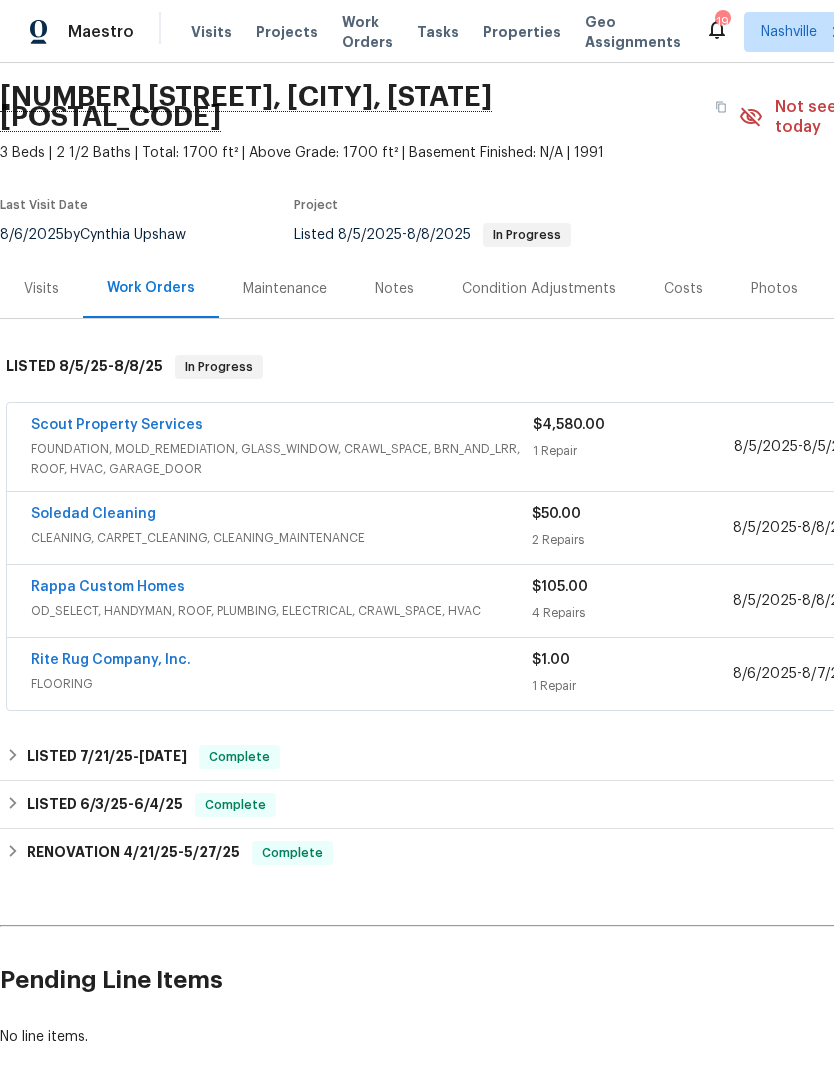 click on "Soledad Cleaning" at bounding box center [93, 514] 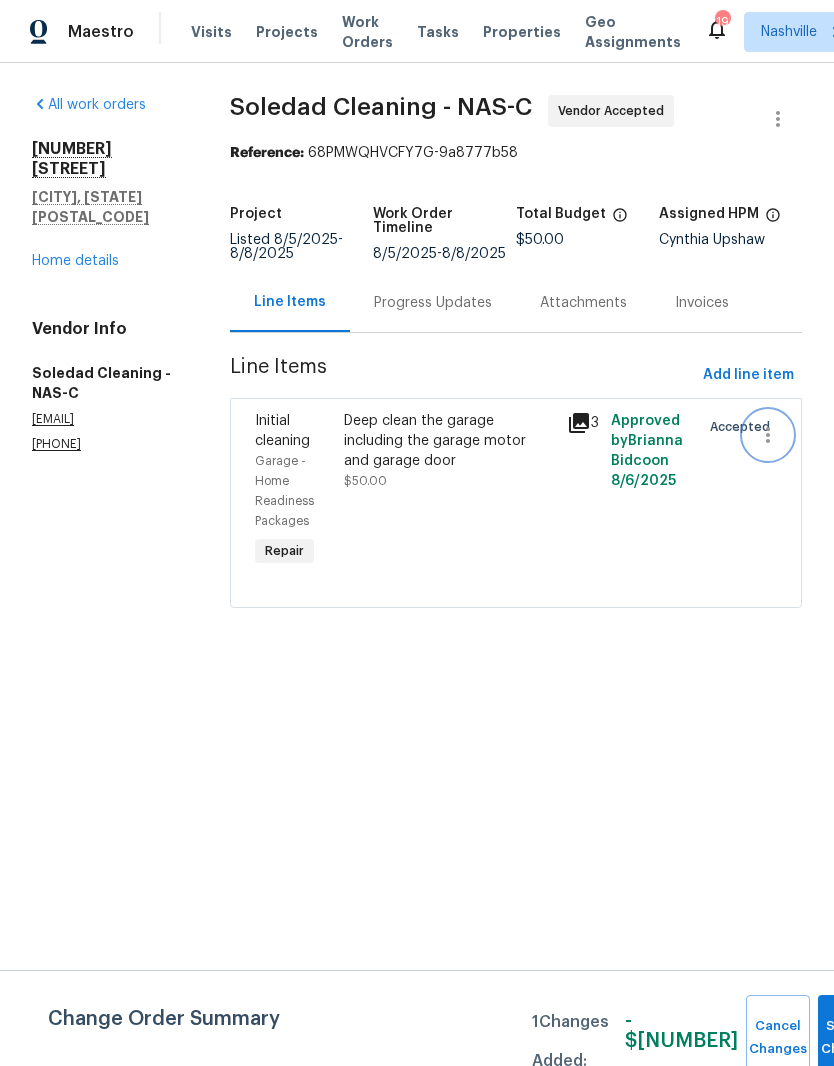 click 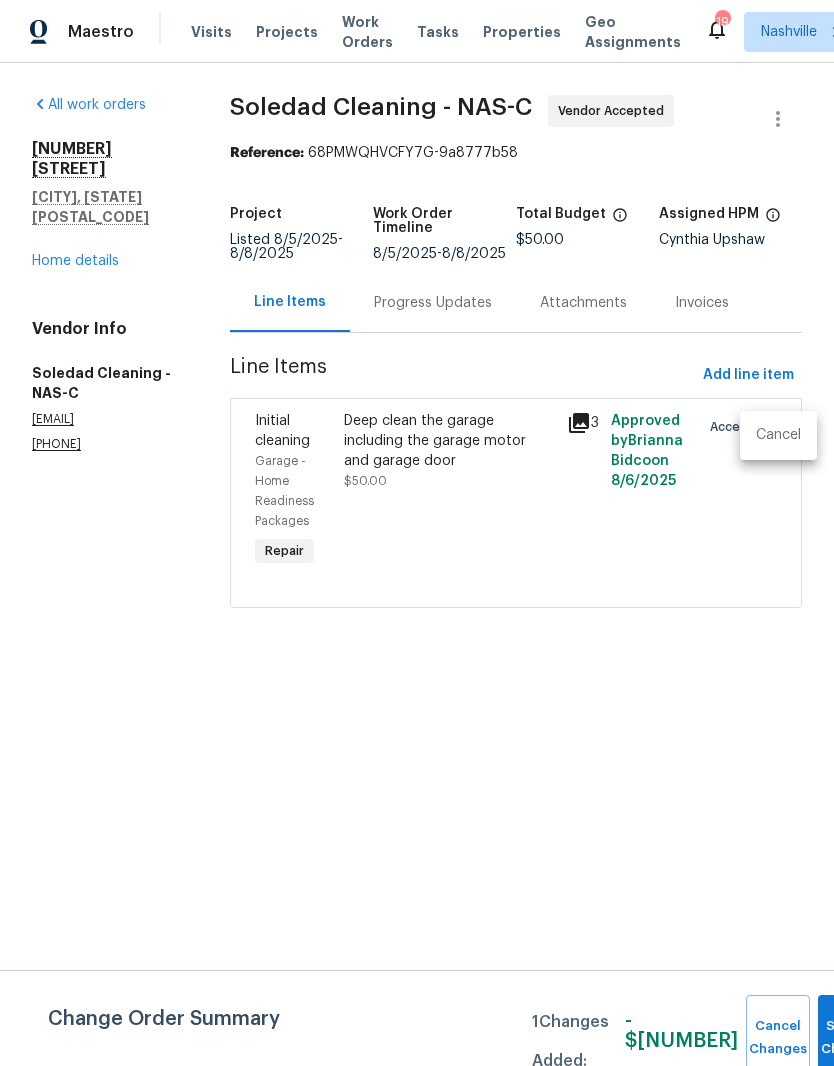 click on "Cancel" at bounding box center (778, 435) 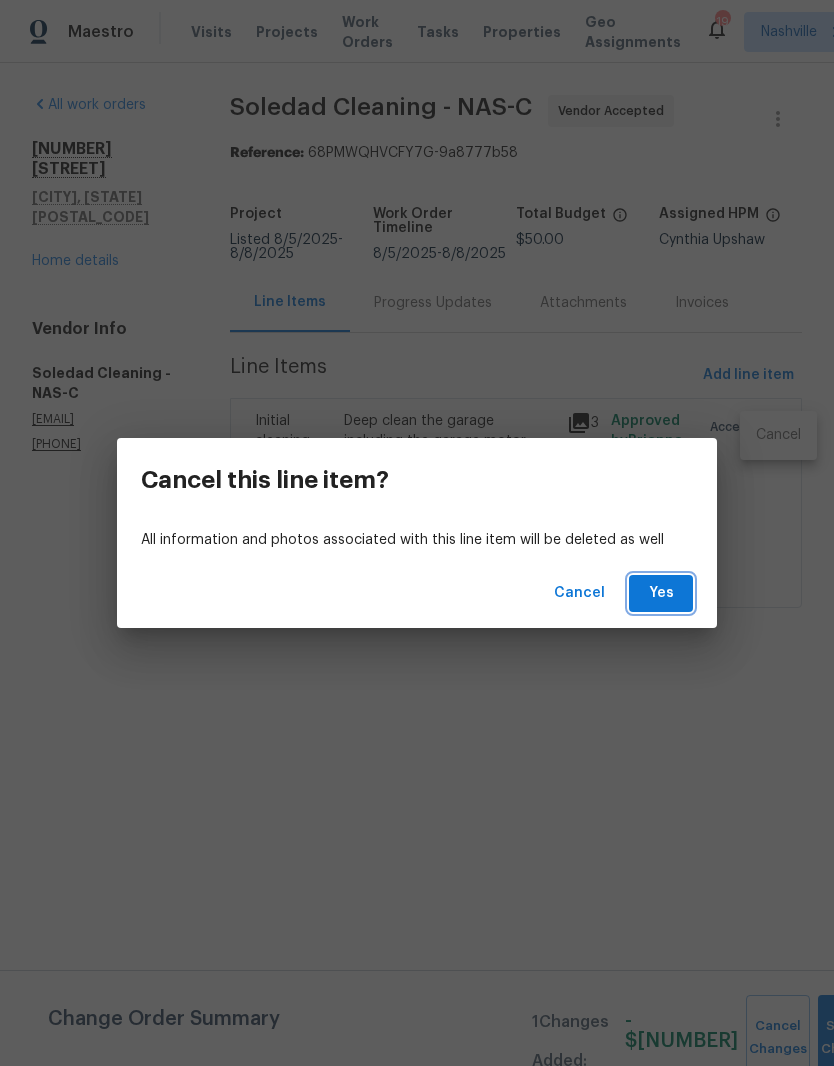 click on "Yes" at bounding box center (661, 593) 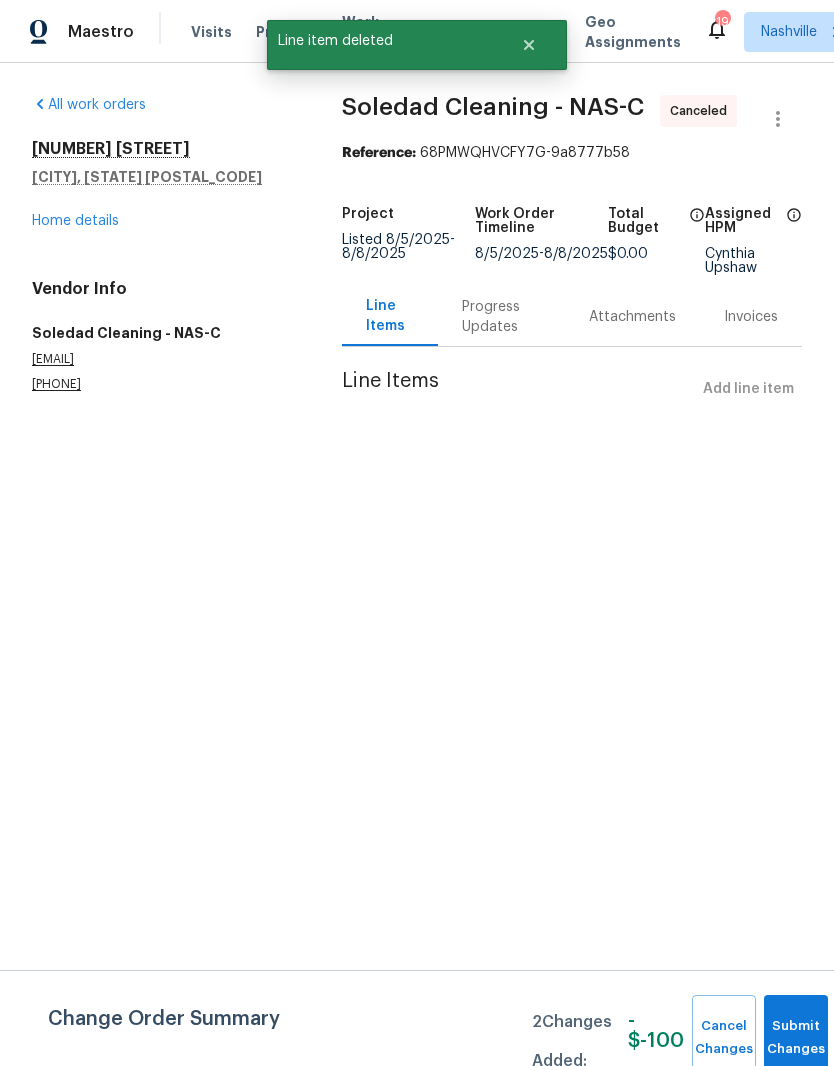 click on "Home details" at bounding box center (75, 221) 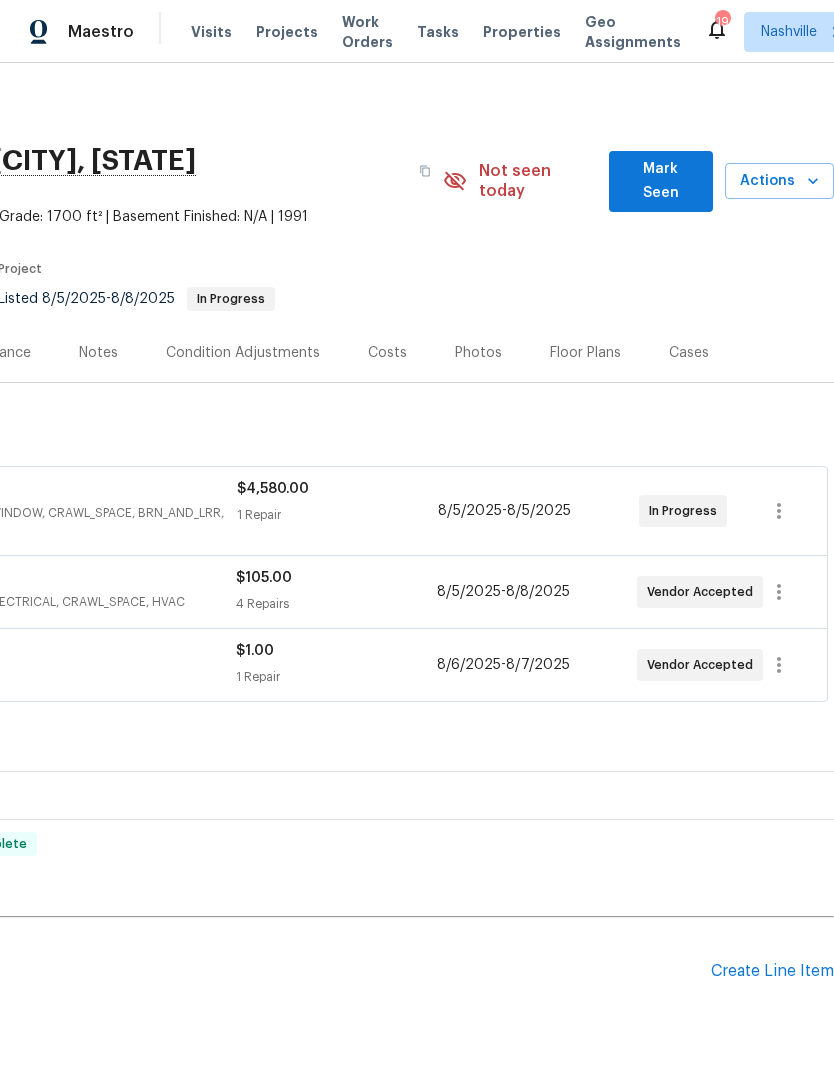 scroll, scrollTop: 0, scrollLeft: 296, axis: horizontal 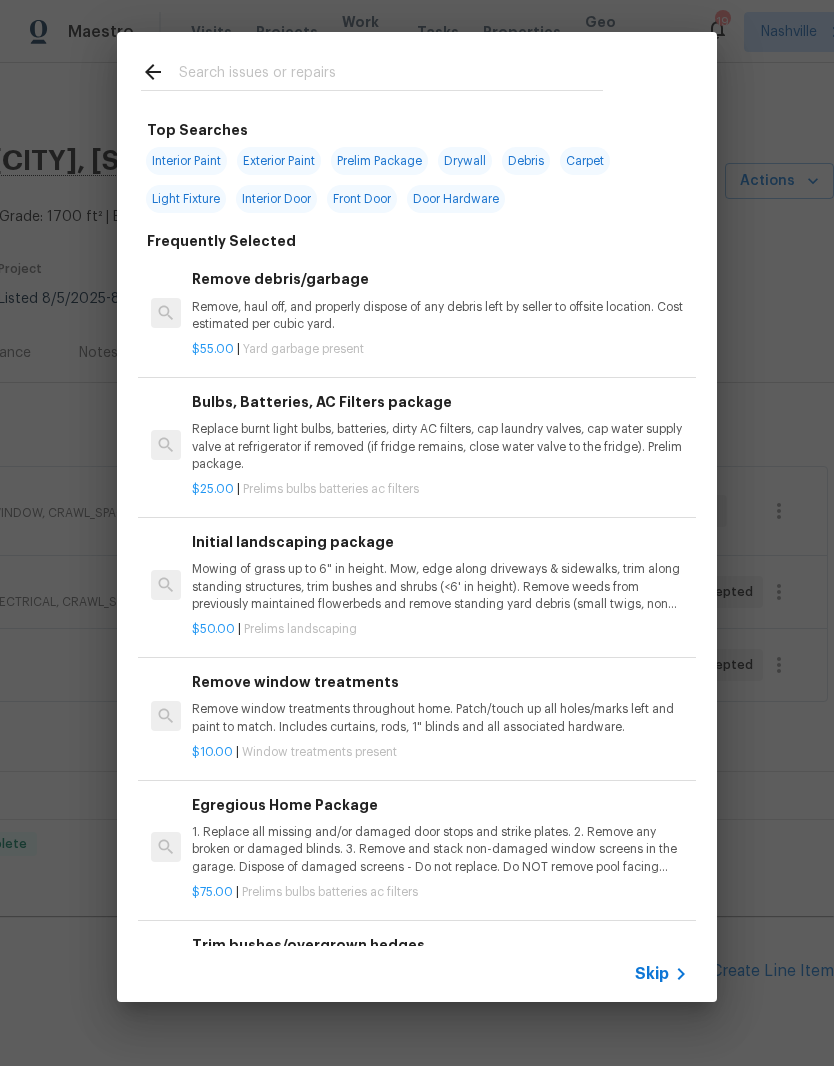 click at bounding box center [391, 75] 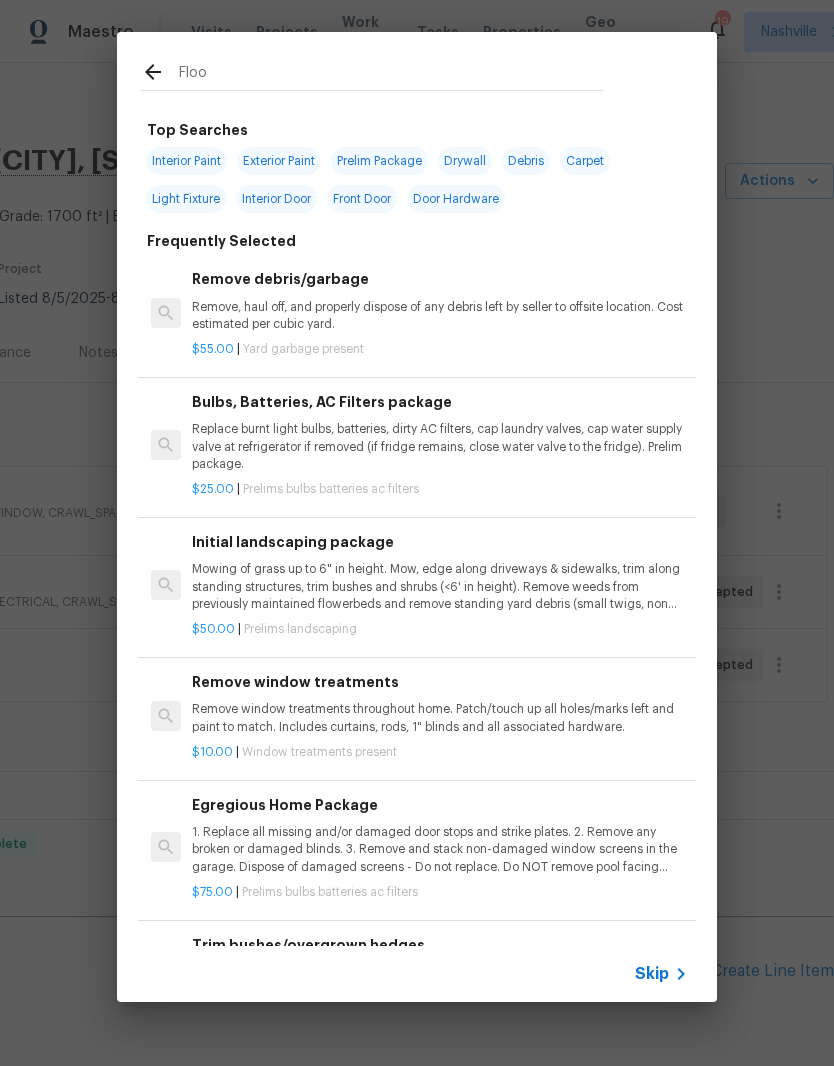 type on "Floor" 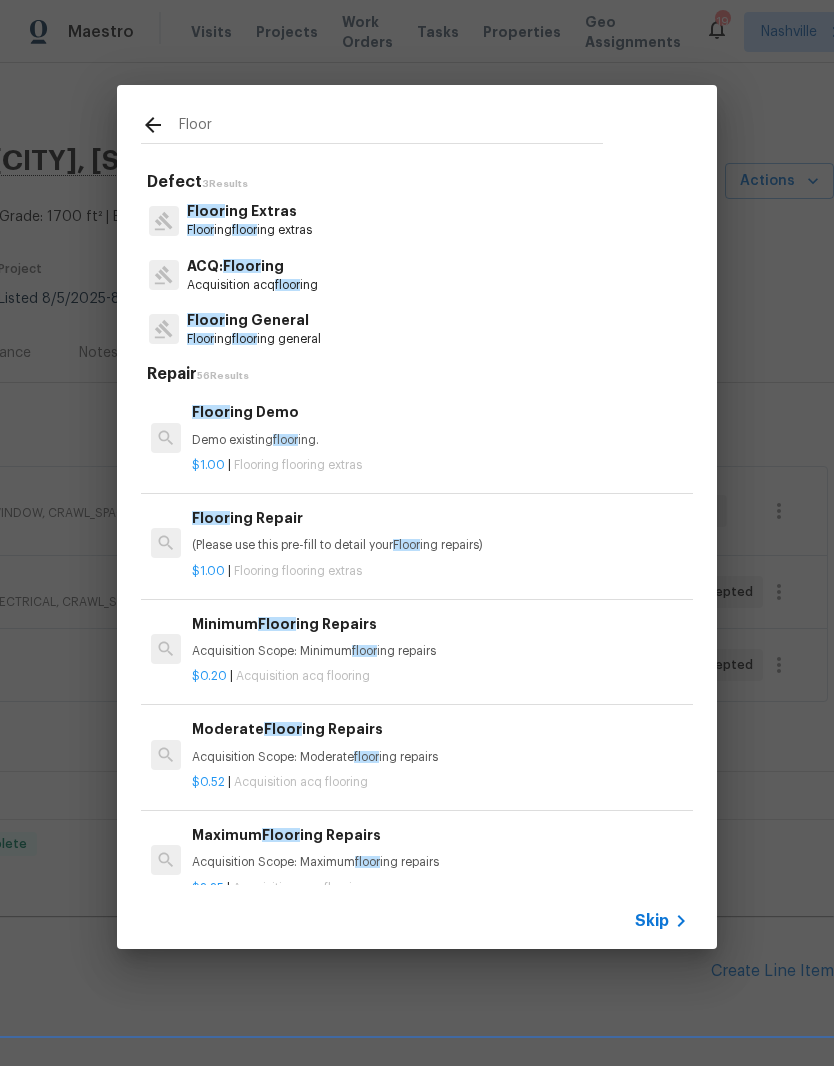 click on "Floor ing Extras" at bounding box center [249, 211] 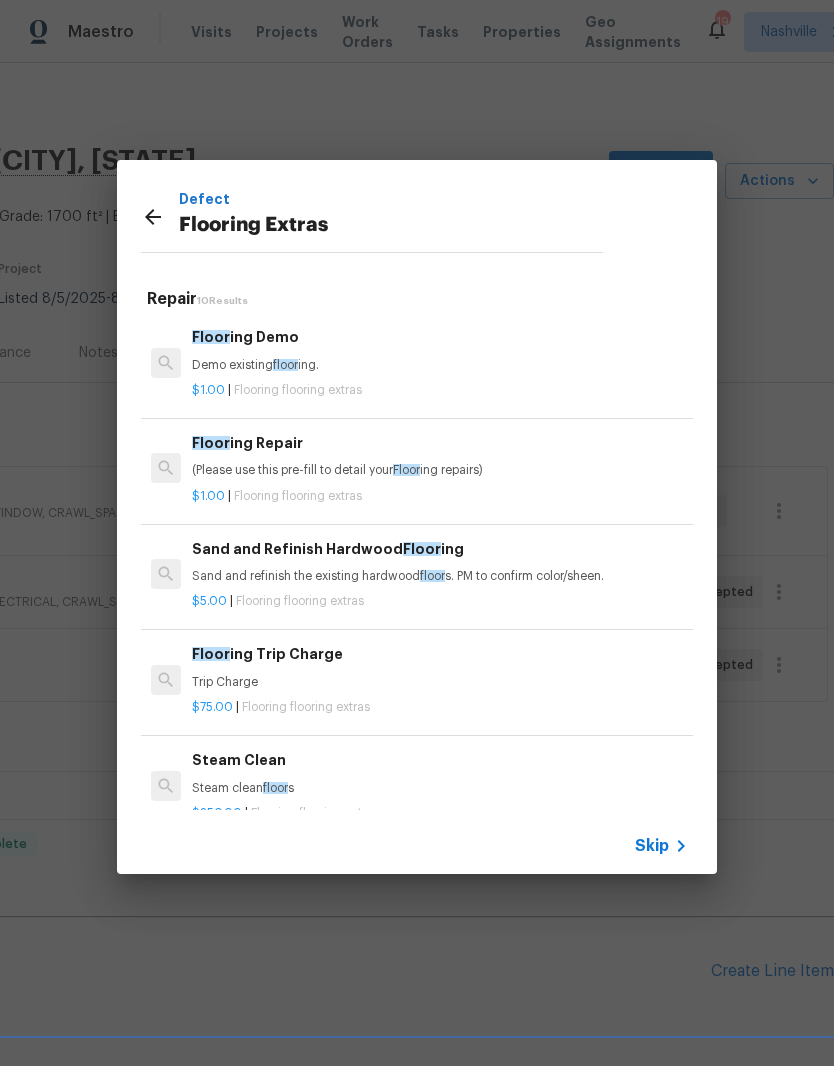 click on "Steam Clean Steam clean floor s" at bounding box center (440, 773) 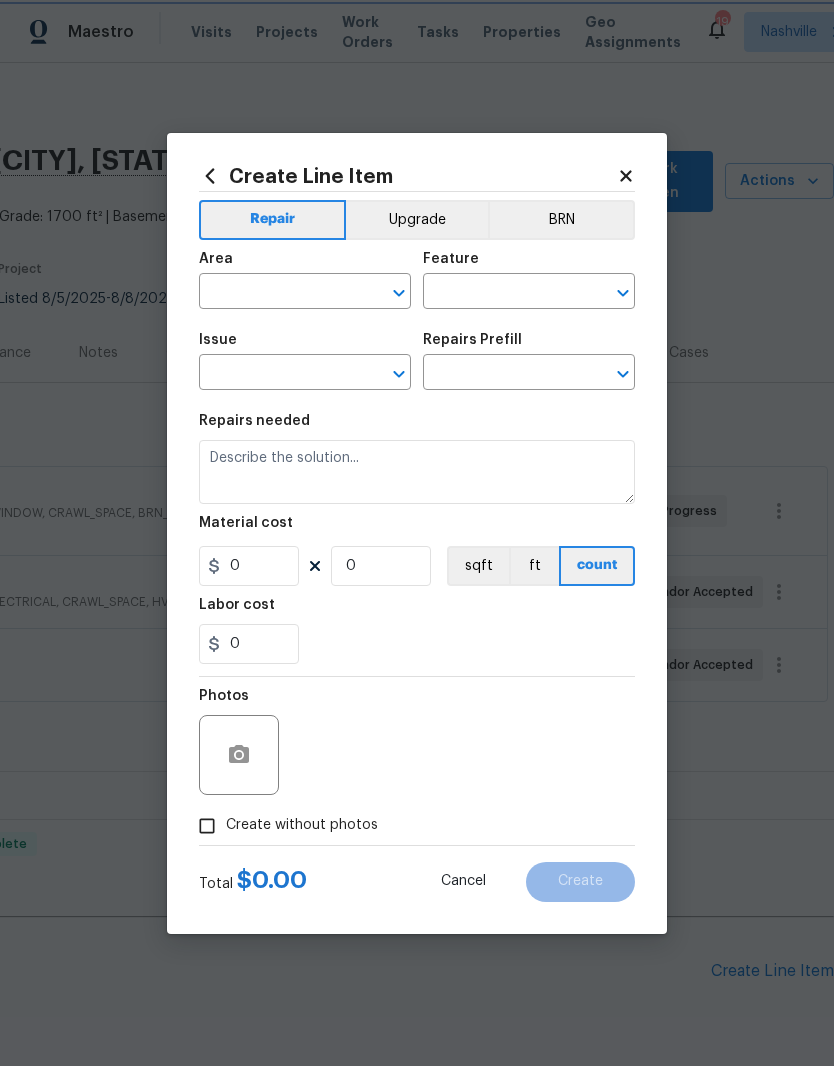 type on "Overall Flooring" 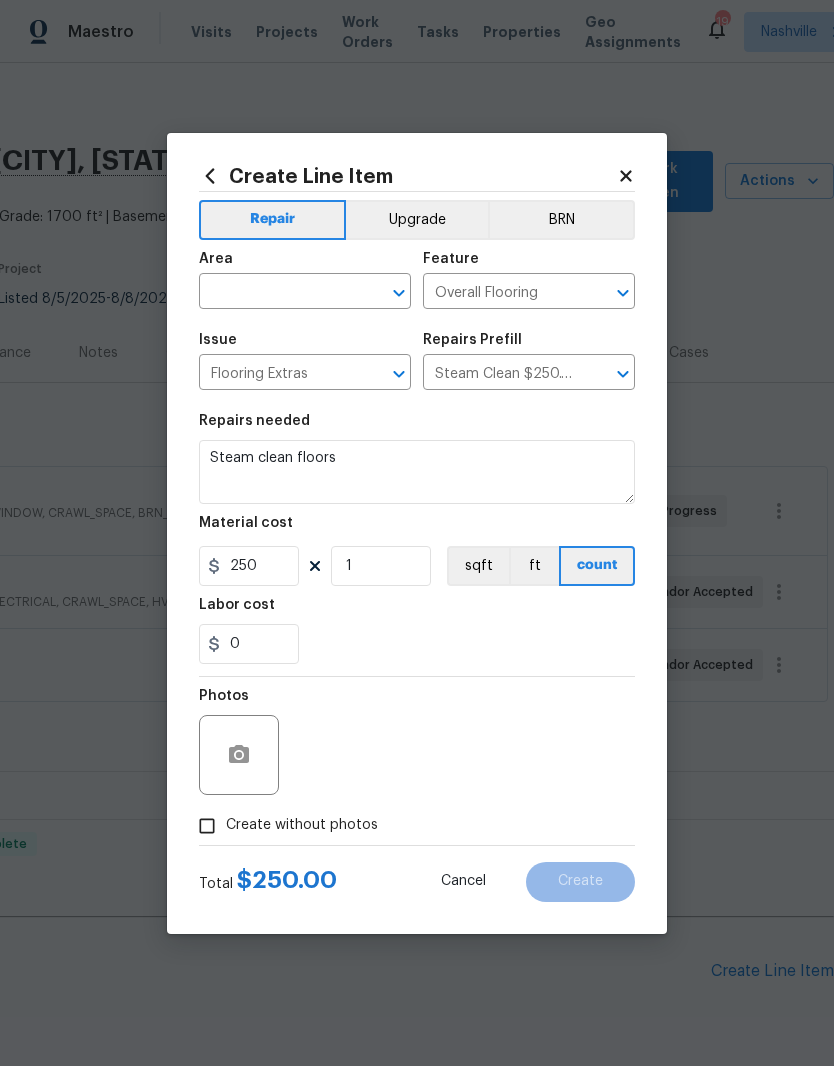 click at bounding box center [277, 293] 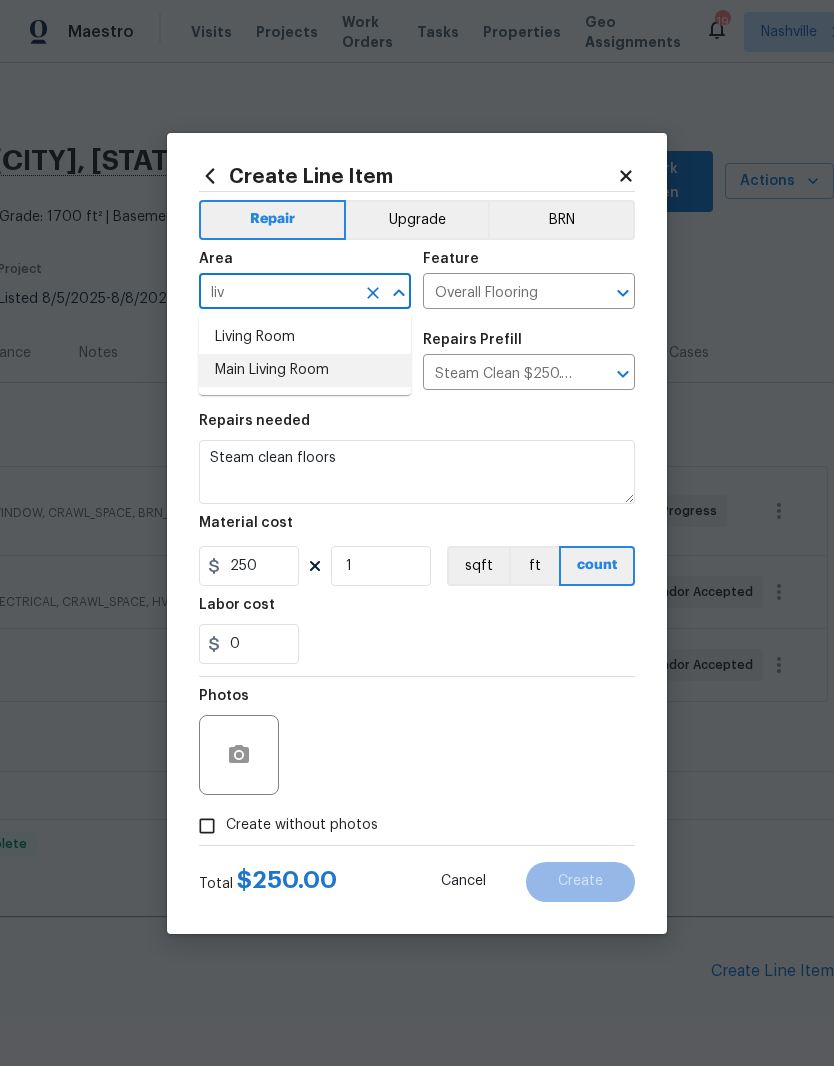 click on "Main Living Room" at bounding box center (305, 370) 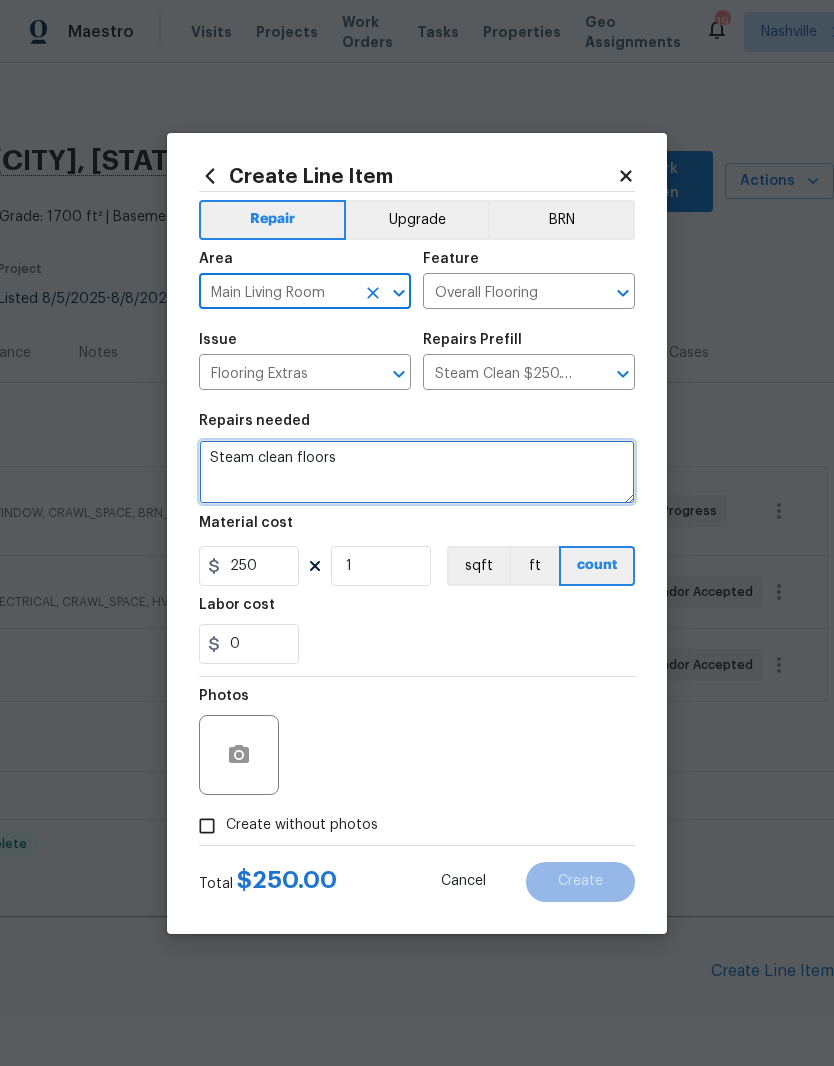 click on "Steam clean floors" at bounding box center [417, 472] 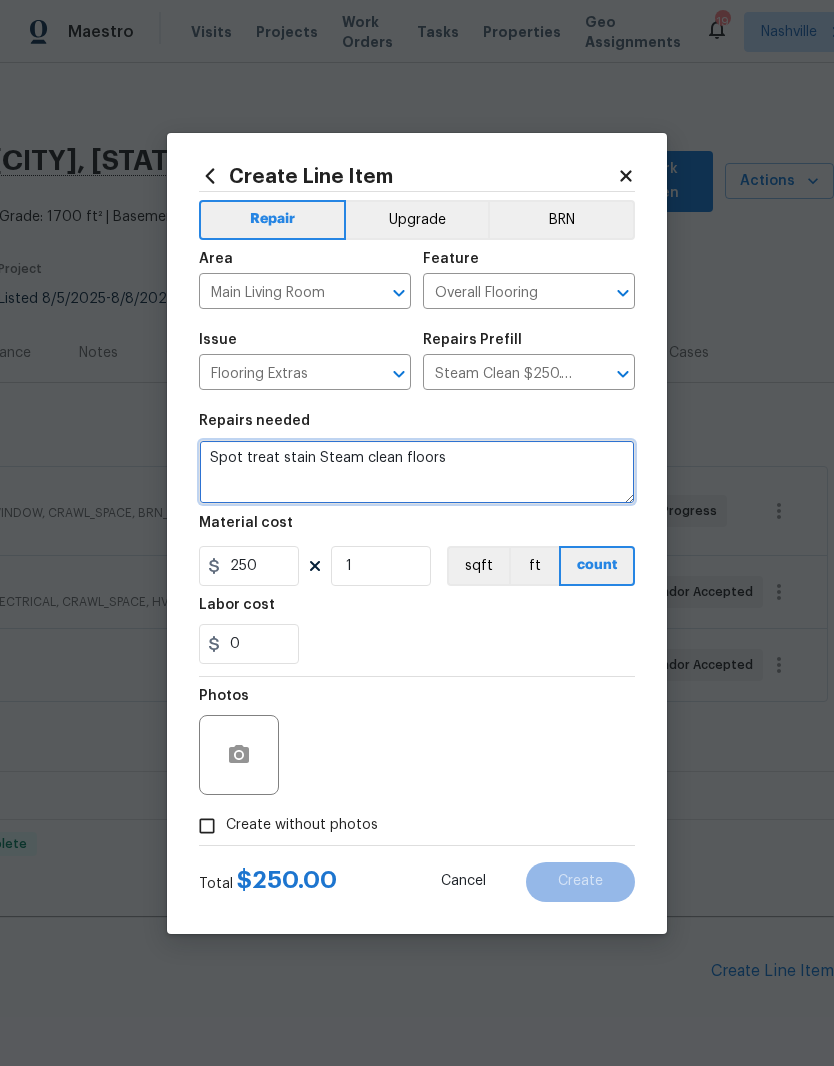 click on "Spot treat stain Steam clean floors" at bounding box center (417, 472) 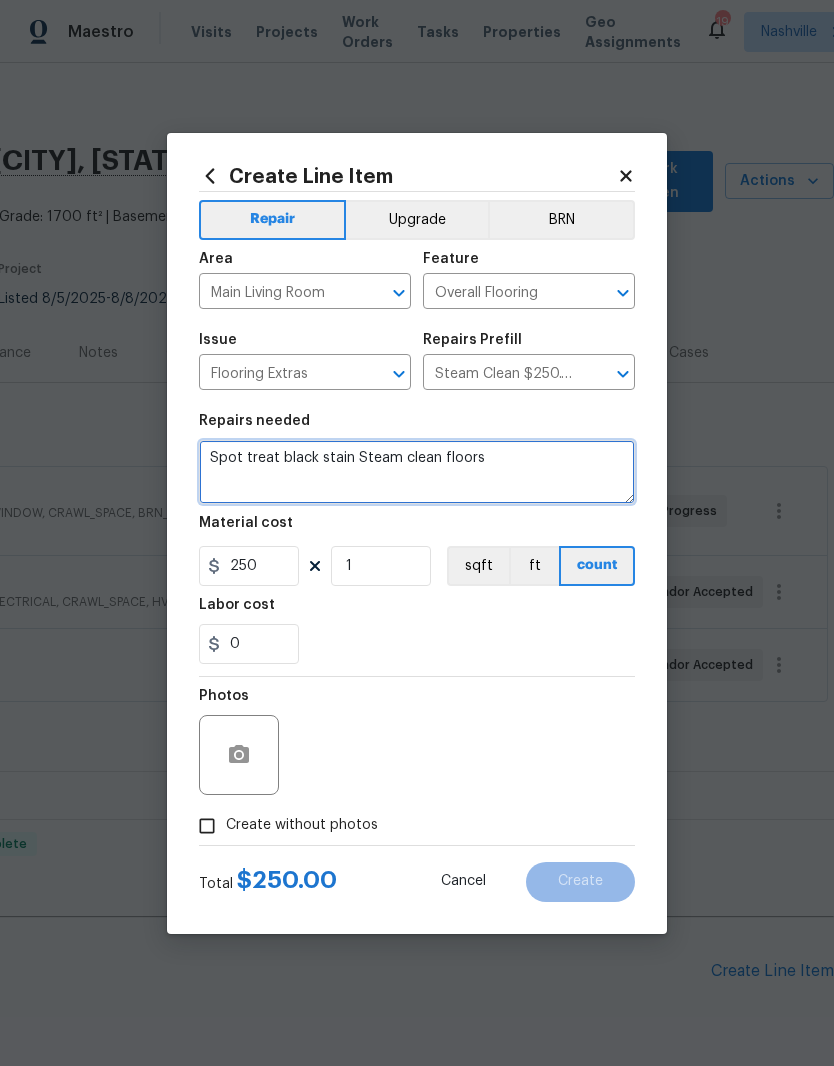 click on "Spot treat black stain Steam clean floors" at bounding box center [417, 472] 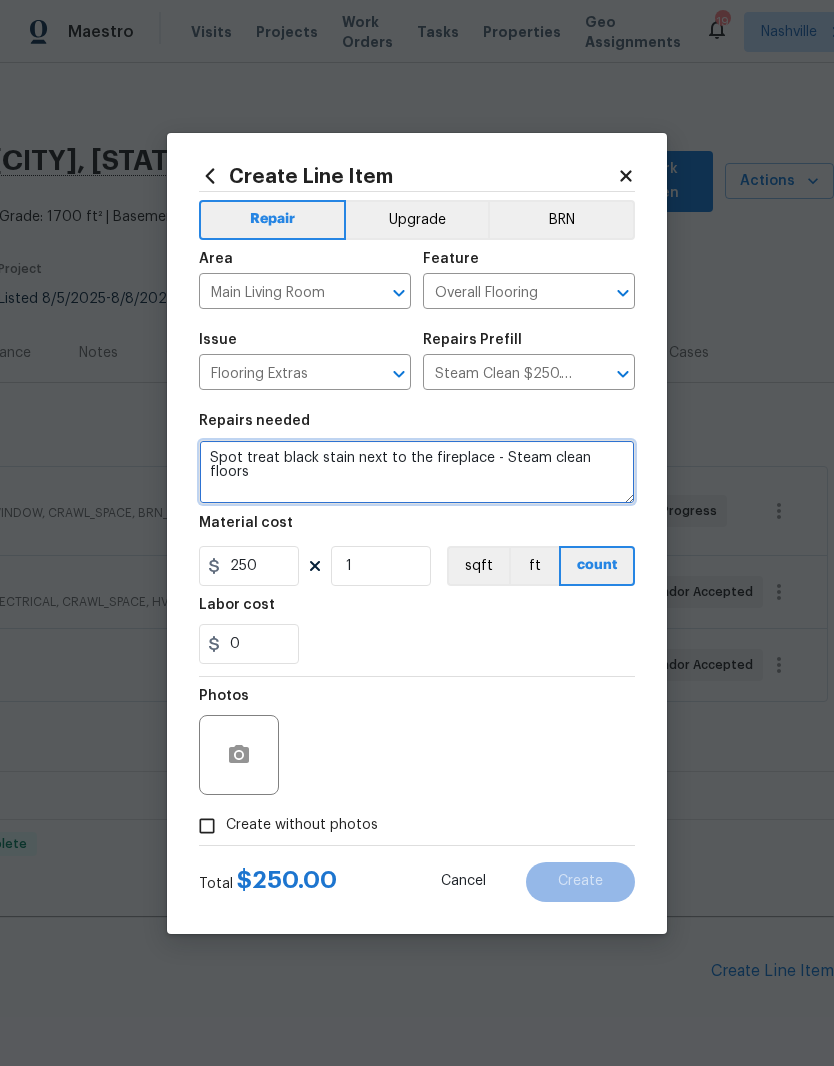 click on "Spot treat black stain next to the fireplace - Steam clean floors" at bounding box center [417, 472] 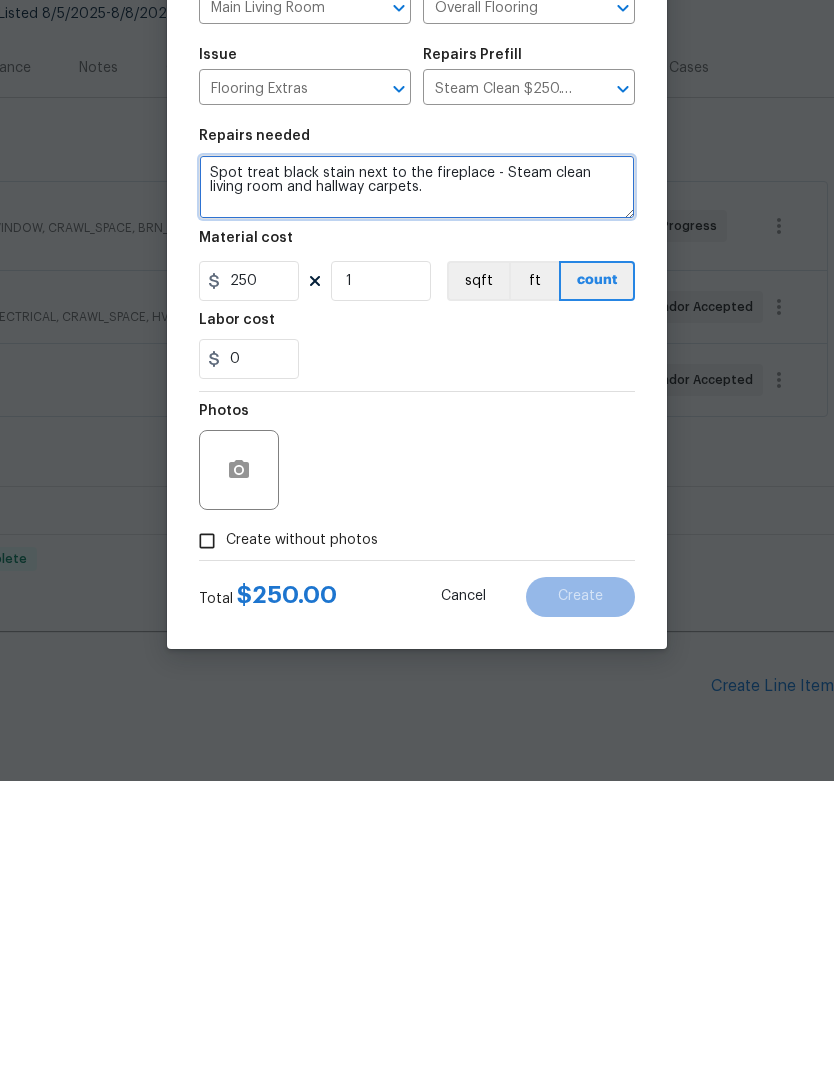 type on "Spot treat black stain next to the fireplace - Steam clean living room and hallway carpets." 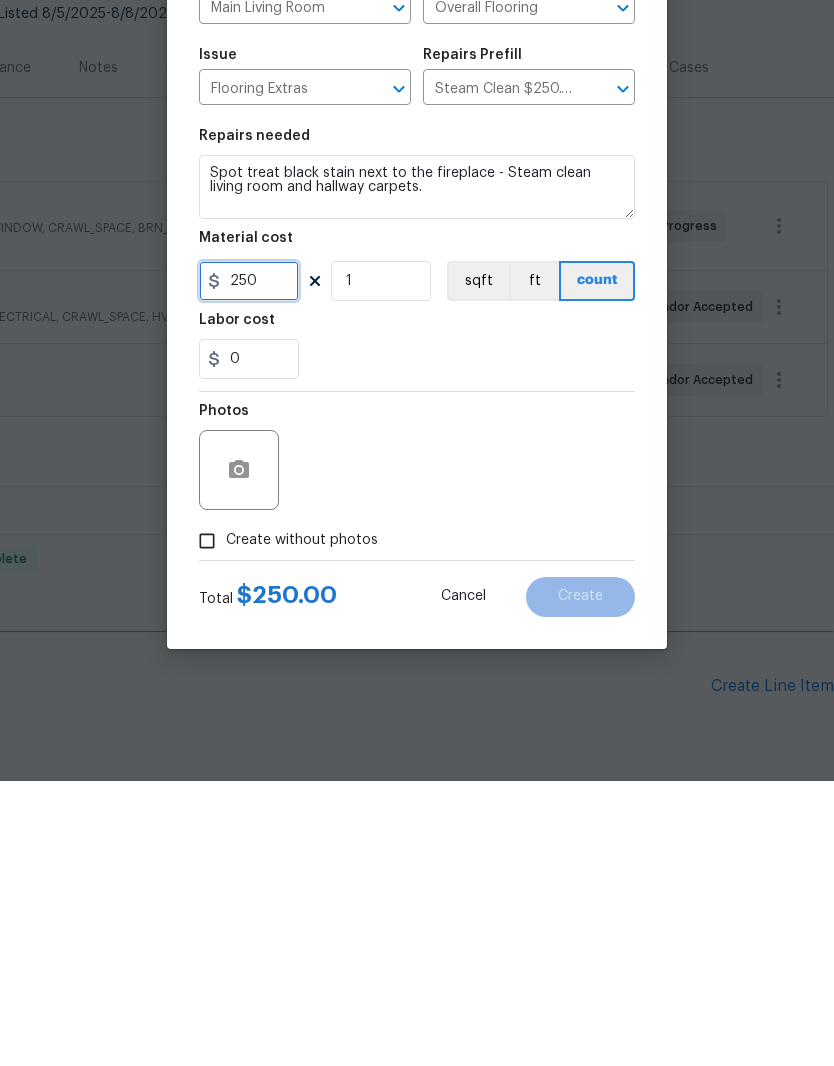 click on "250" at bounding box center (249, 566) 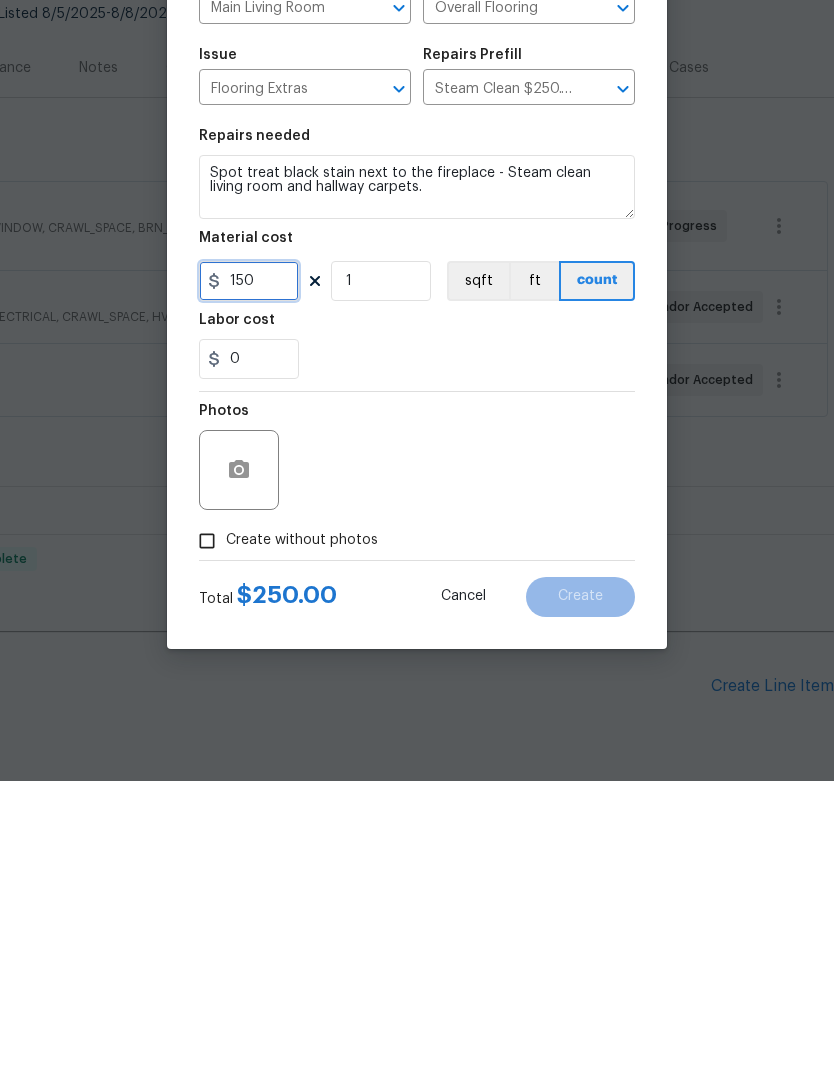 type on "150" 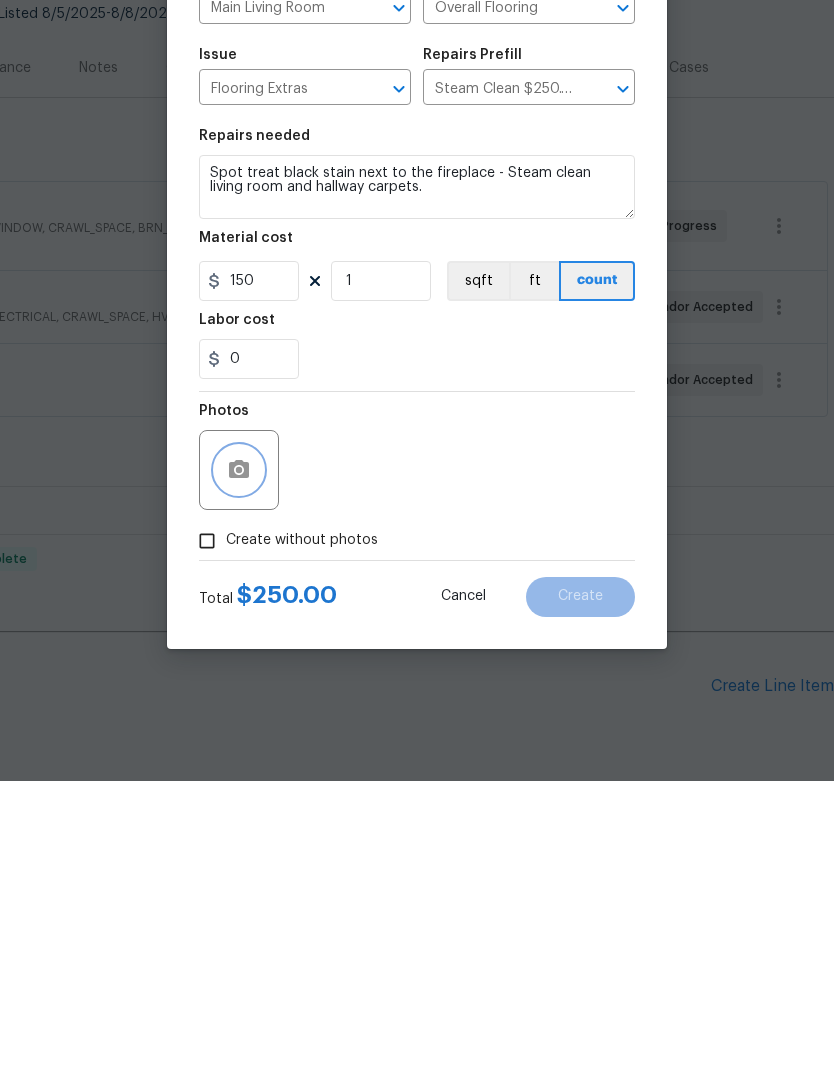 click 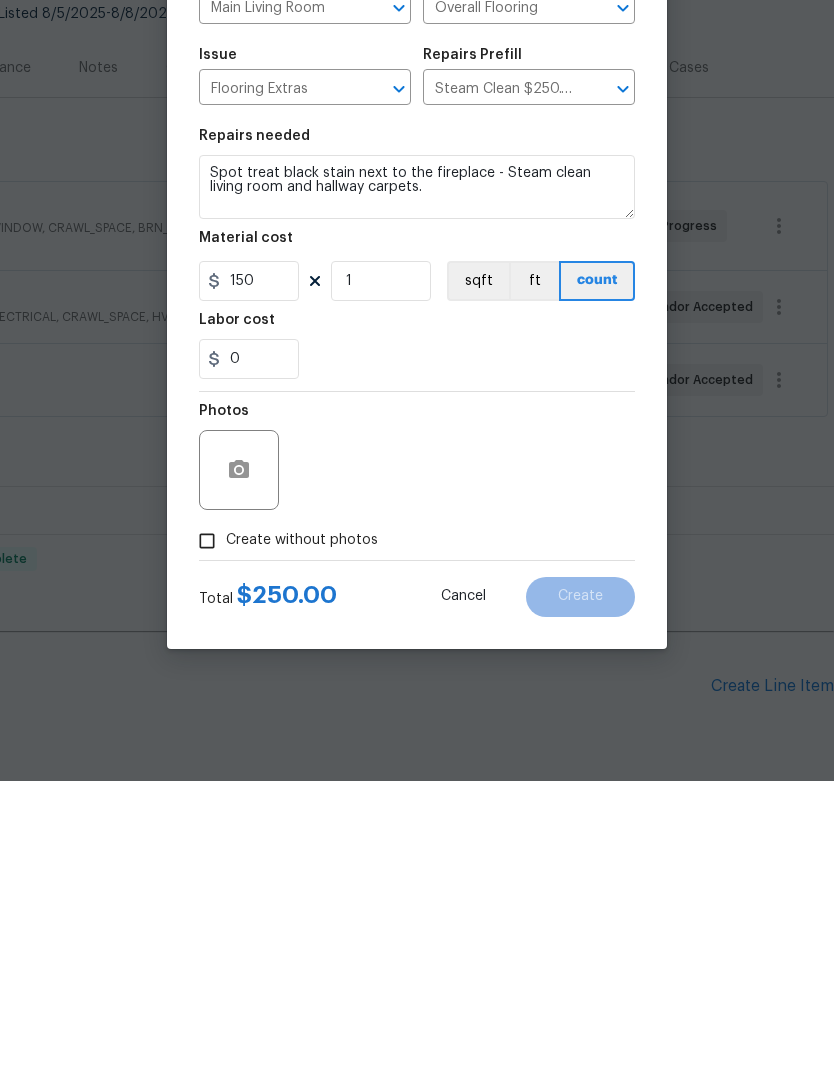 scroll, scrollTop: 82, scrollLeft: 0, axis: vertical 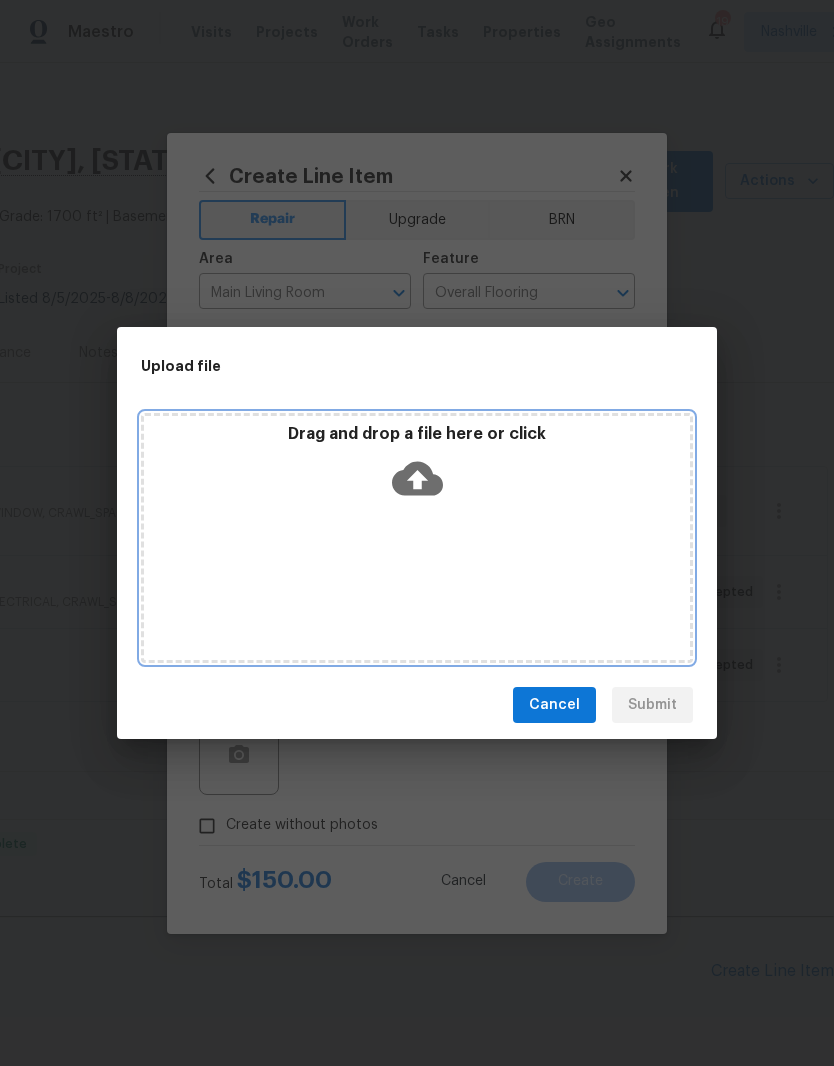 click on "Drag and drop a file here or click" at bounding box center (417, 467) 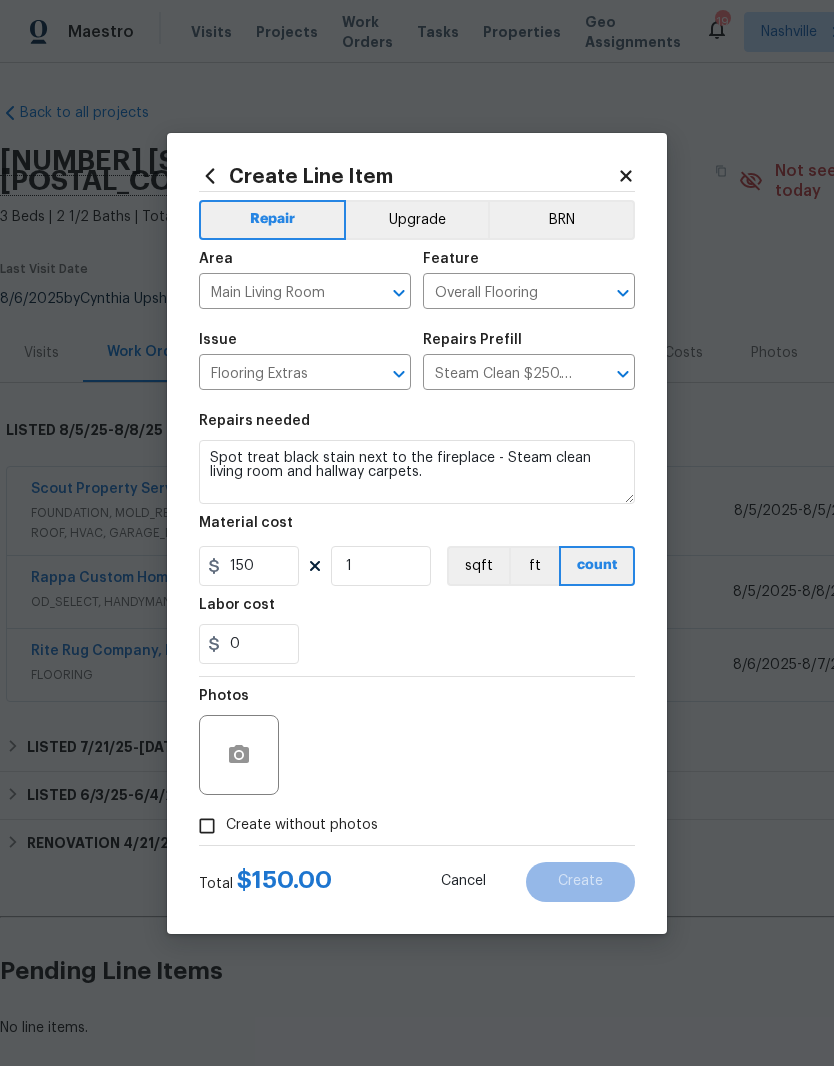 scroll, scrollTop: 82, scrollLeft: 0, axis: vertical 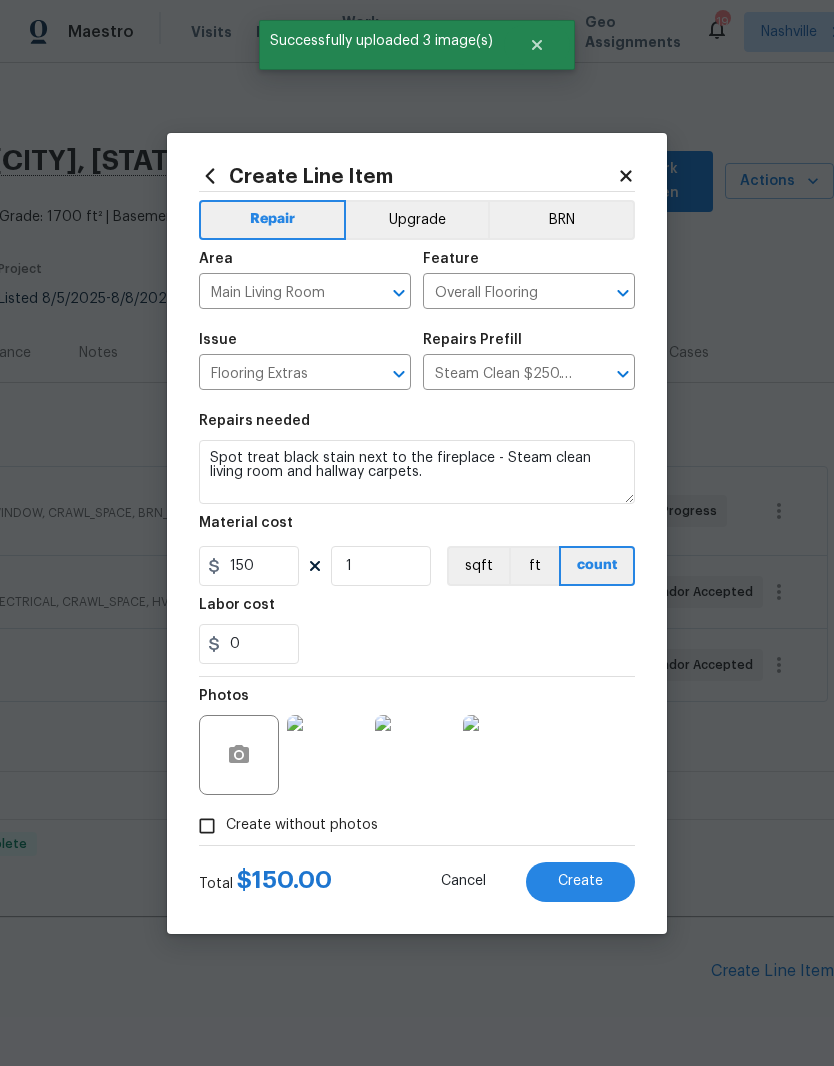 click on "Create" at bounding box center [580, 881] 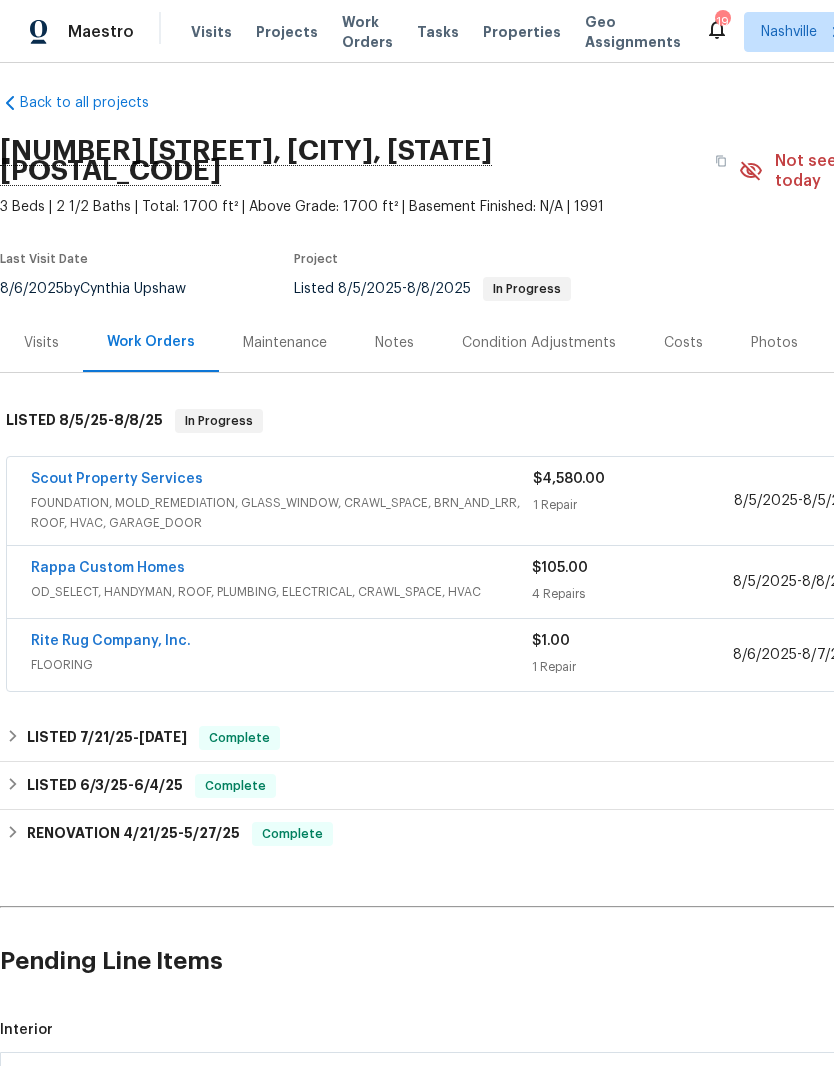 scroll, scrollTop: 10, scrollLeft: 0, axis: vertical 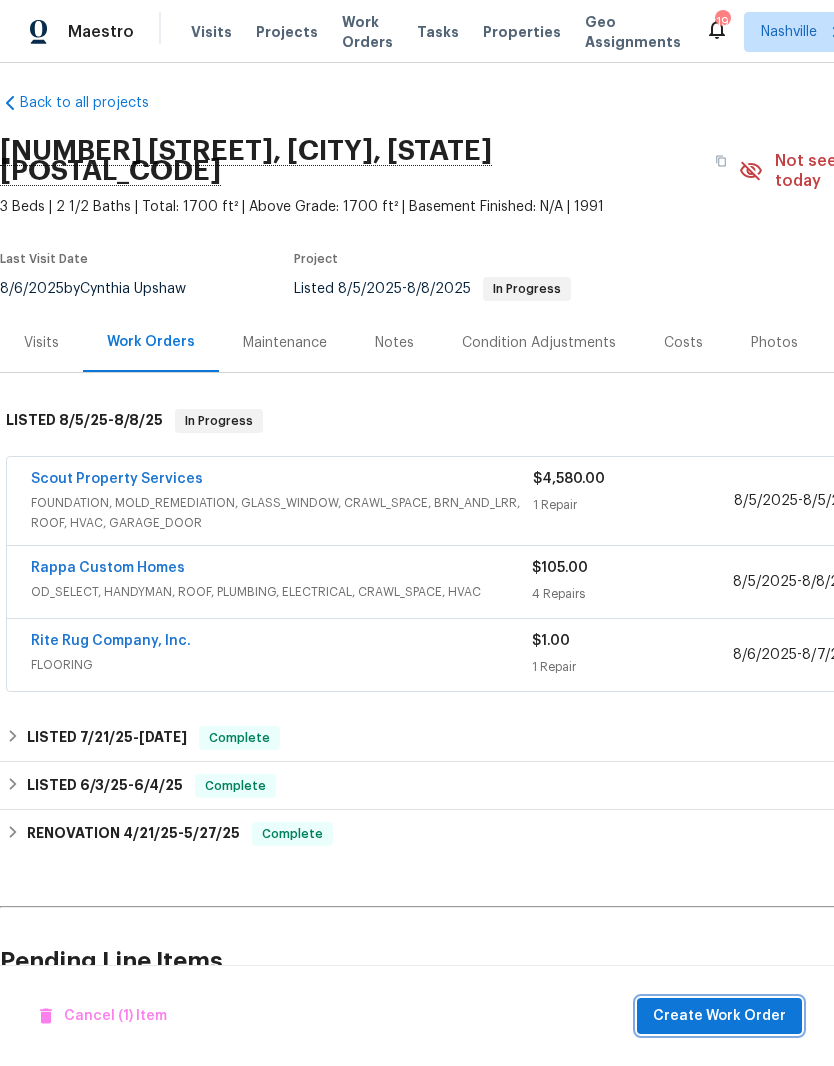 click on "Create Work Order" at bounding box center (719, 1016) 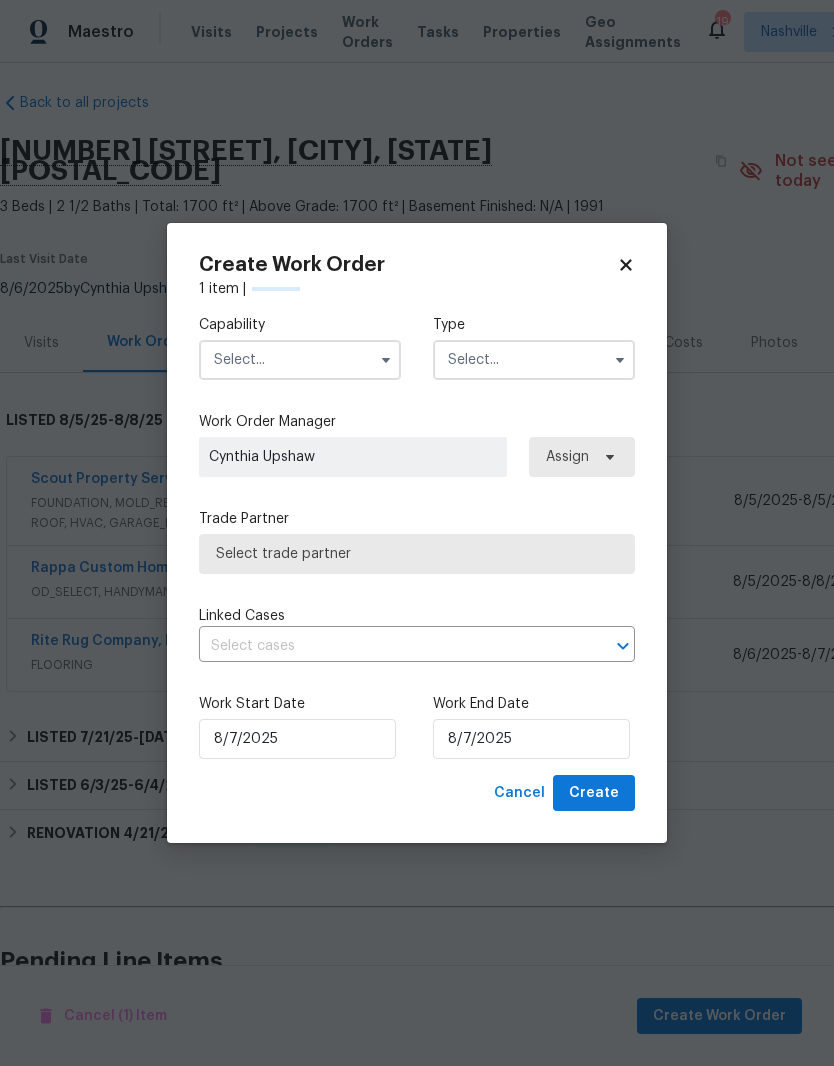 checkbox on "false" 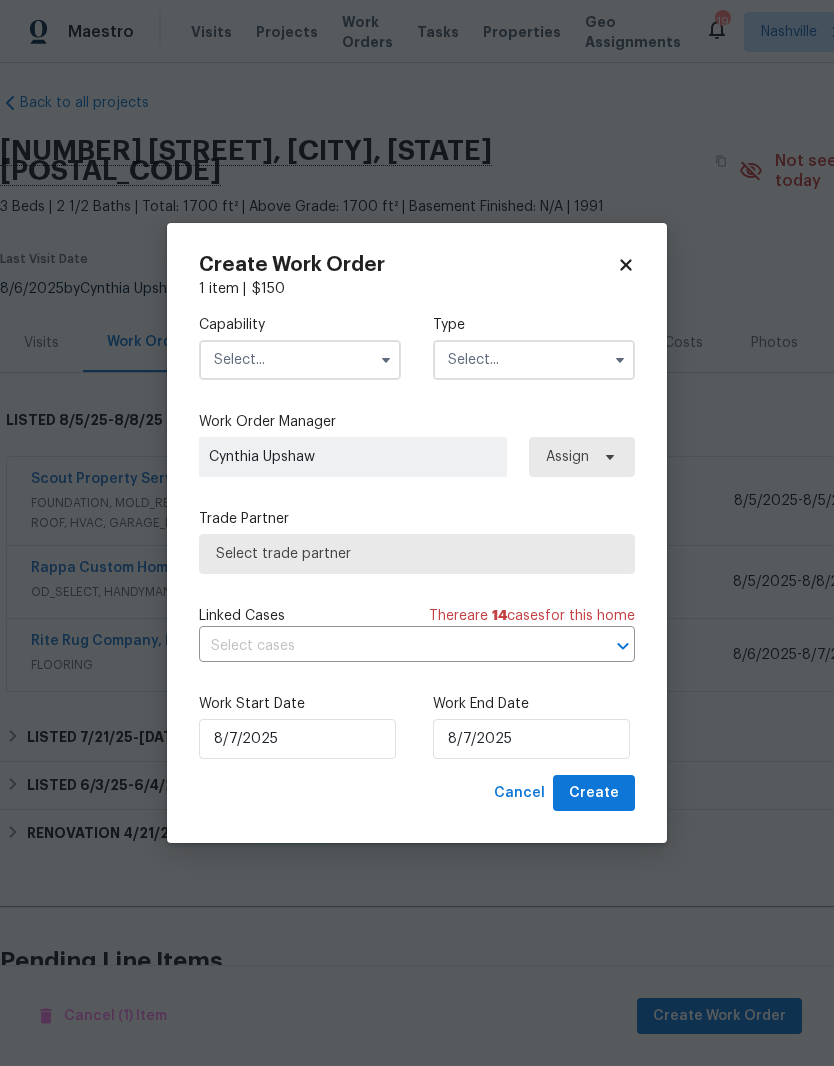 click at bounding box center (300, 360) 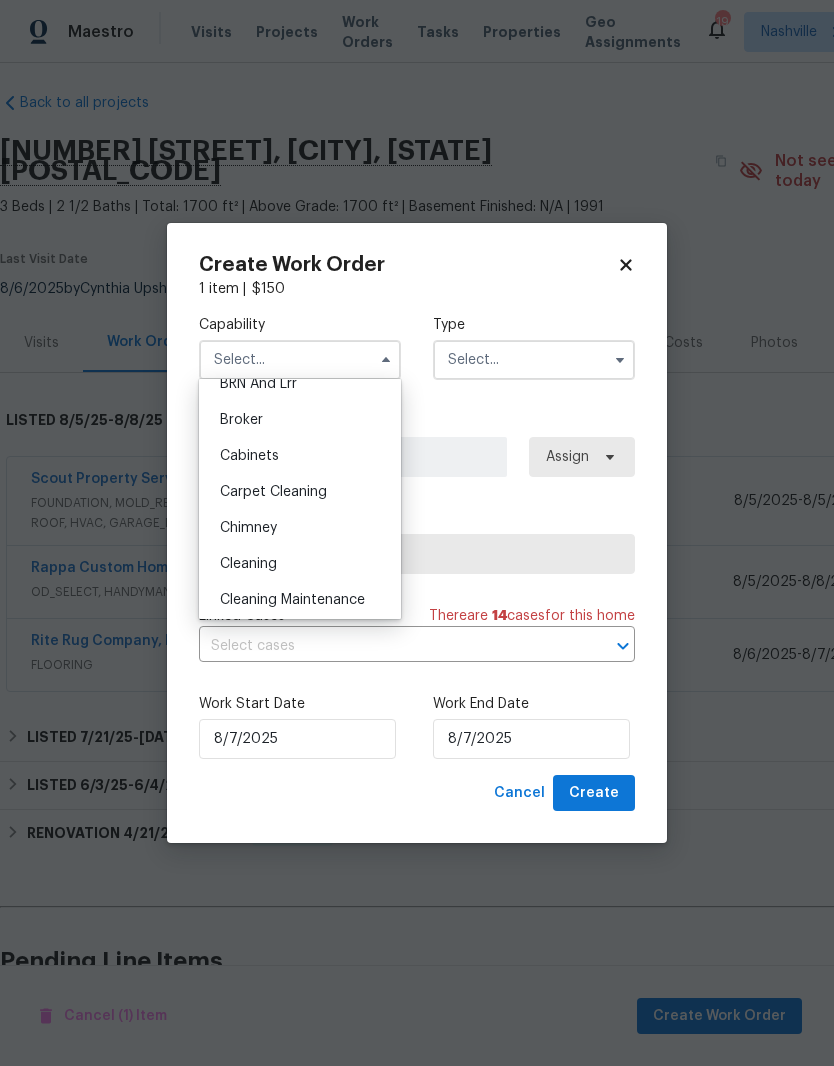 scroll, scrollTop: 127, scrollLeft: 0, axis: vertical 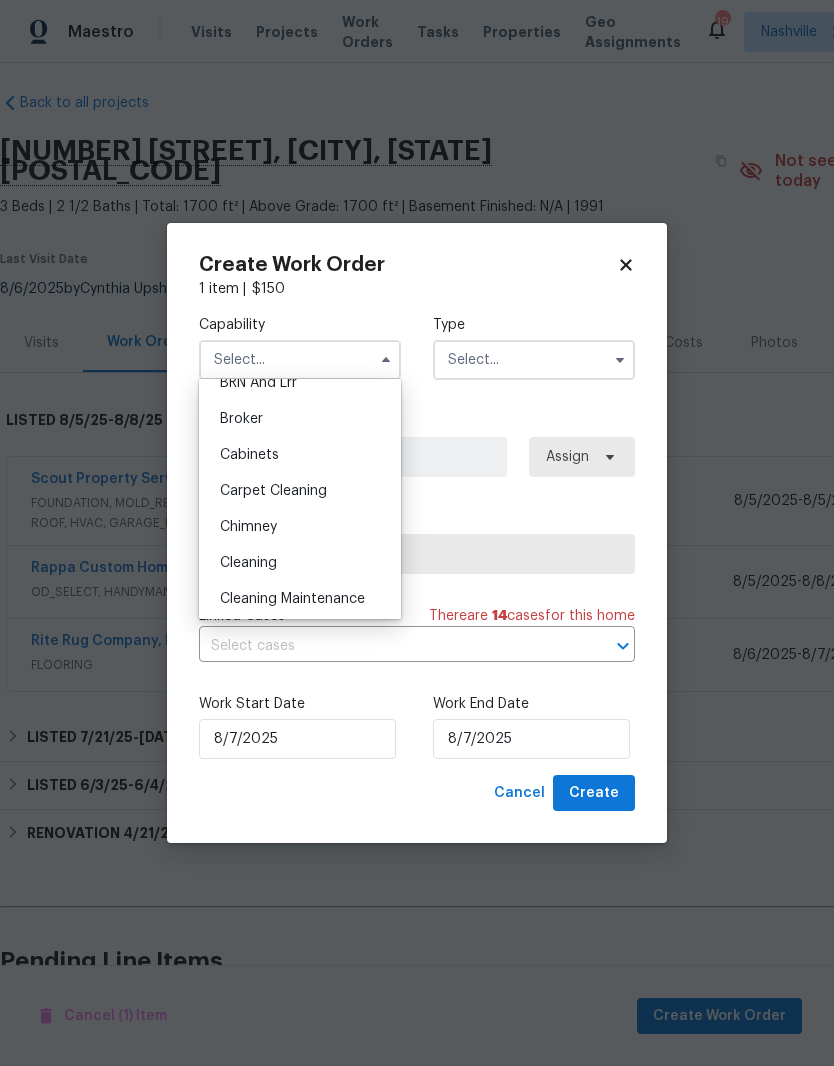 click on "Carpet Cleaning" at bounding box center [273, 491] 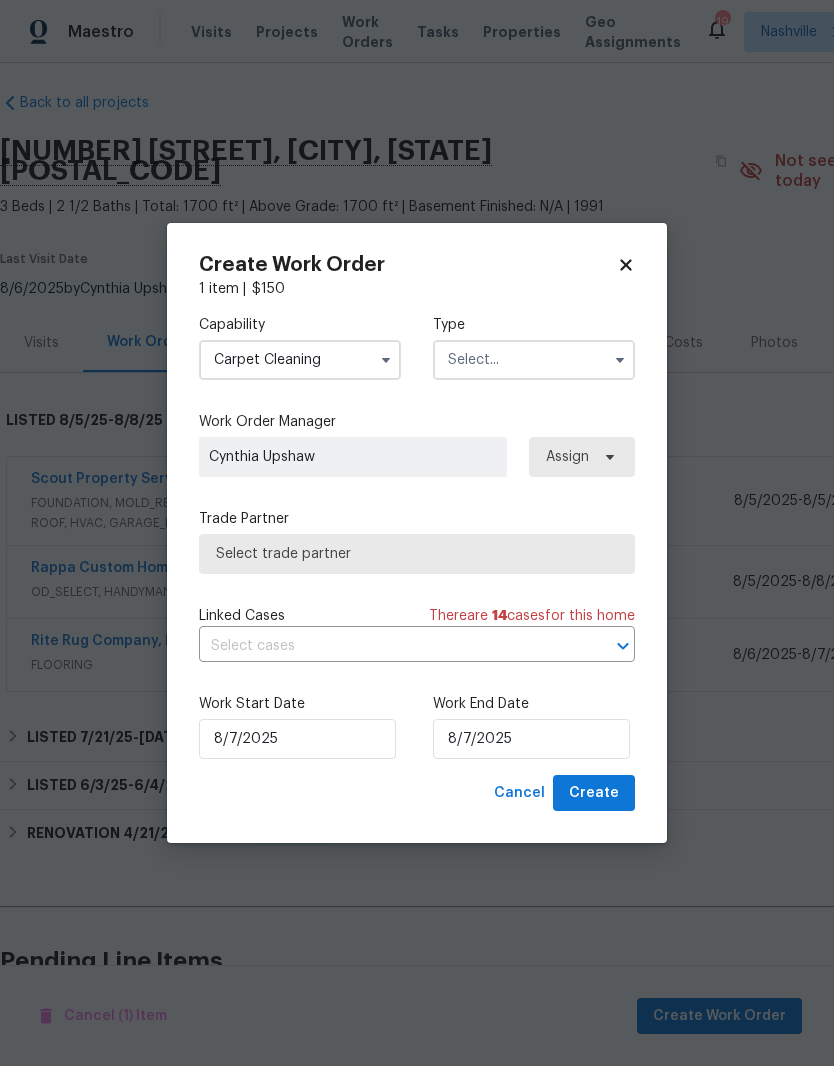 click at bounding box center (534, 360) 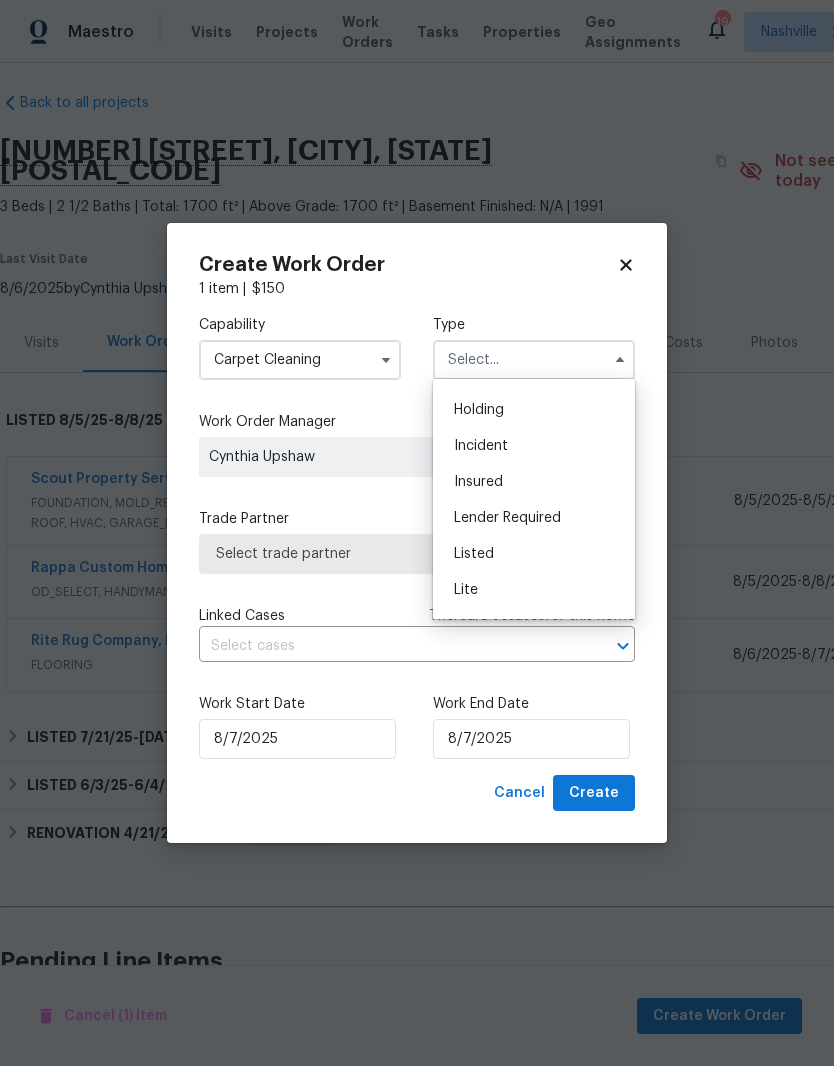 scroll, scrollTop: 129, scrollLeft: 0, axis: vertical 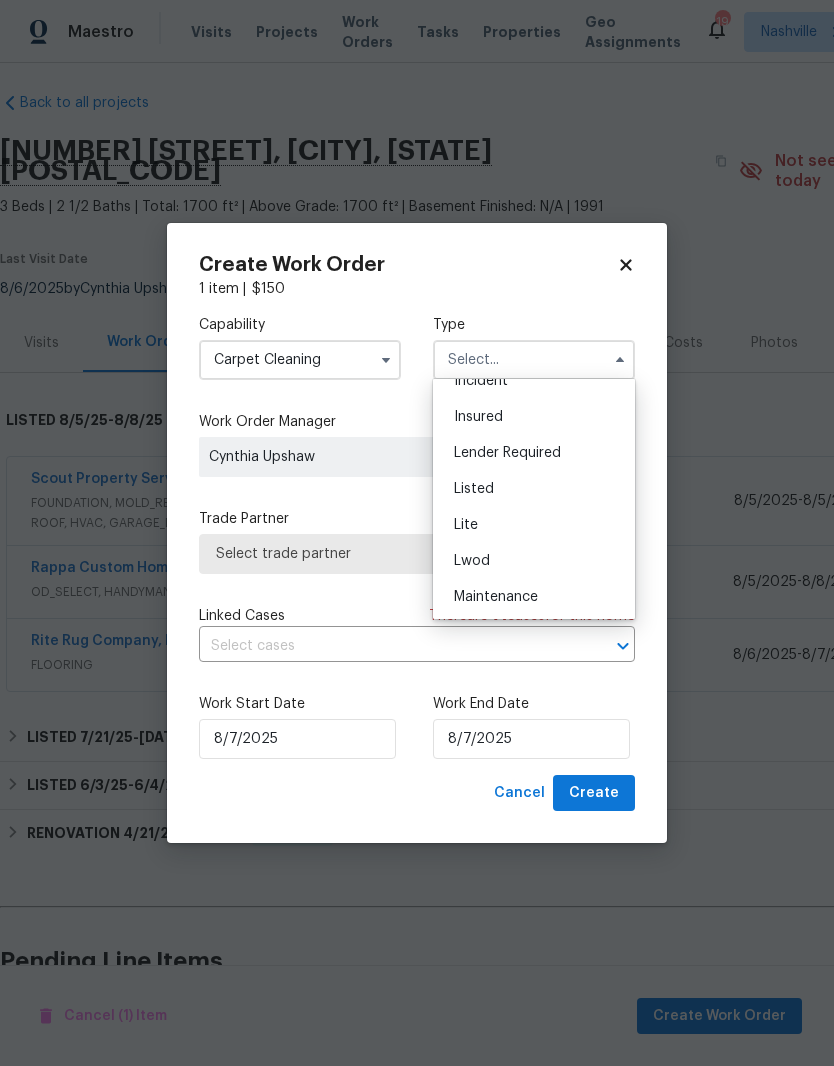 click on "Listed" at bounding box center [534, 489] 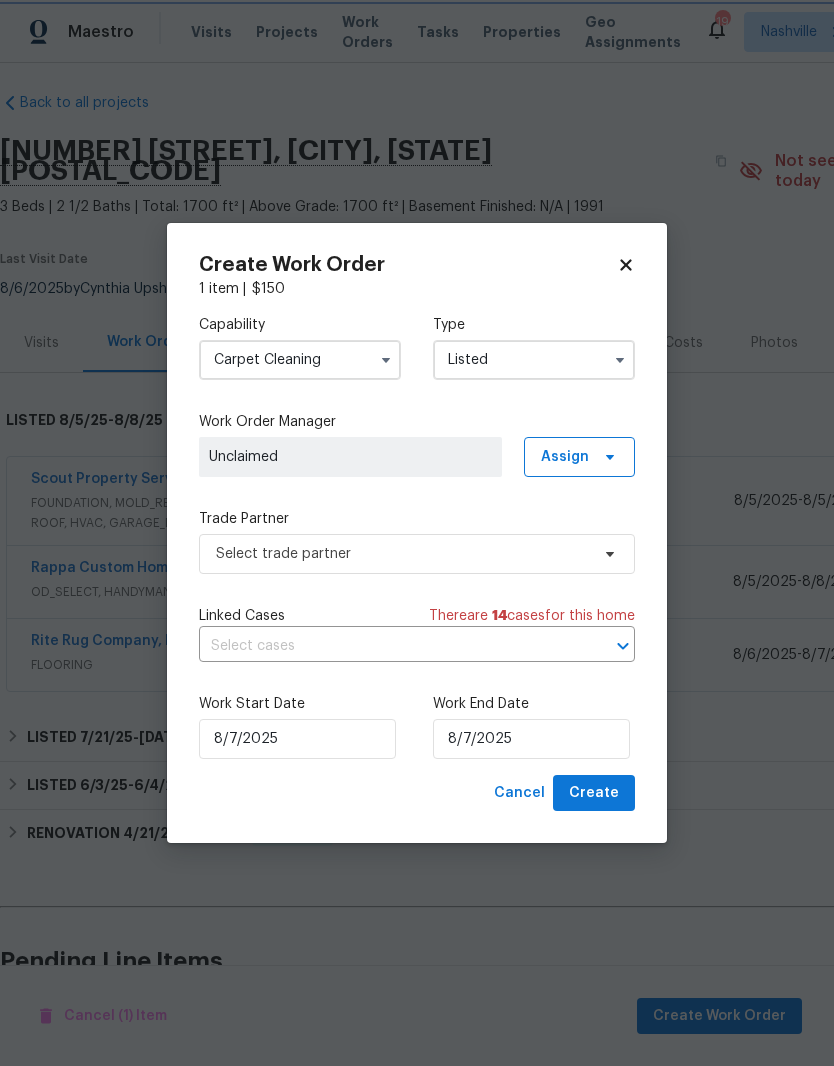scroll, scrollTop: 0, scrollLeft: 0, axis: both 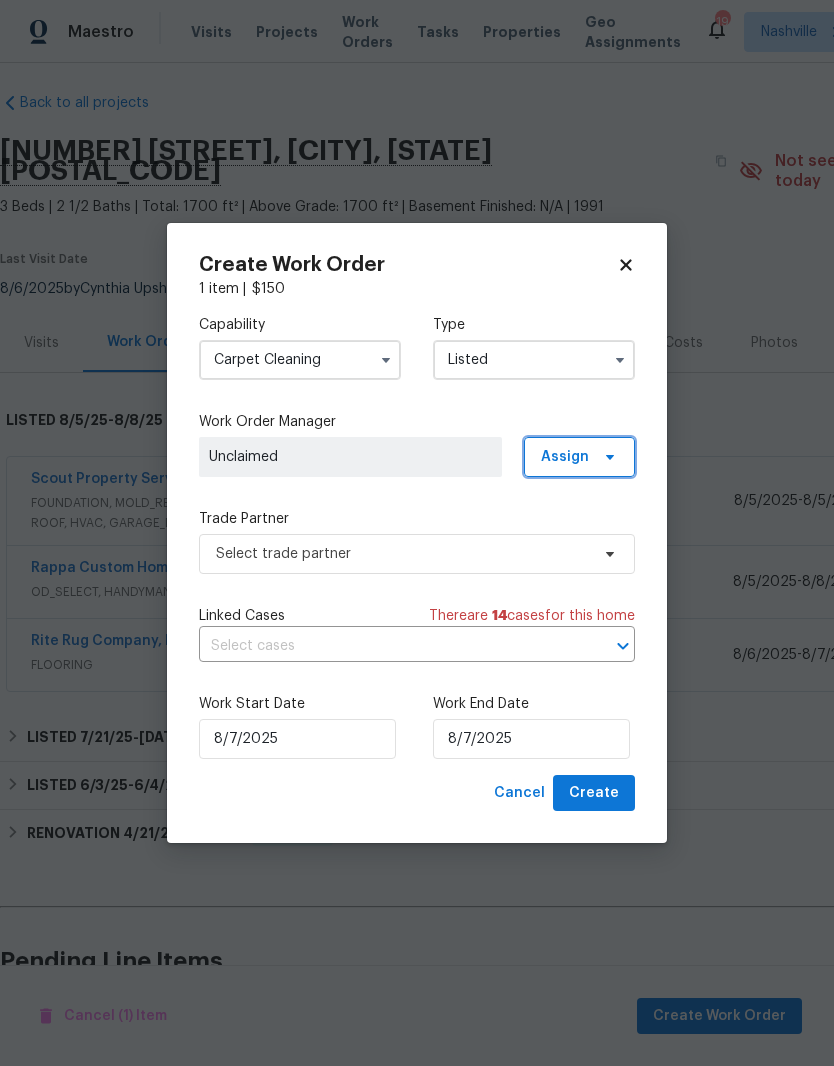 click 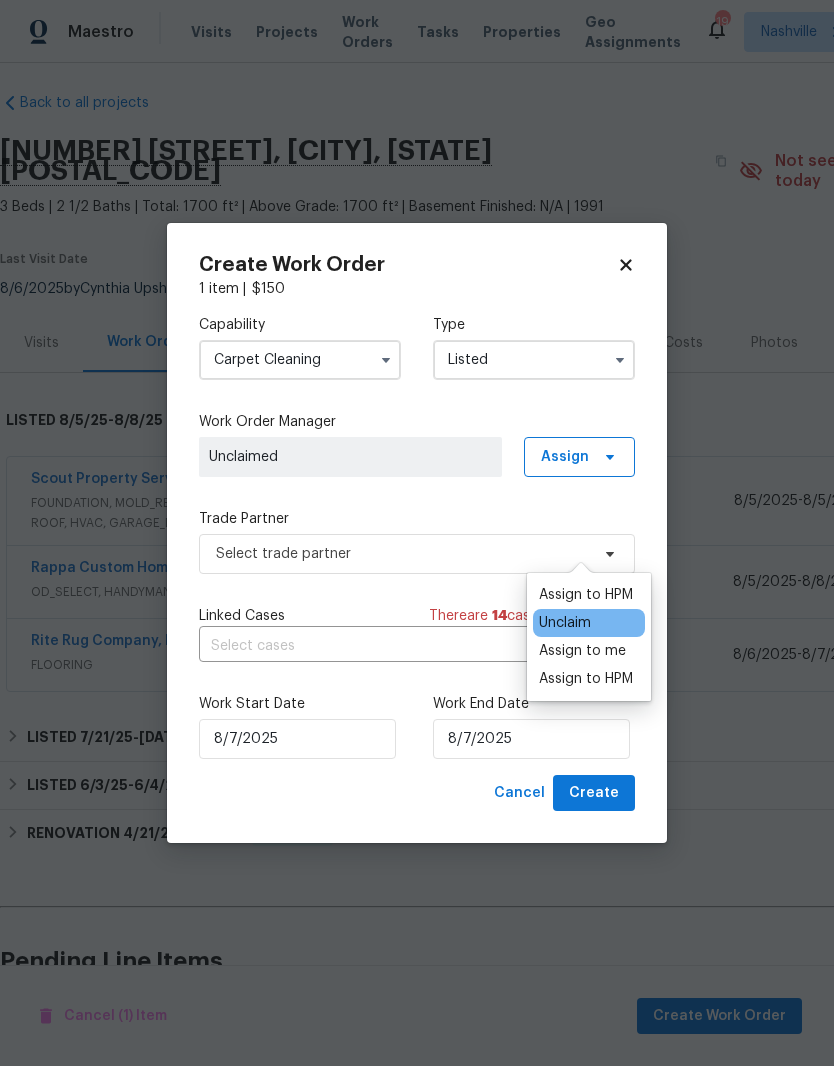 click on "Assign to me" at bounding box center [582, 651] 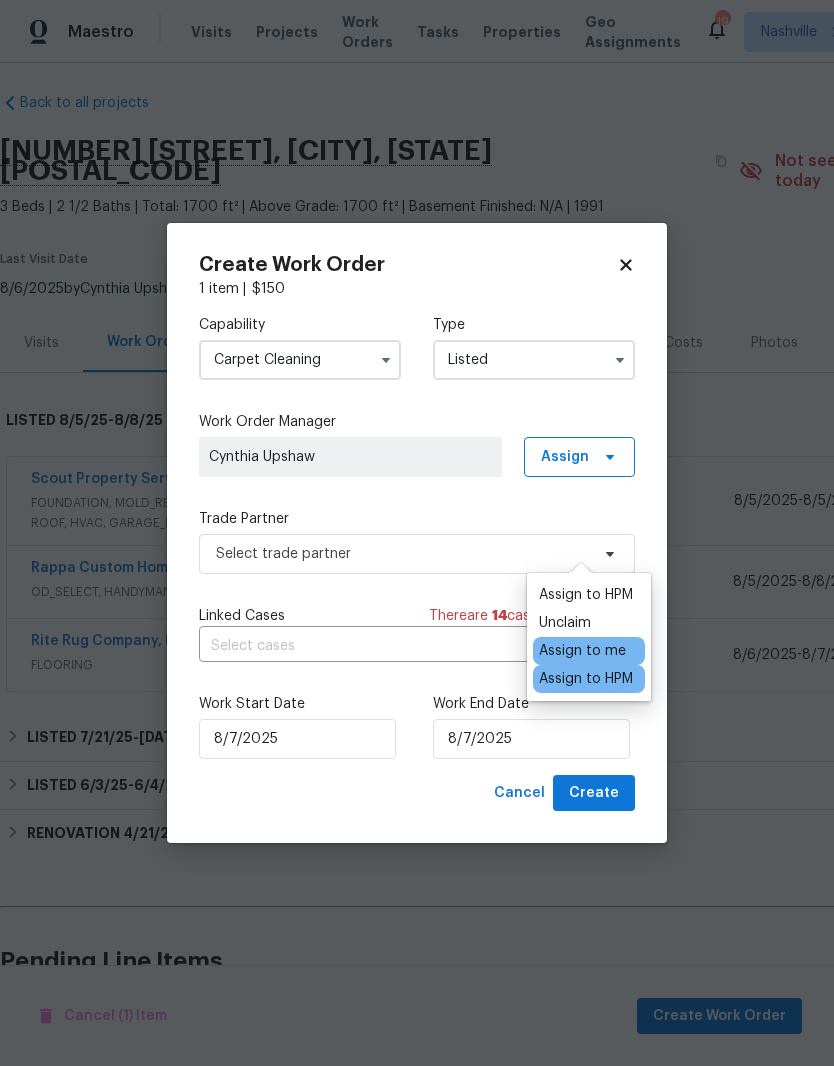 click on "Cynthia Upshaw" at bounding box center [350, 457] 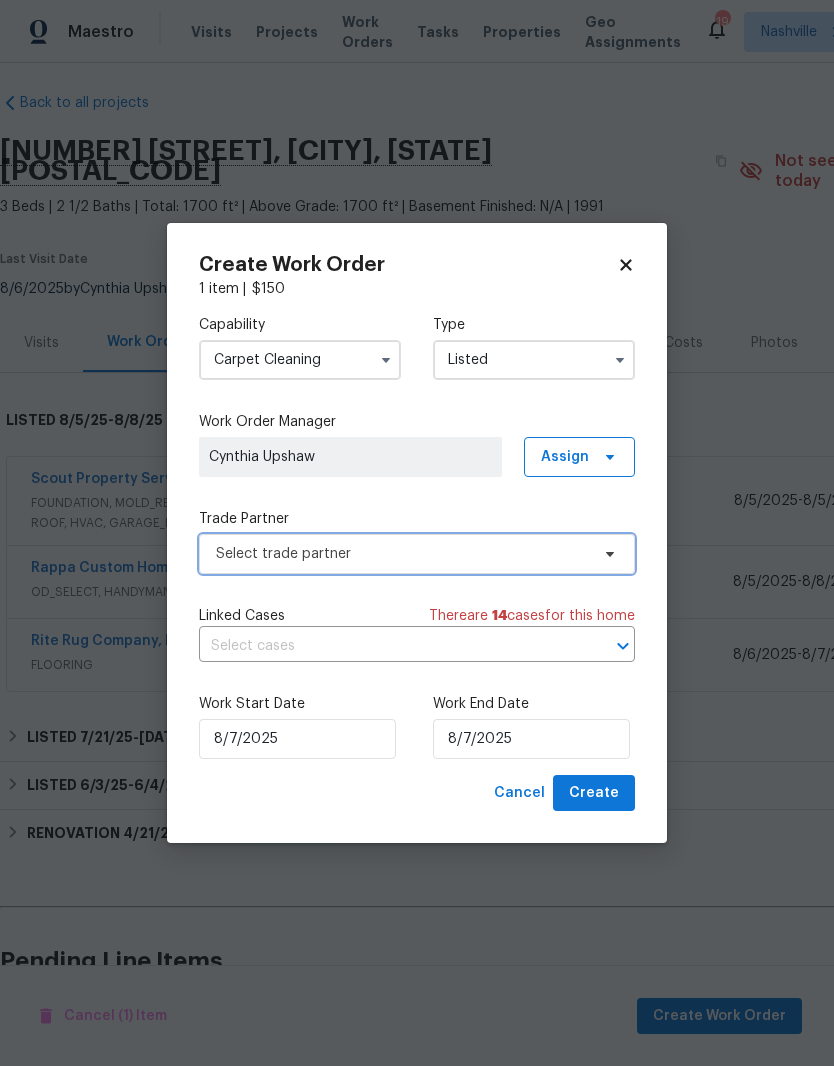 click 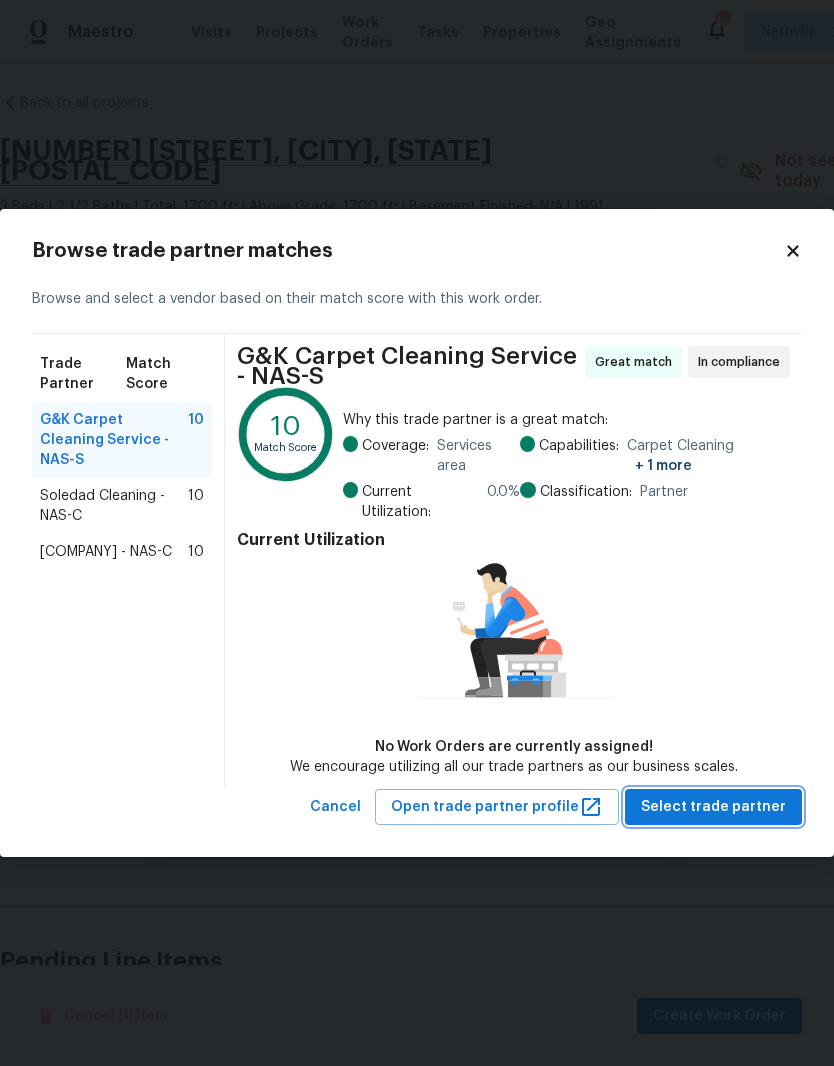 click on "Select trade partner" at bounding box center [713, 807] 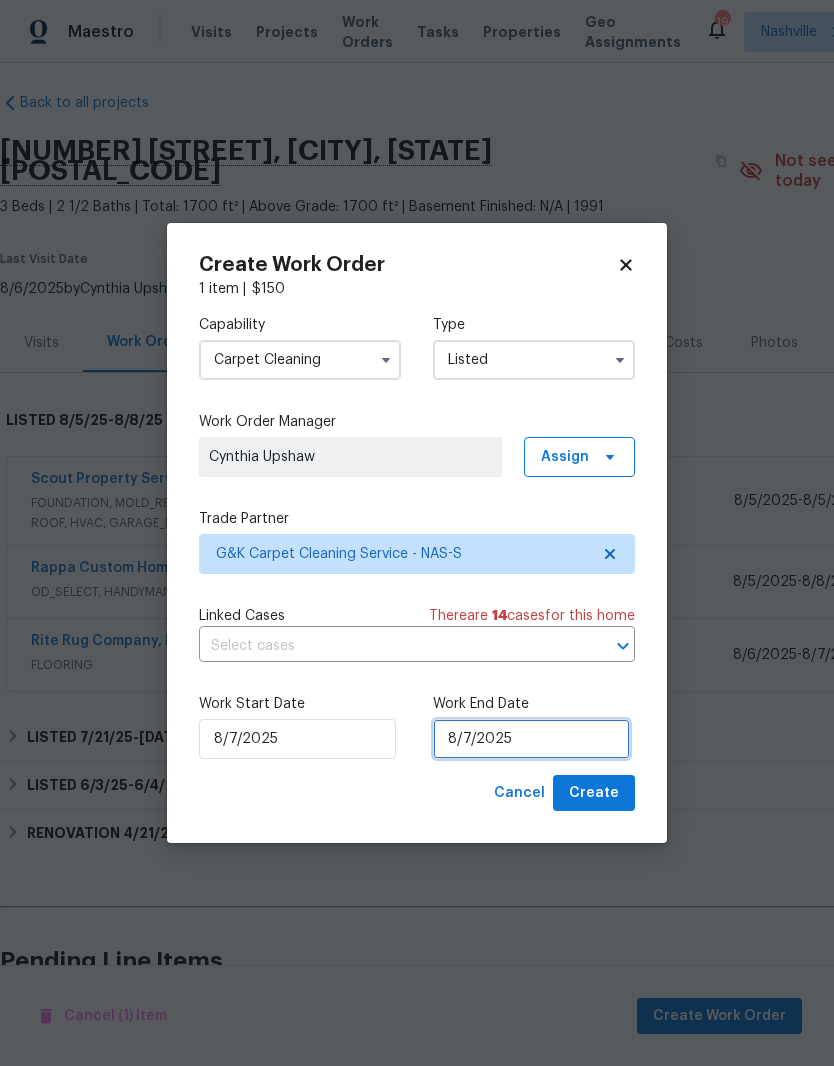 click on "8/7/2025" at bounding box center [531, 739] 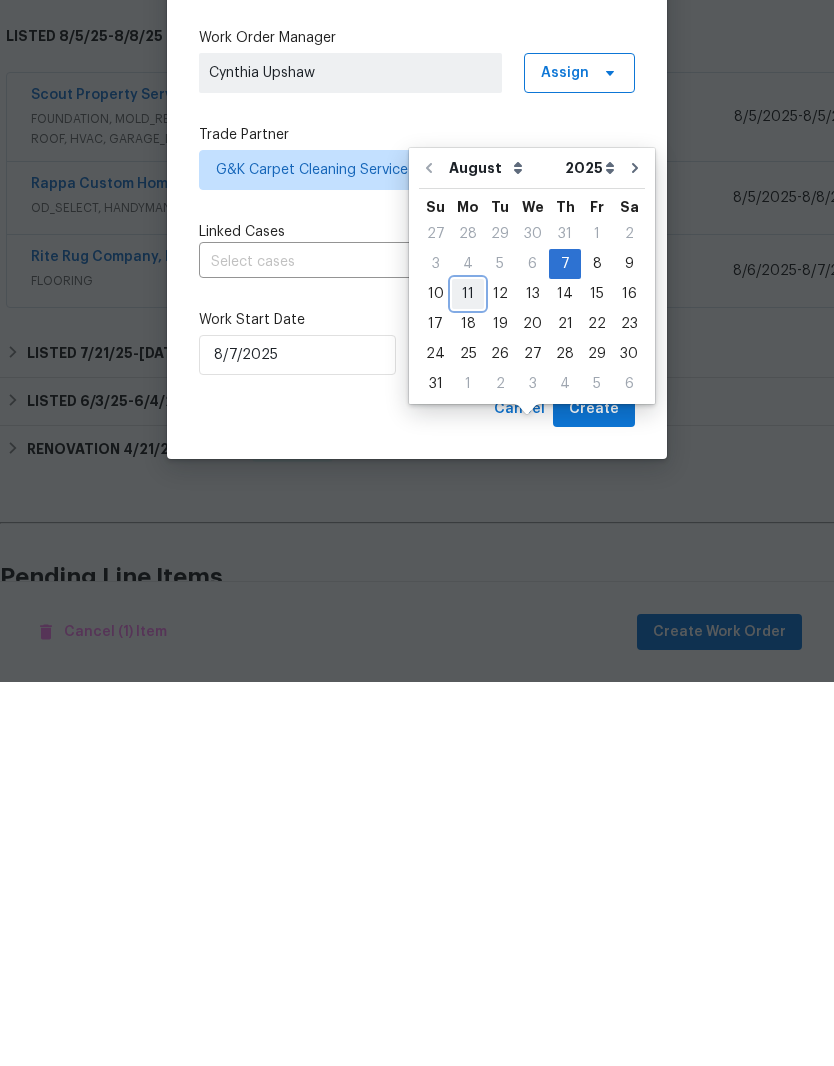 click on "11" at bounding box center (468, 678) 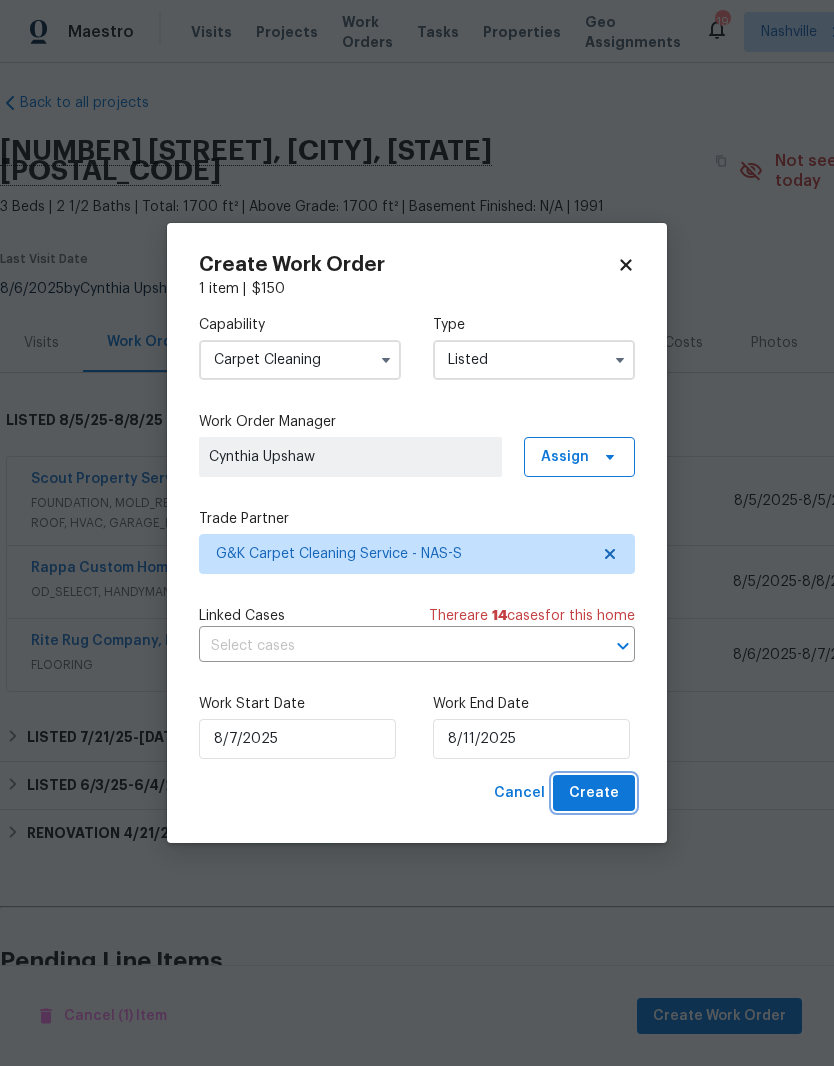 click on "Create" at bounding box center [594, 793] 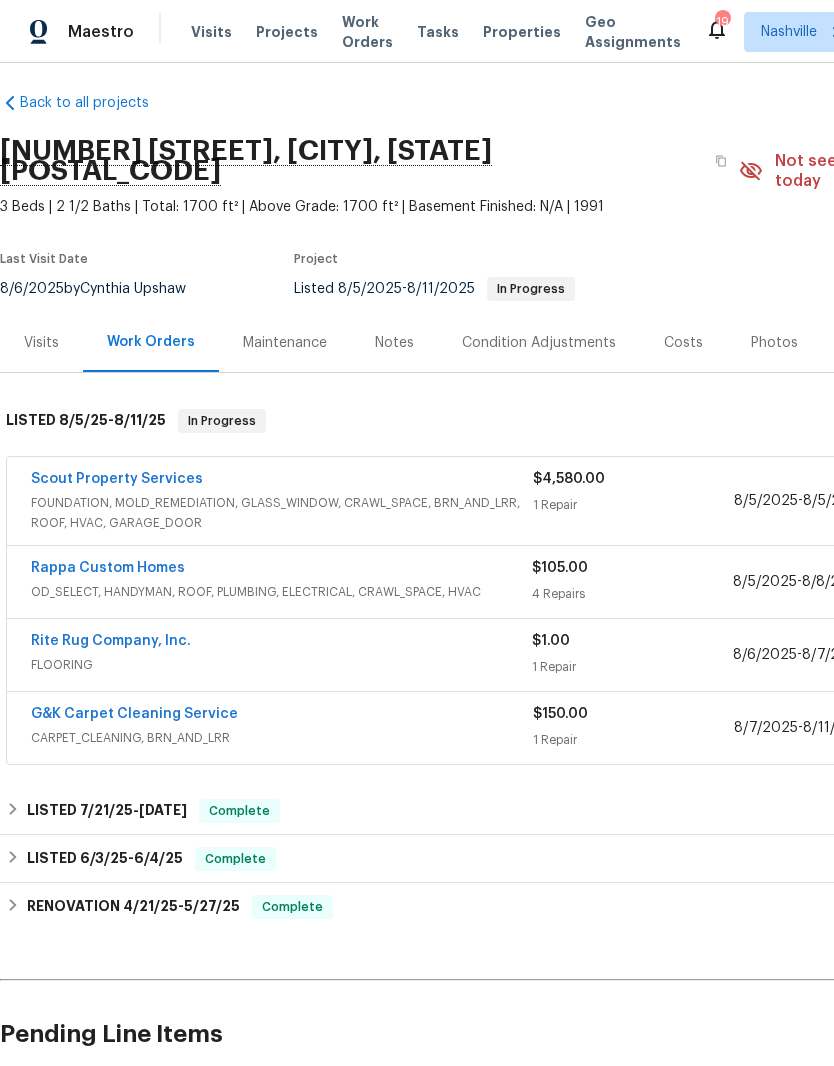 click on "G&K Carpet Cleaning Service" at bounding box center (134, 714) 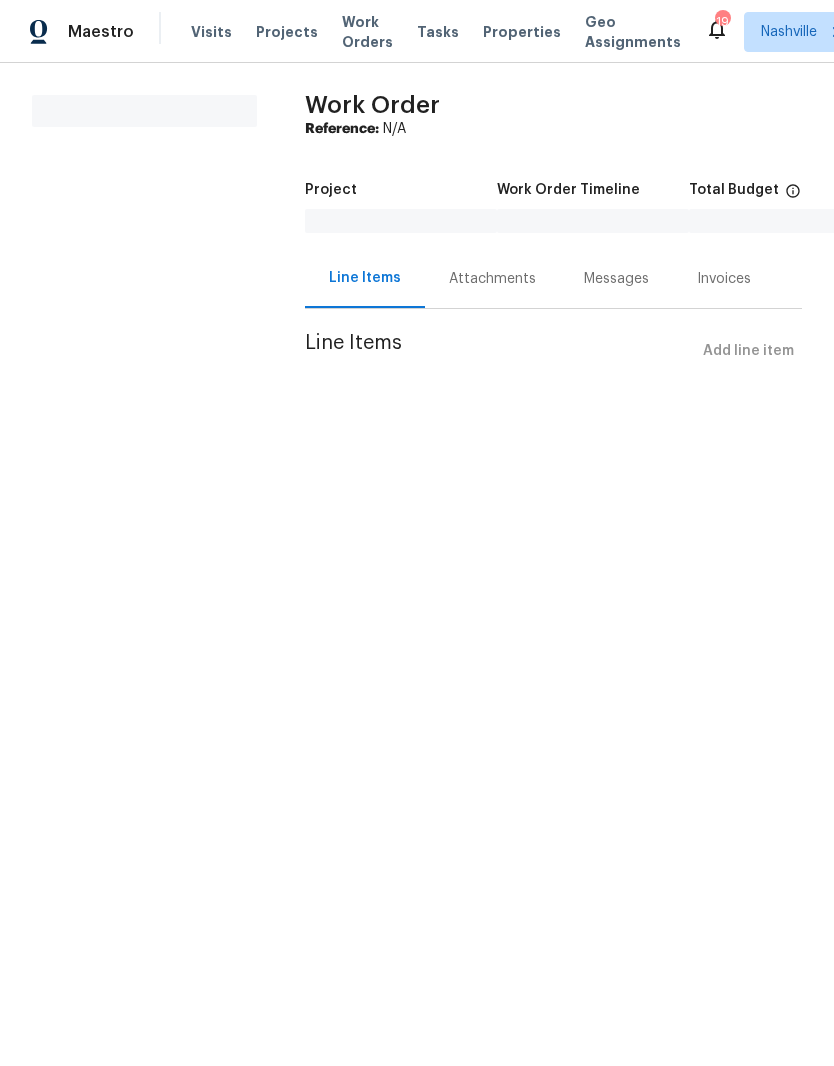 scroll, scrollTop: 0, scrollLeft: 0, axis: both 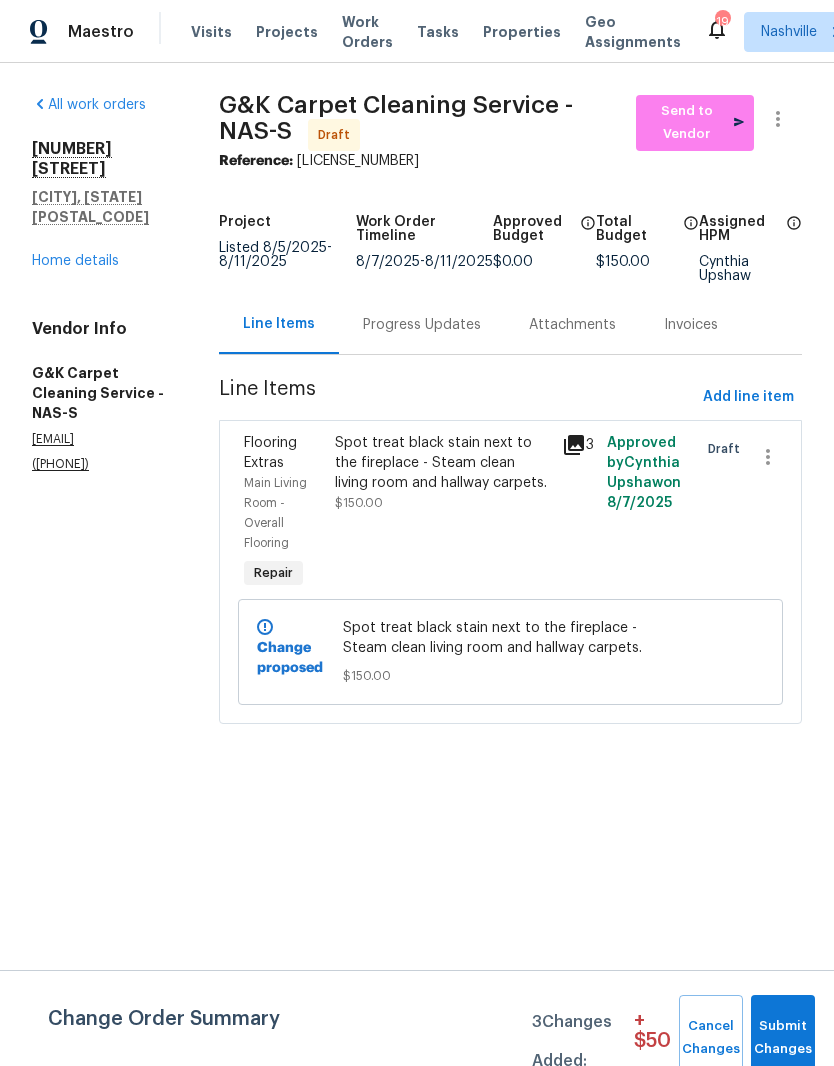 click on "Spot treat black stain next to the fireplace - Steam clean living room and hallway carpets." at bounding box center [442, 463] 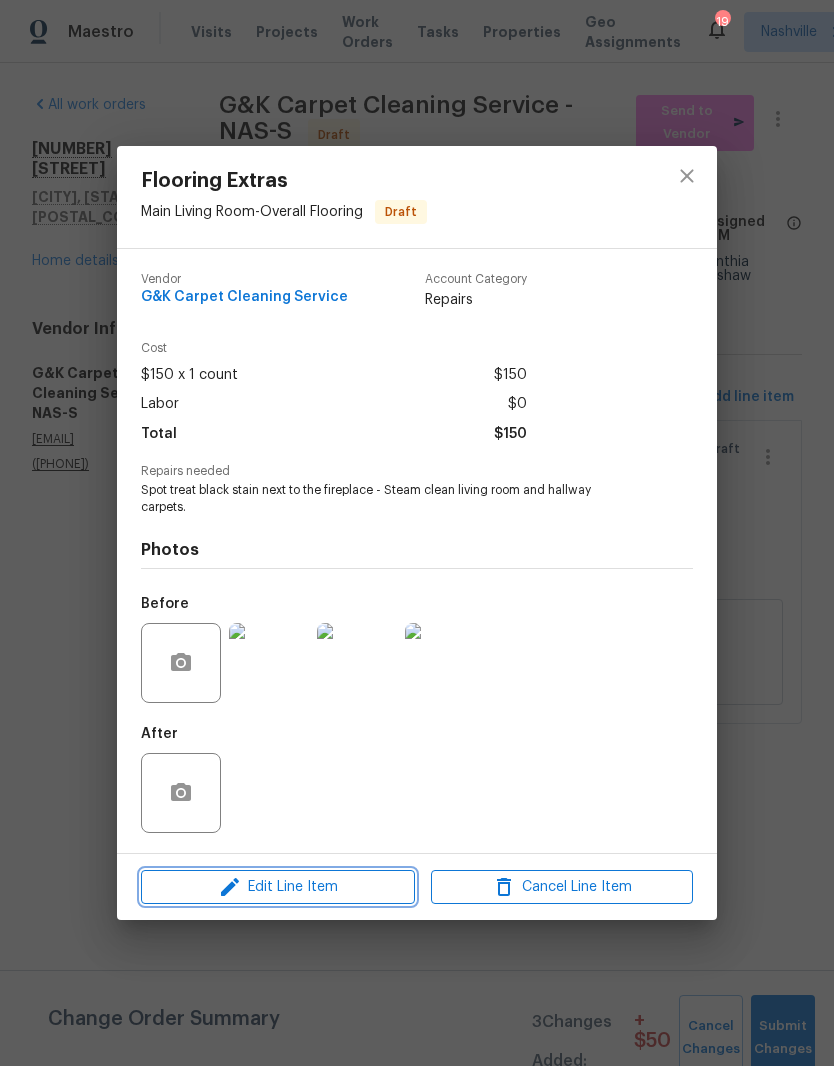 click on "Edit Line Item" at bounding box center [278, 887] 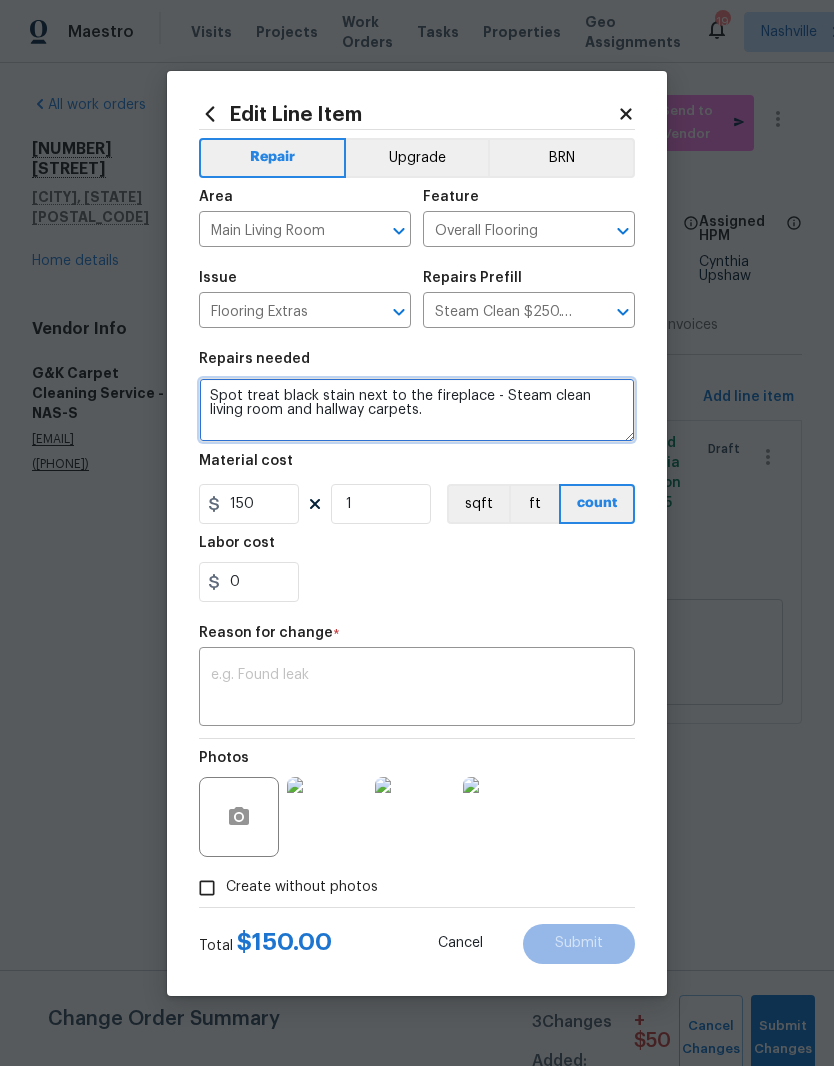click on "Spot treat black stain next to the fireplace - Steam clean living room and hallway carpets." at bounding box center [417, 410] 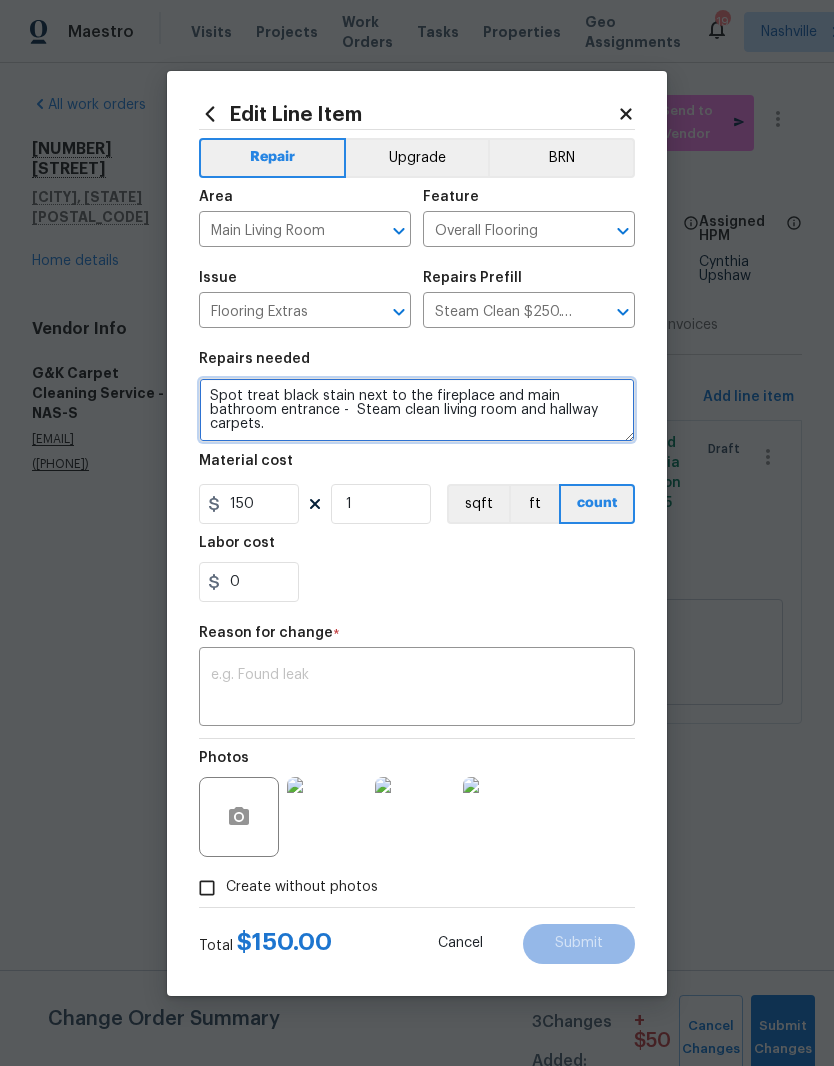 click on "Spot treat black stain next to the fireplace and main bathroom entrance -  Steam clean living room and hallway carpets." at bounding box center [417, 410] 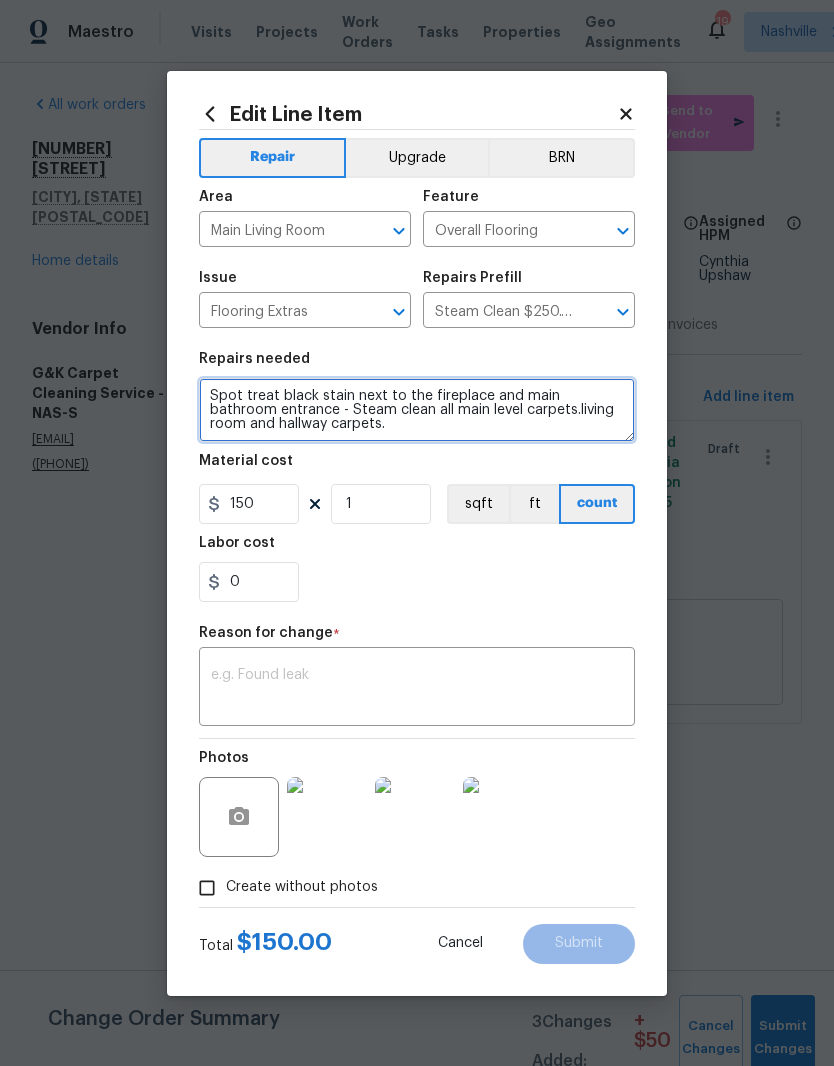 click on "Spot treat black stain next to the fireplace and main bathroom entrance - Steam clean all main level carpets.living room and hallway carpets." at bounding box center [417, 410] 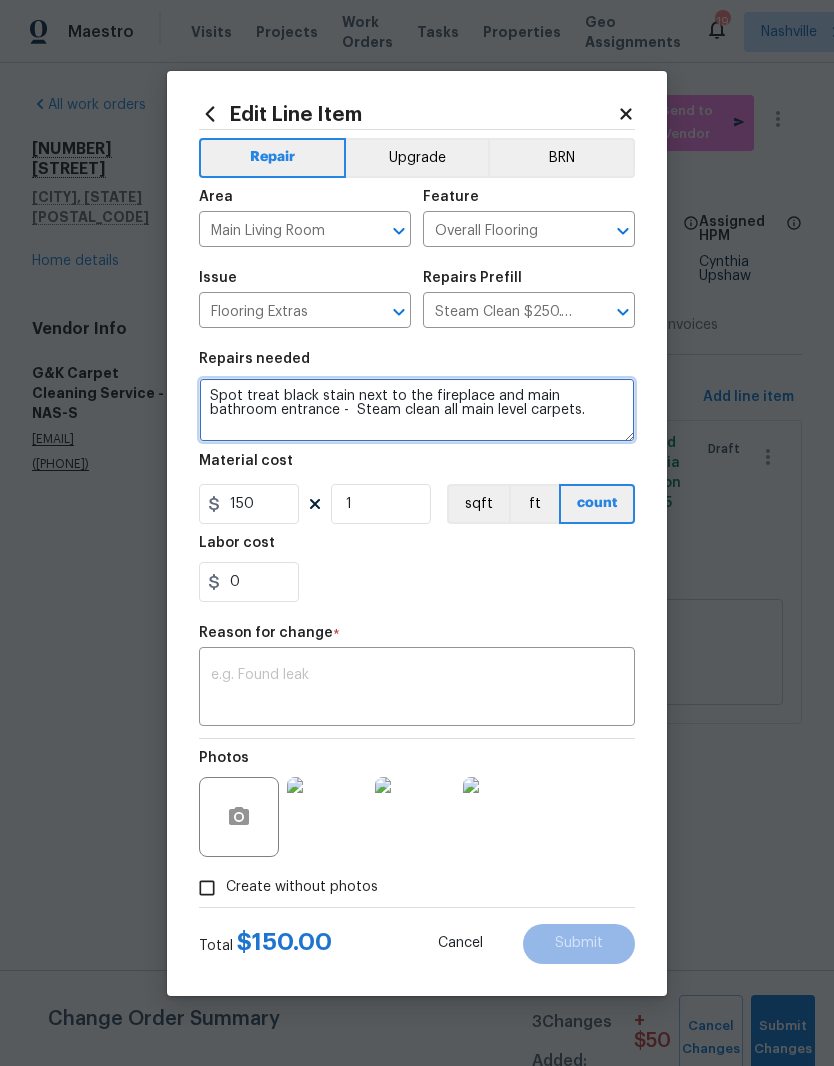 type on "Spot treat black stain next to the fireplace and main bathroom entrance -  Steam clean all main level carpets." 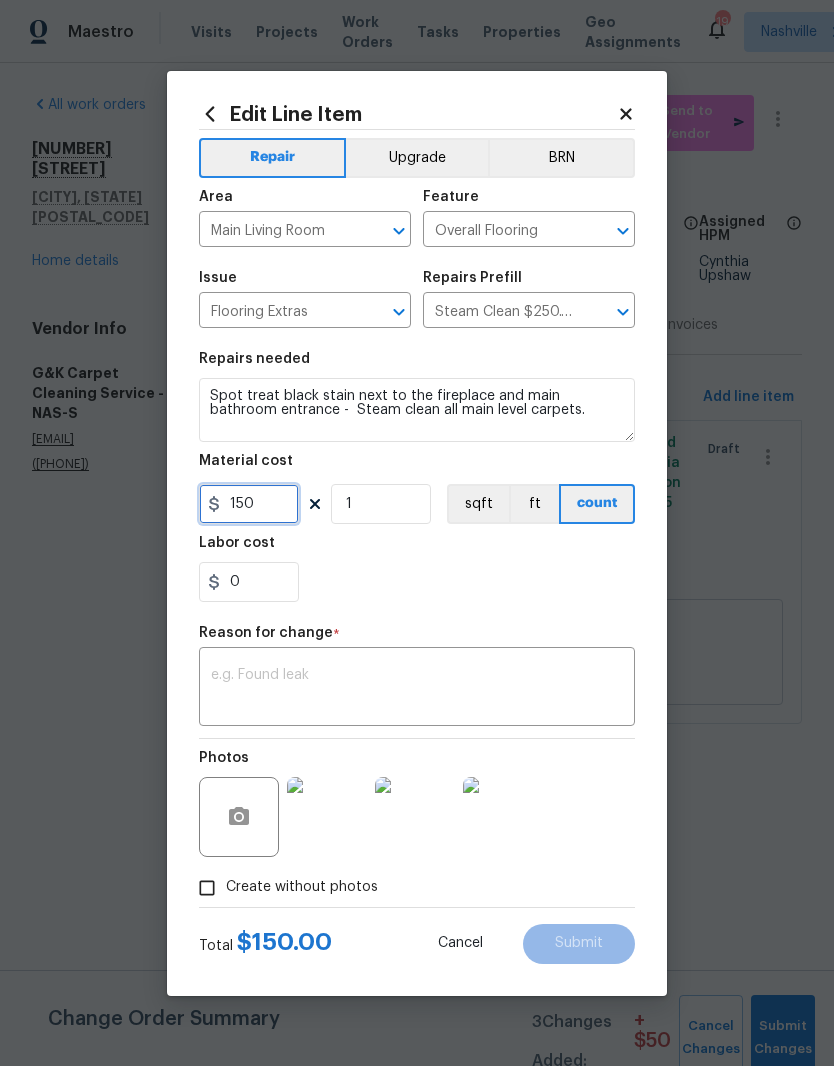 click on "150" at bounding box center (249, 504) 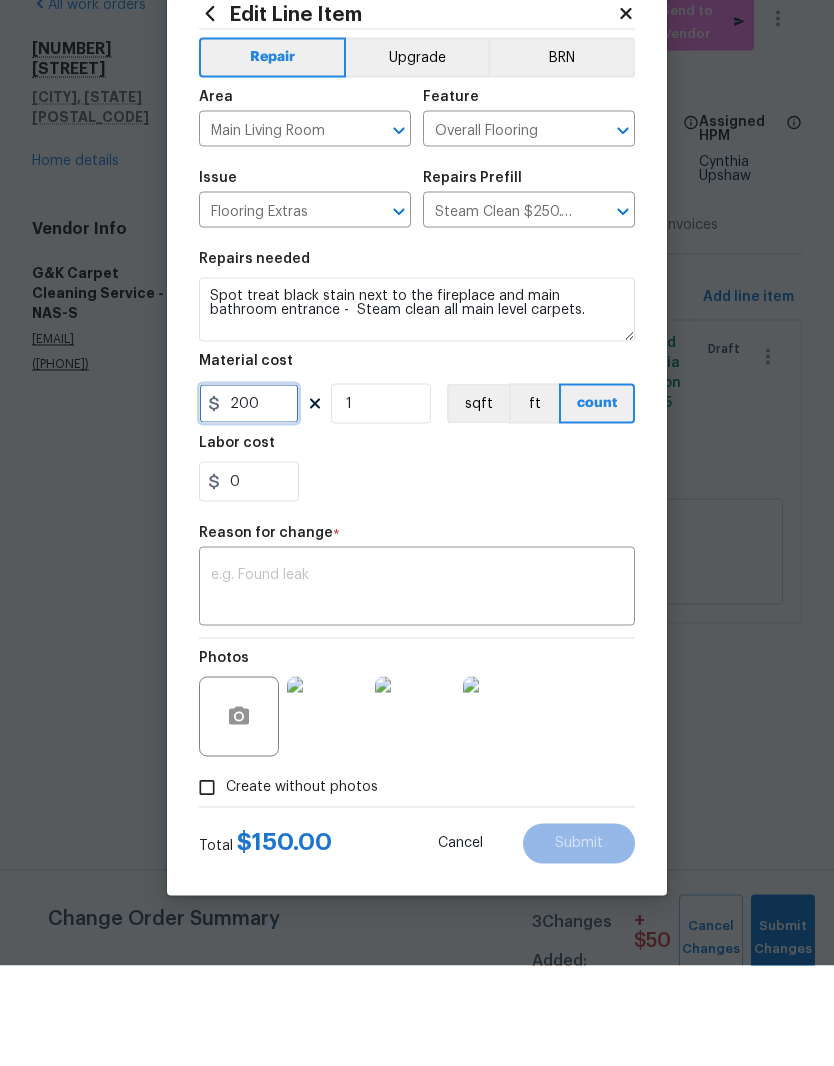type on "200" 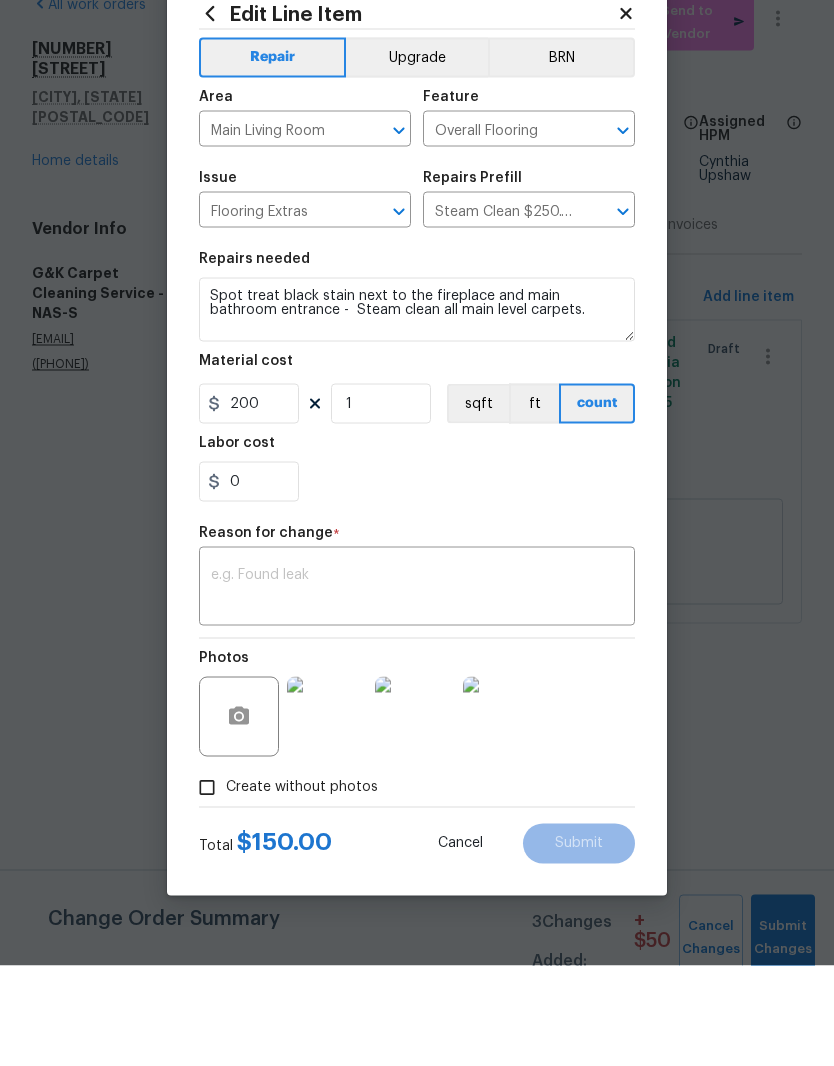 click at bounding box center [417, 689] 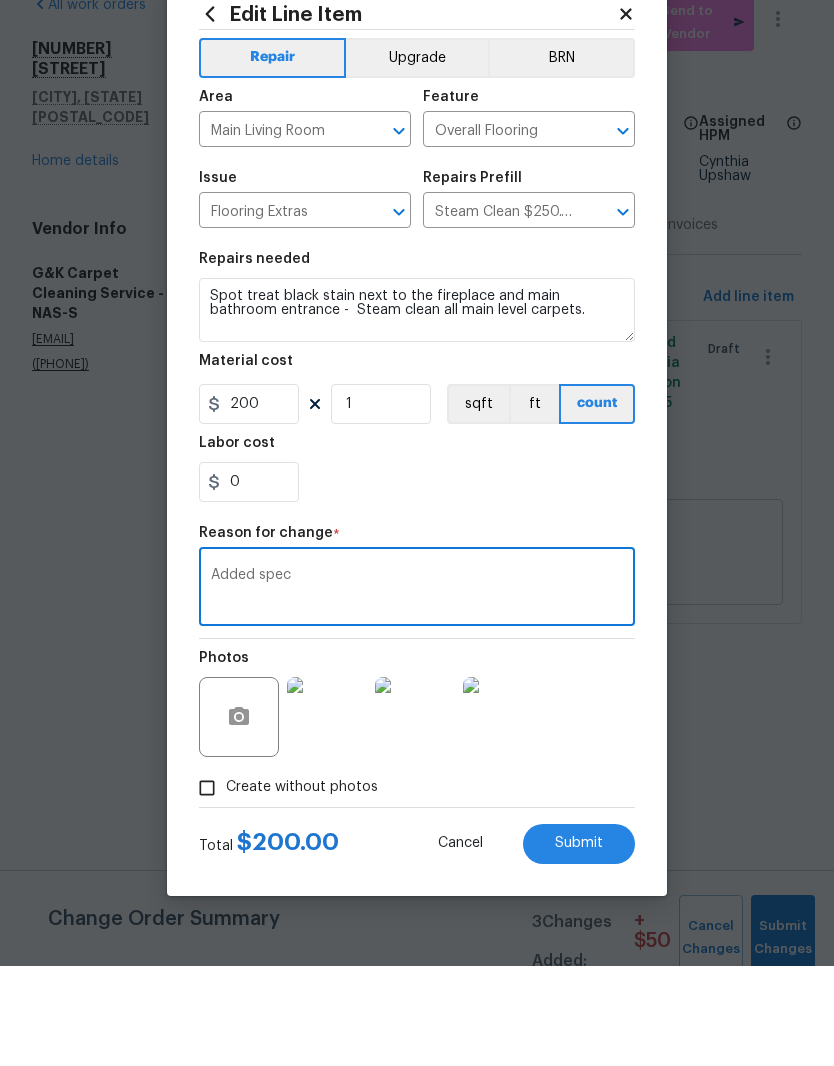 type on "Added spec" 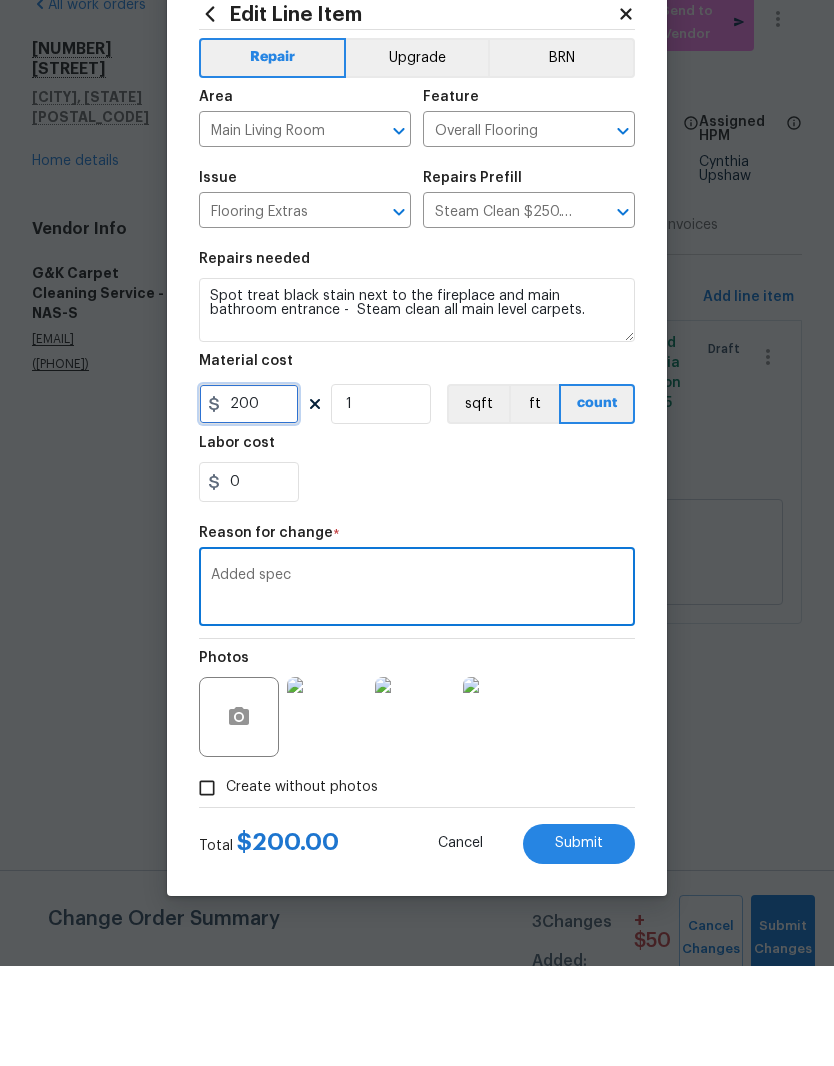 click on "200" at bounding box center [249, 504] 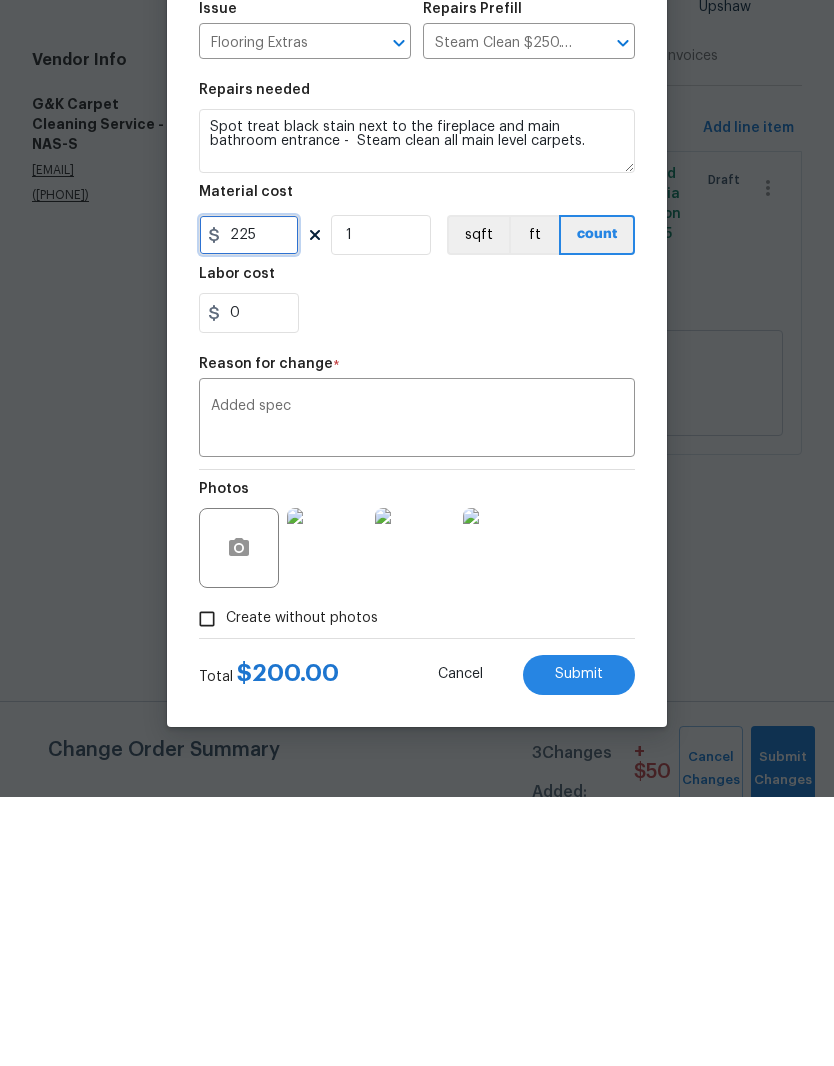 type on "225" 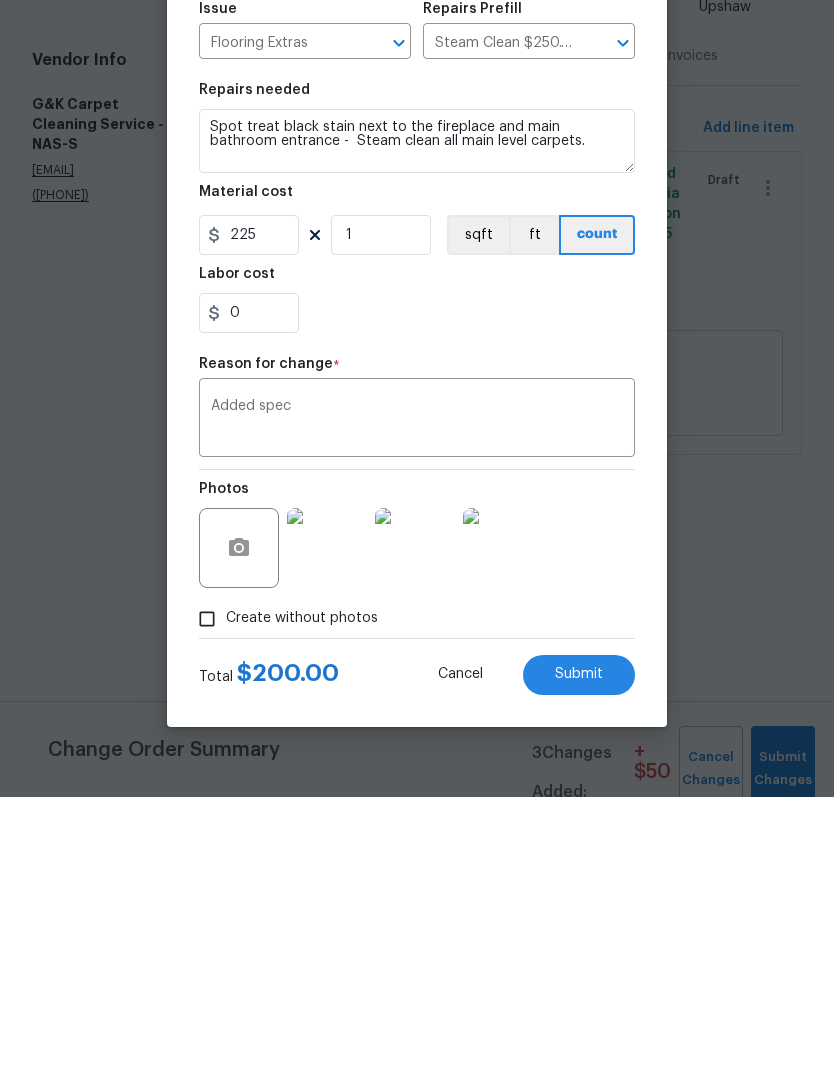 click on "Create without photos" at bounding box center (417, 888) 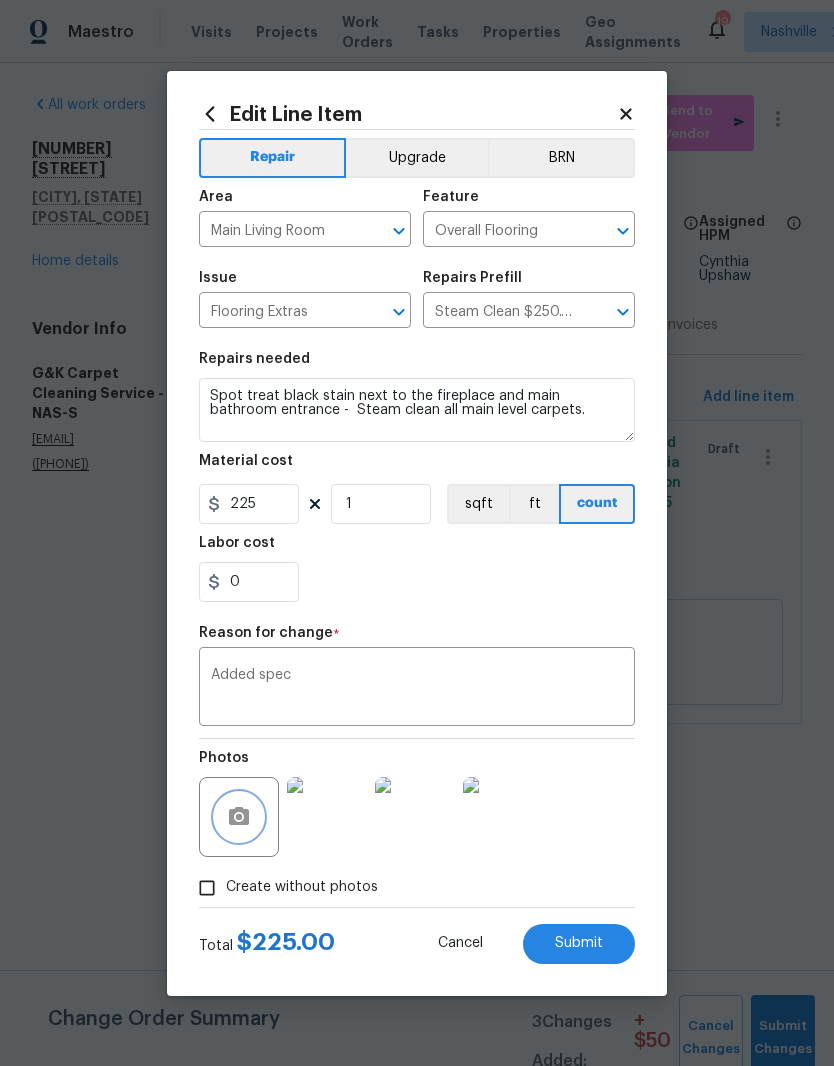 click 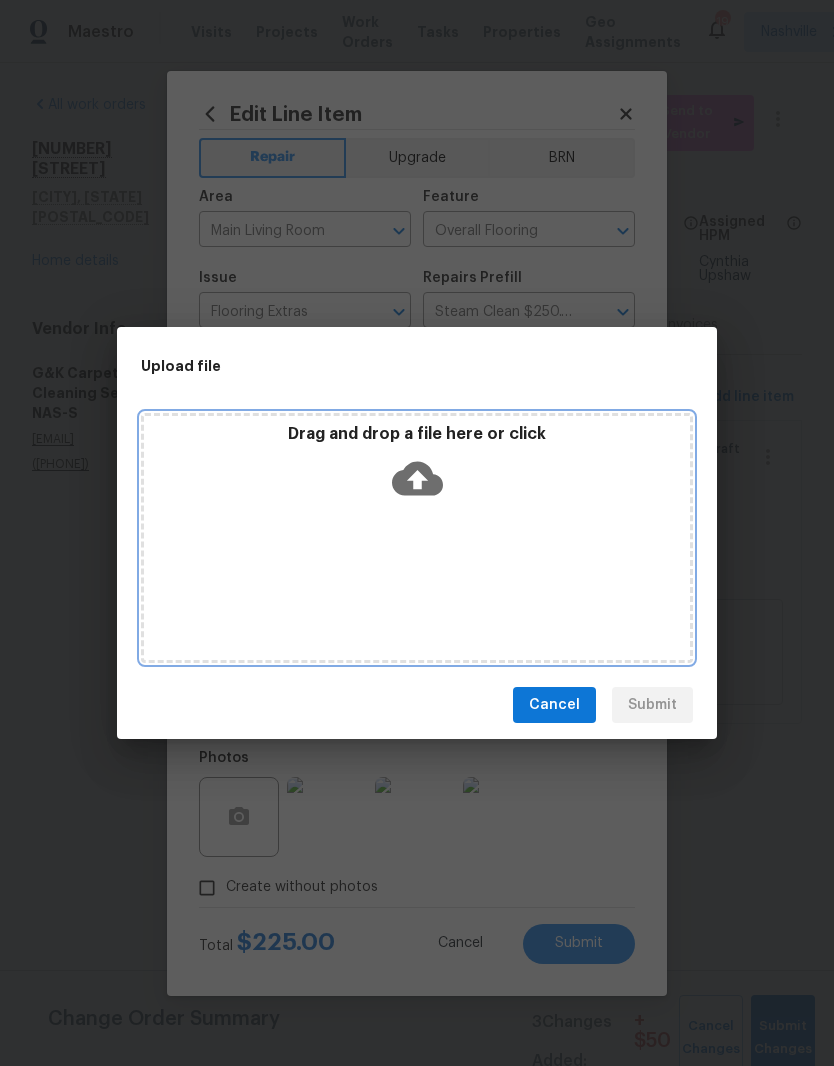 click on "Drag and drop a file here or click" at bounding box center (417, 538) 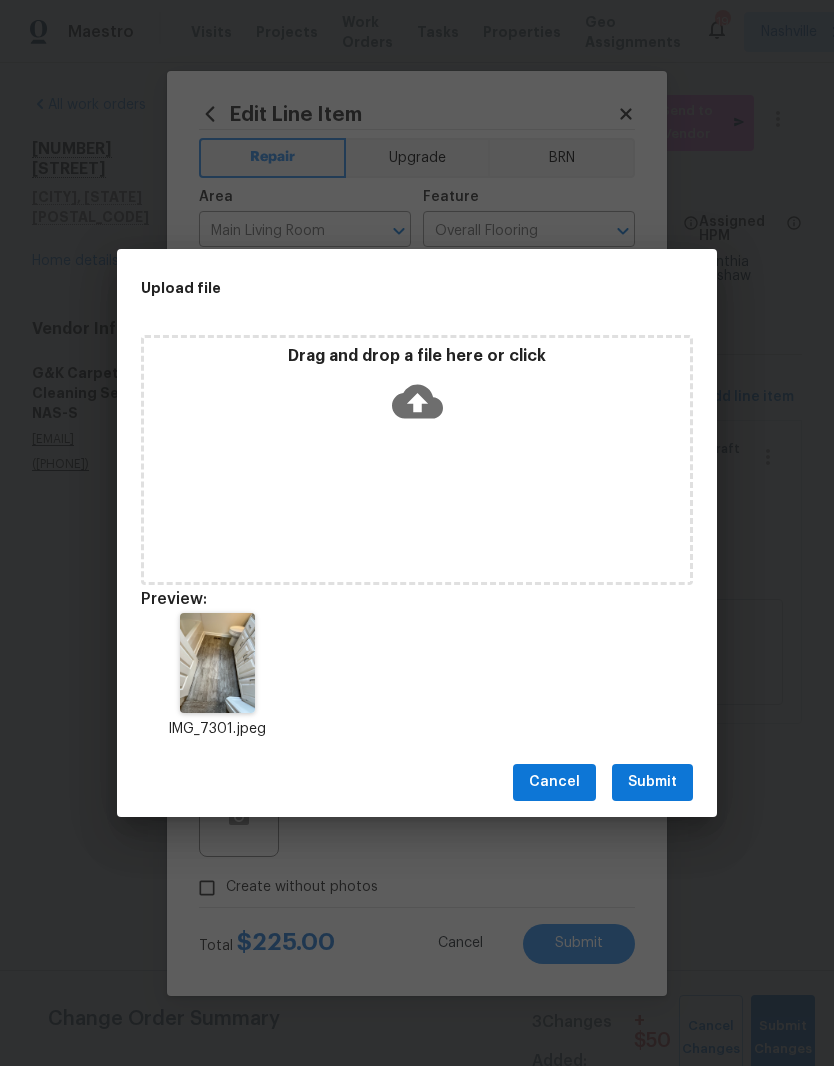click on "Submit" at bounding box center (652, 782) 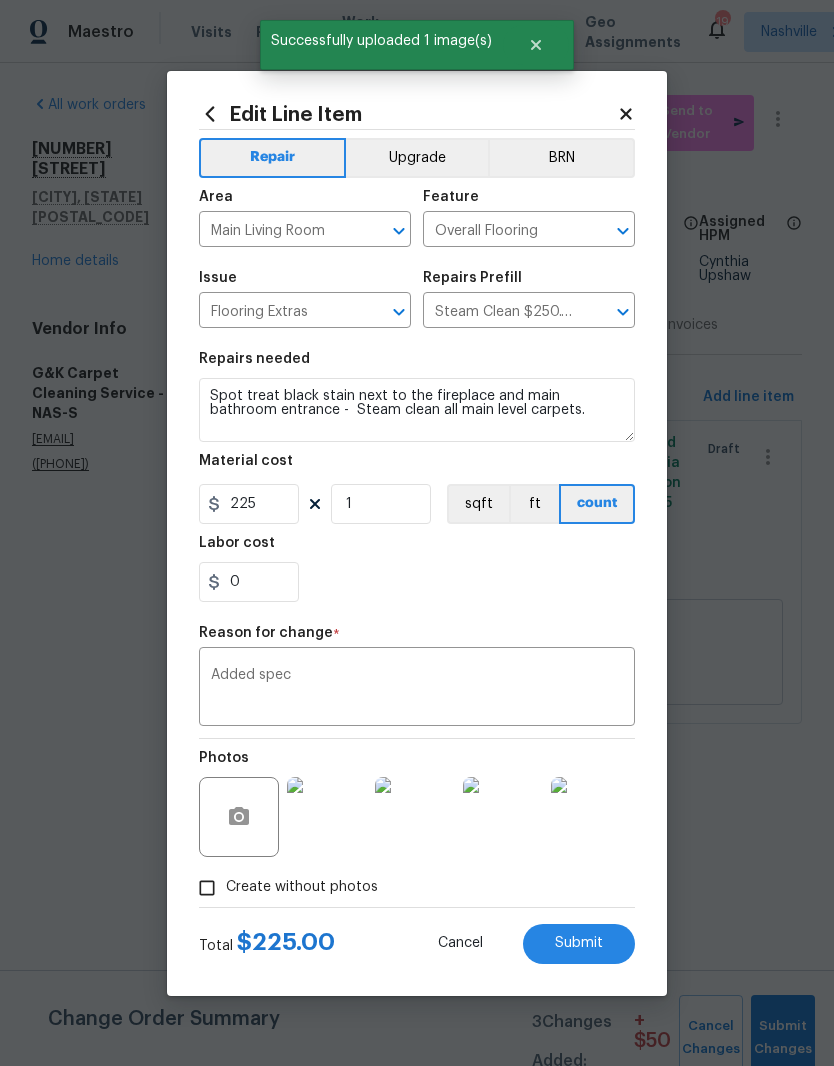 click on "Submit" at bounding box center [579, 943] 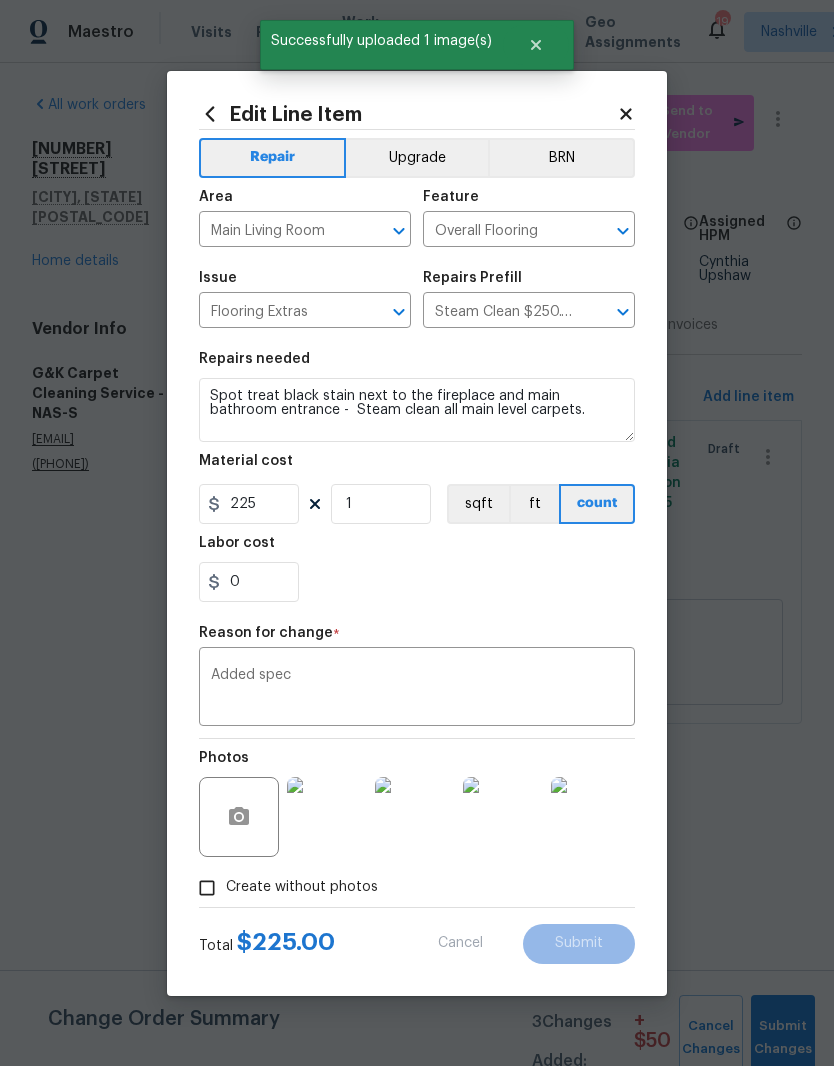 type on "Spot treat black stain next to the fireplace - Steam clean living room and hallway carpets." 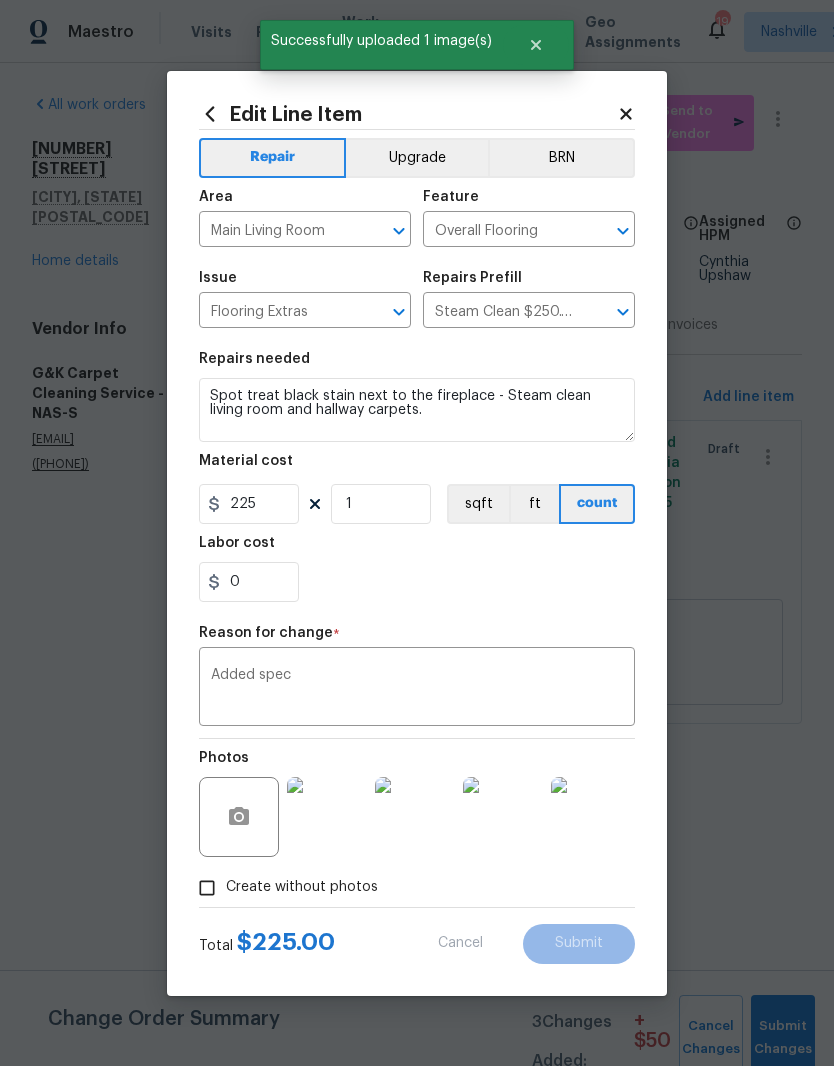 type on "150" 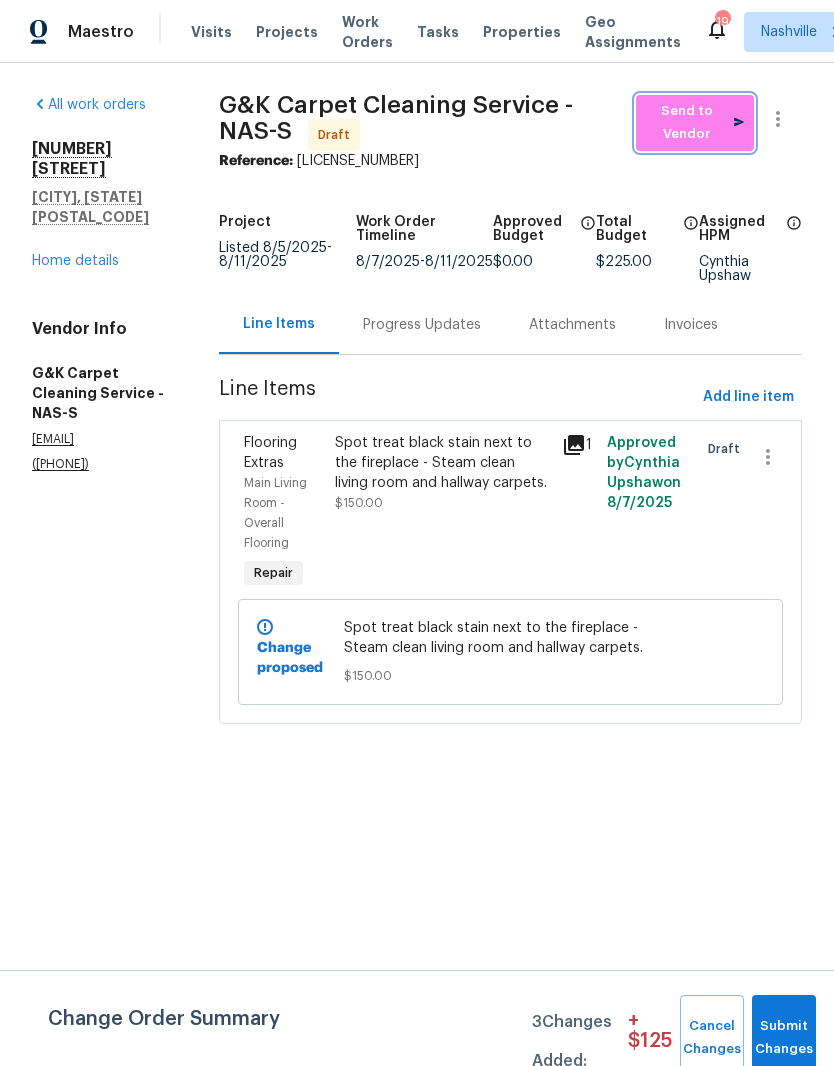 click on "Send to Vendor" at bounding box center (695, 123) 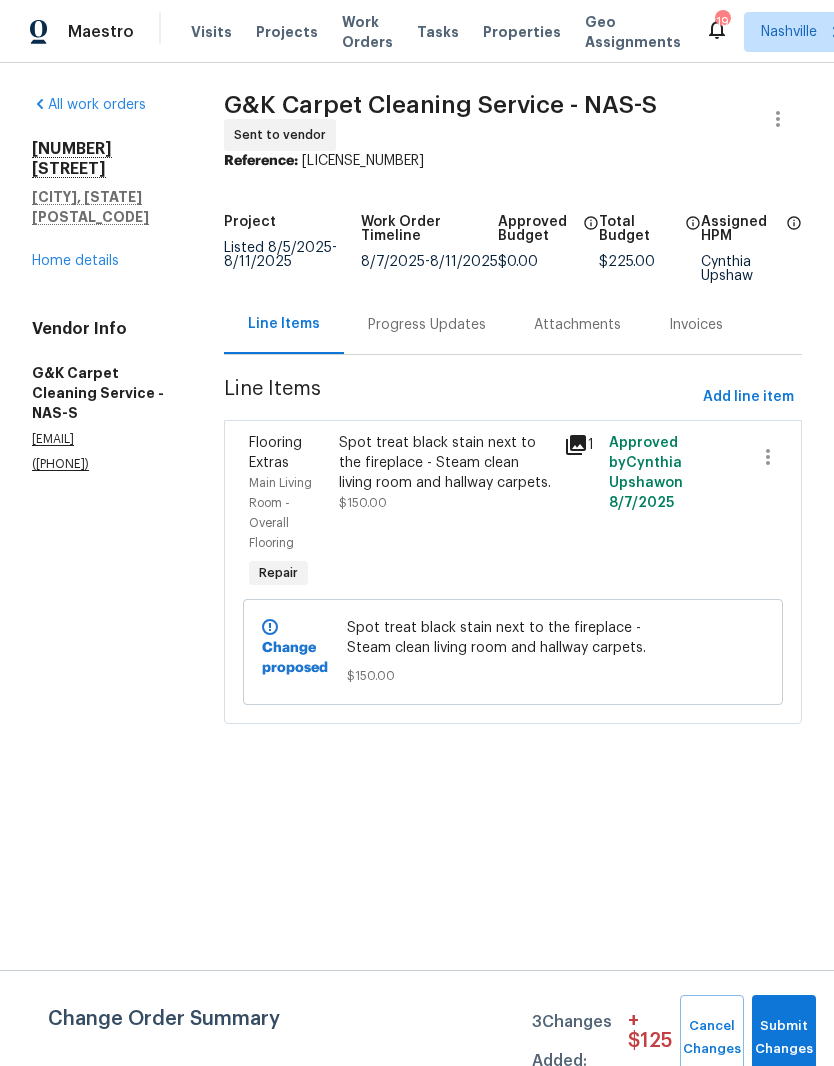 click on "Progress Updates" at bounding box center [427, 325] 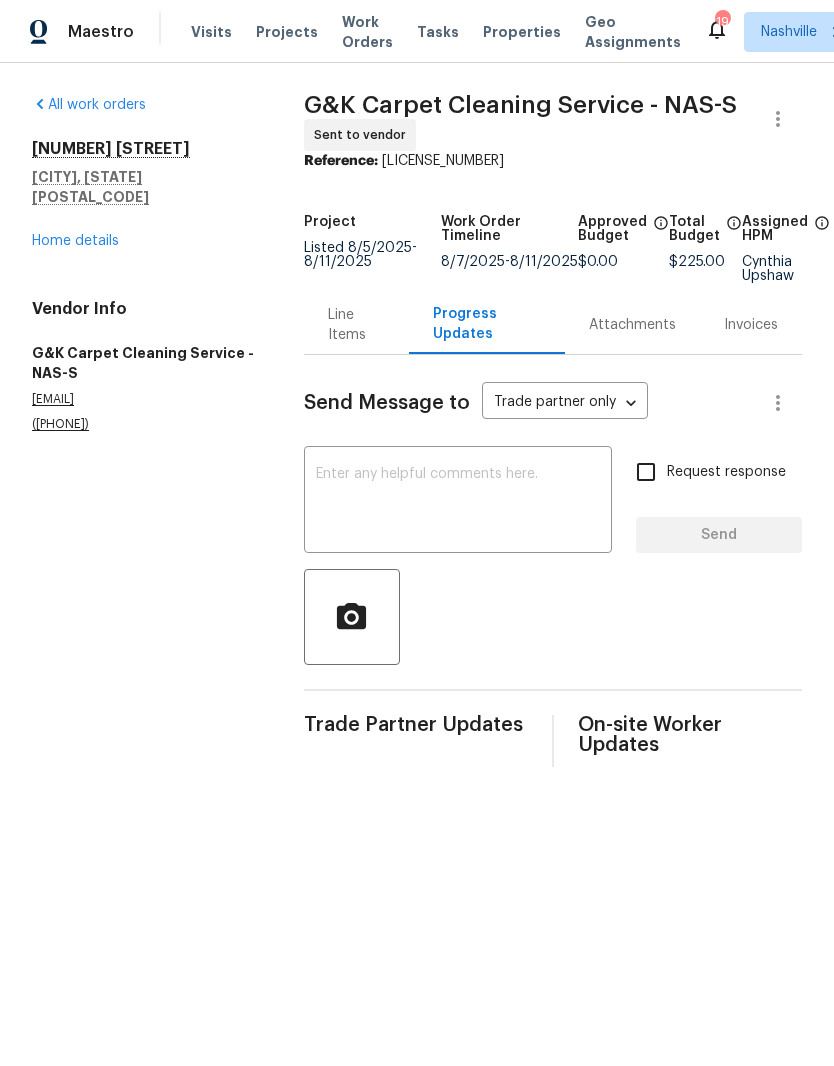 click at bounding box center [458, 502] 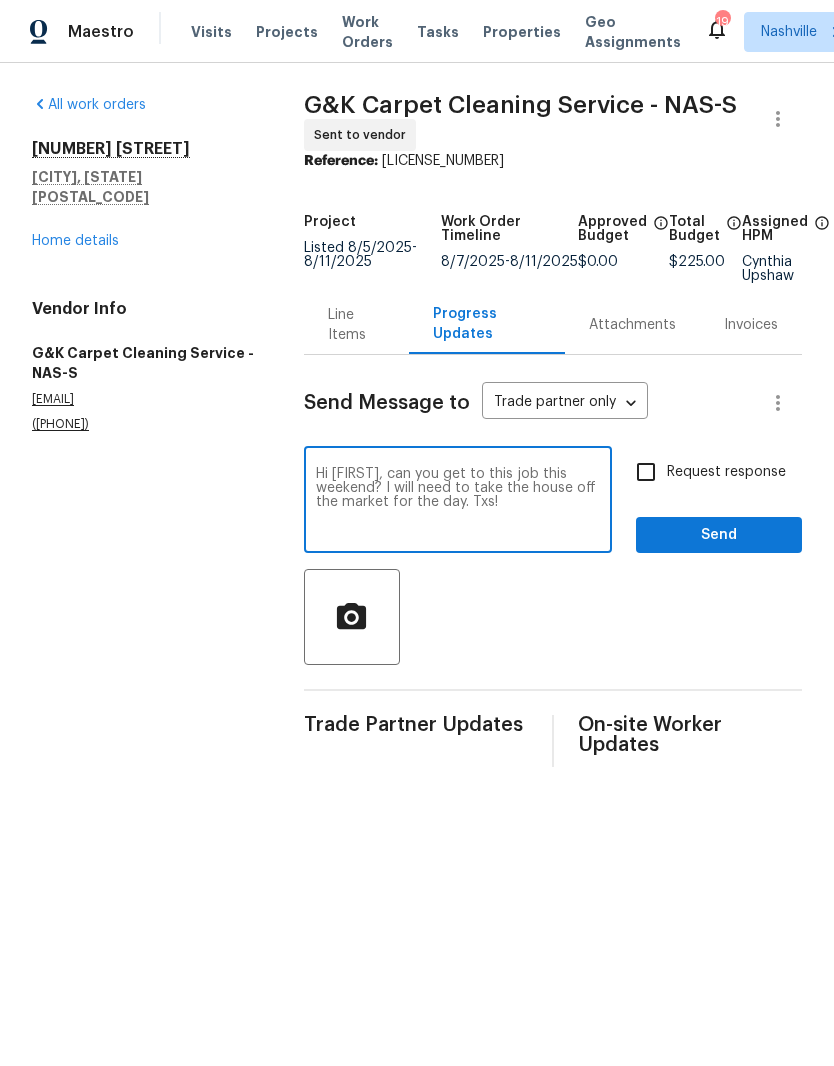 type on "Hi [FIRST], can you get to this job this weekend? I will need to take the house off the market for the day. Txs!" 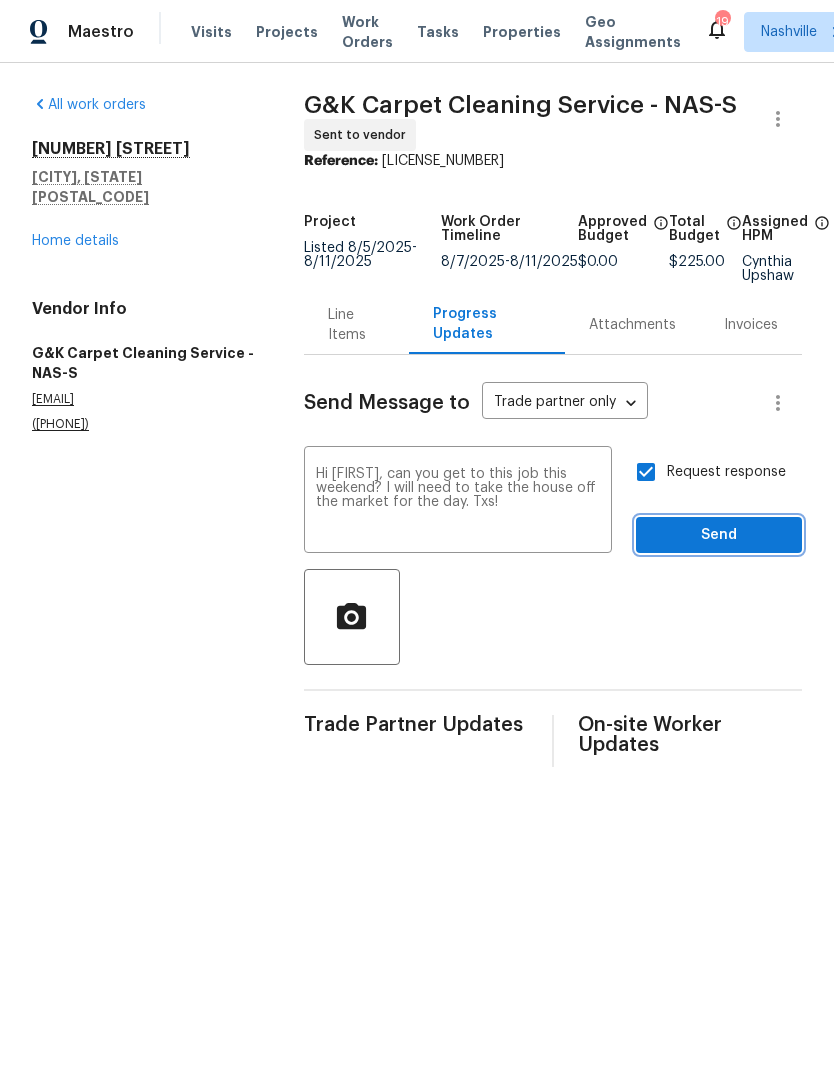 click on "Send" at bounding box center (719, 535) 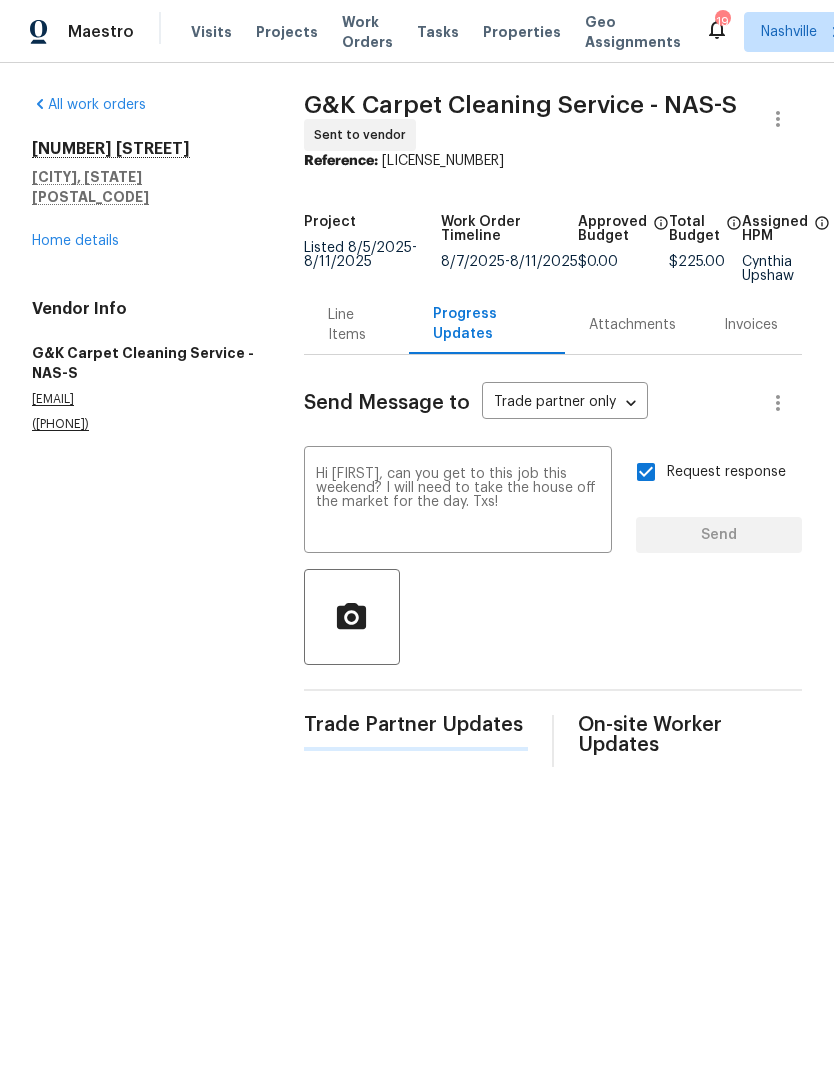 type 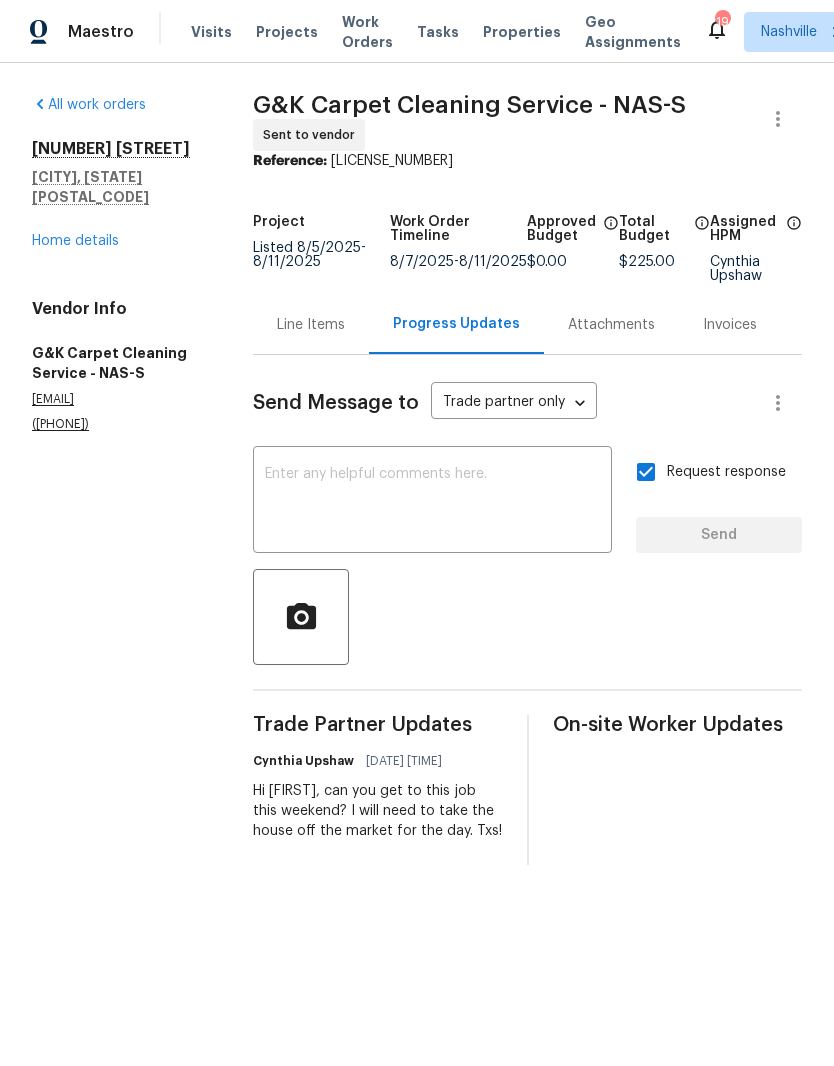 click on "Home details" at bounding box center [75, 241] 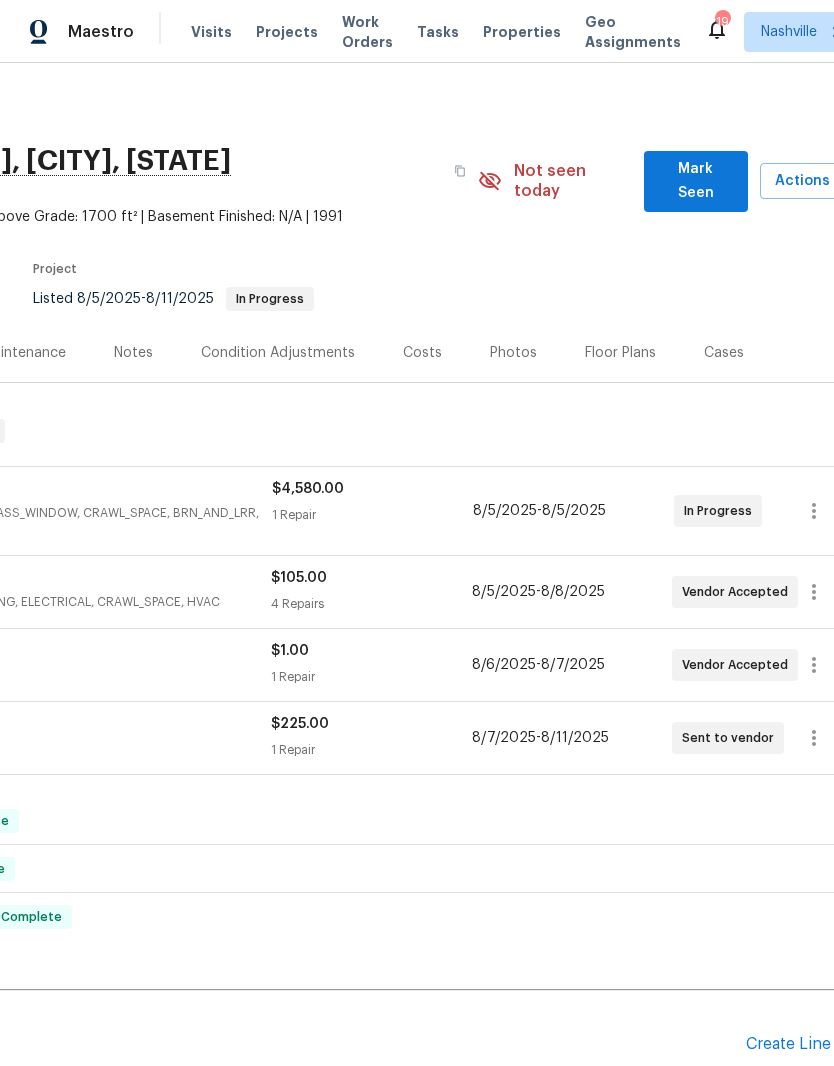 scroll, scrollTop: 0, scrollLeft: 258, axis: horizontal 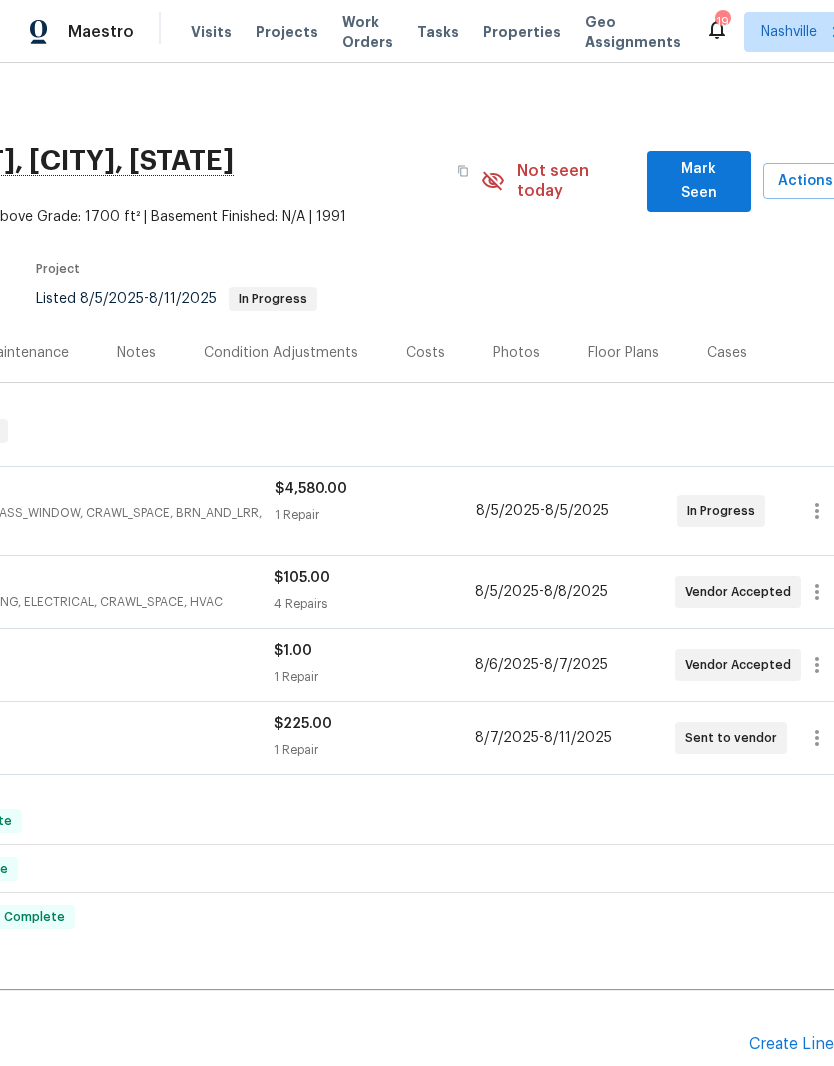 click on "Mark Seen" at bounding box center (699, 181) 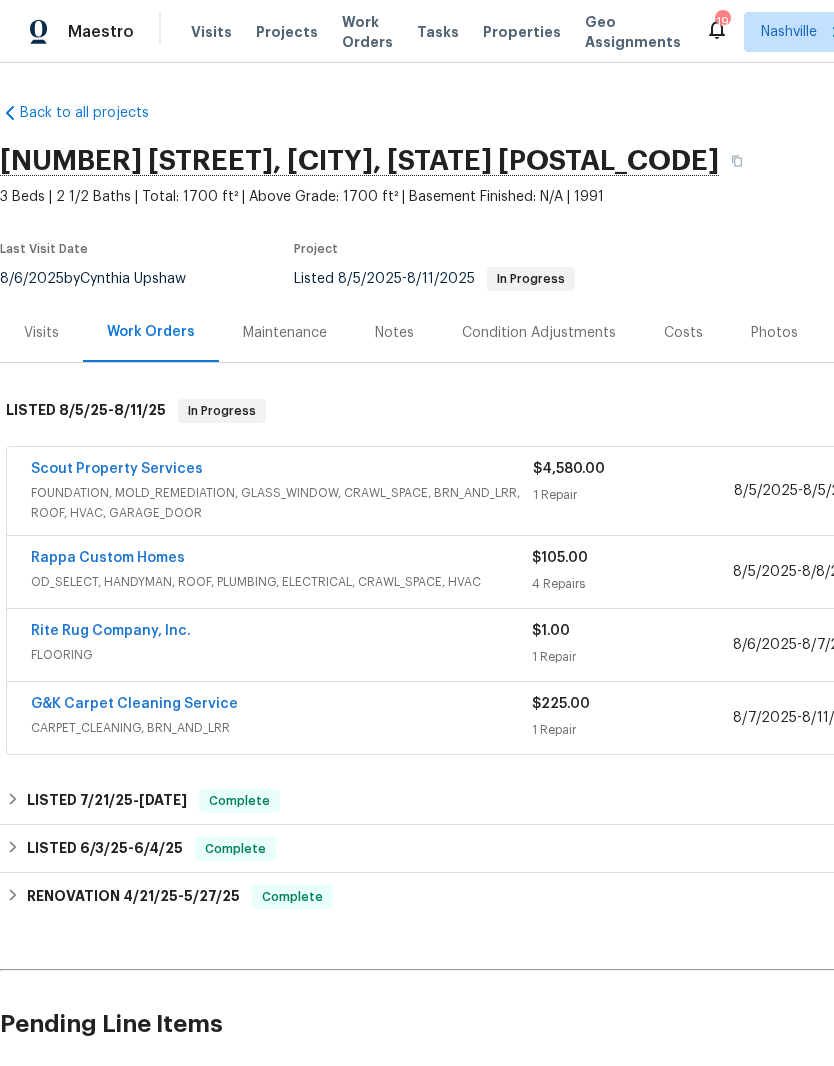 scroll, scrollTop: 0, scrollLeft: 0, axis: both 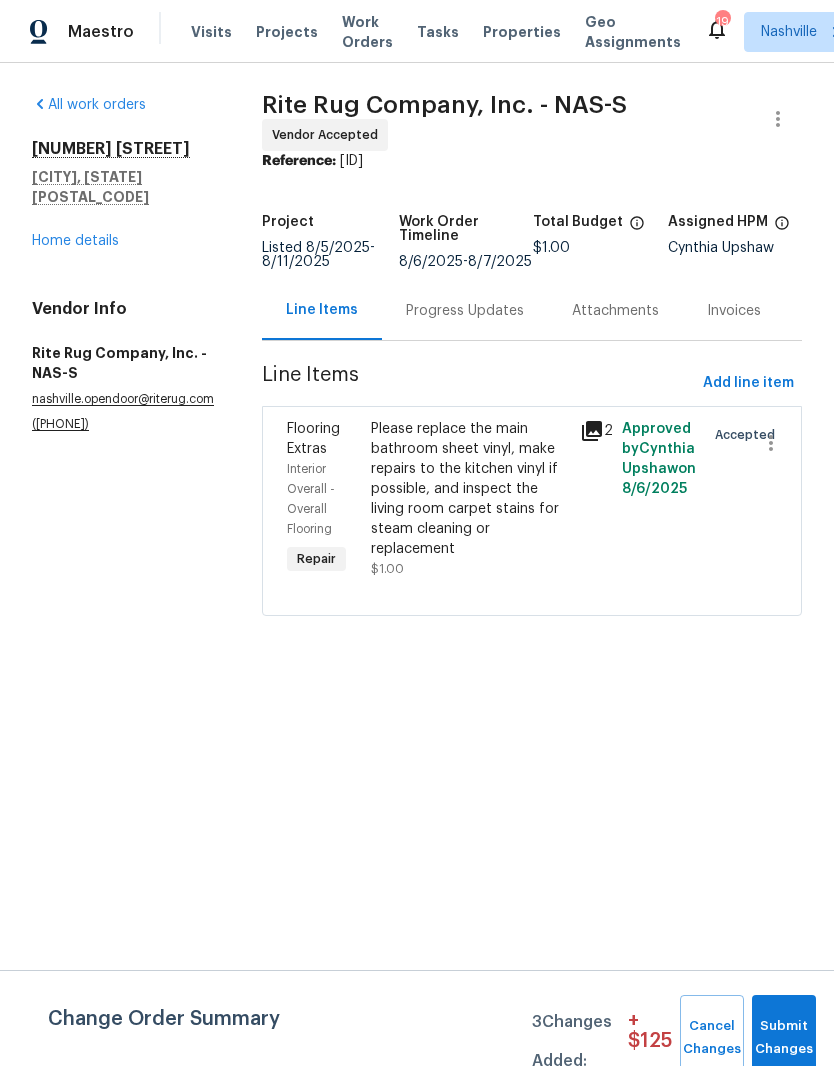 click on "Progress Updates" at bounding box center (465, 311) 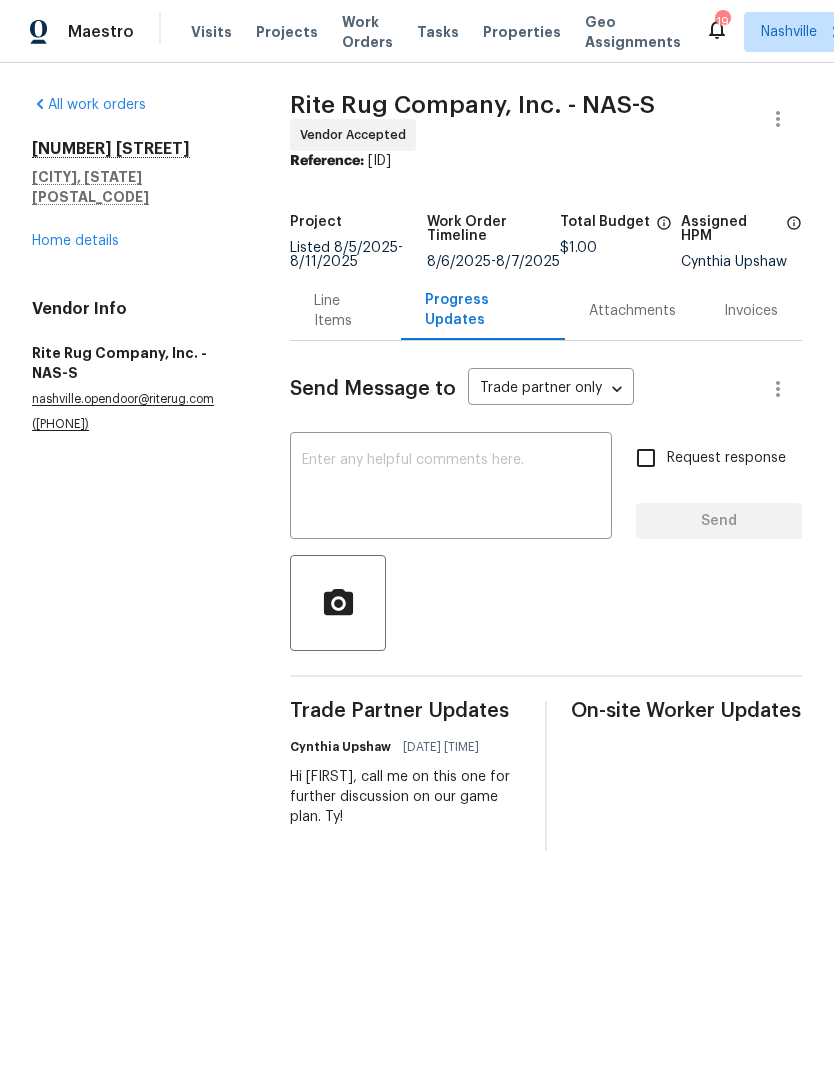 click at bounding box center [451, 488] 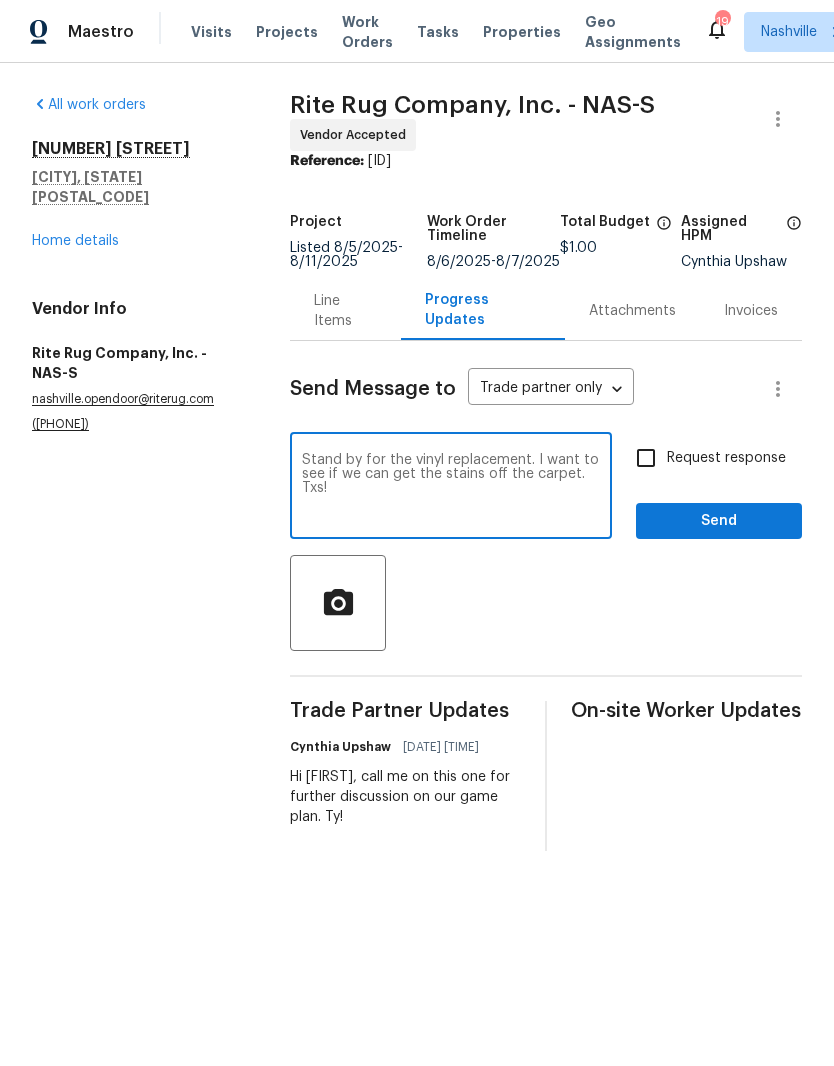 type on "Stand by for the vinyl replacement. I want to see if we can get the stains off the carpet. Txs!" 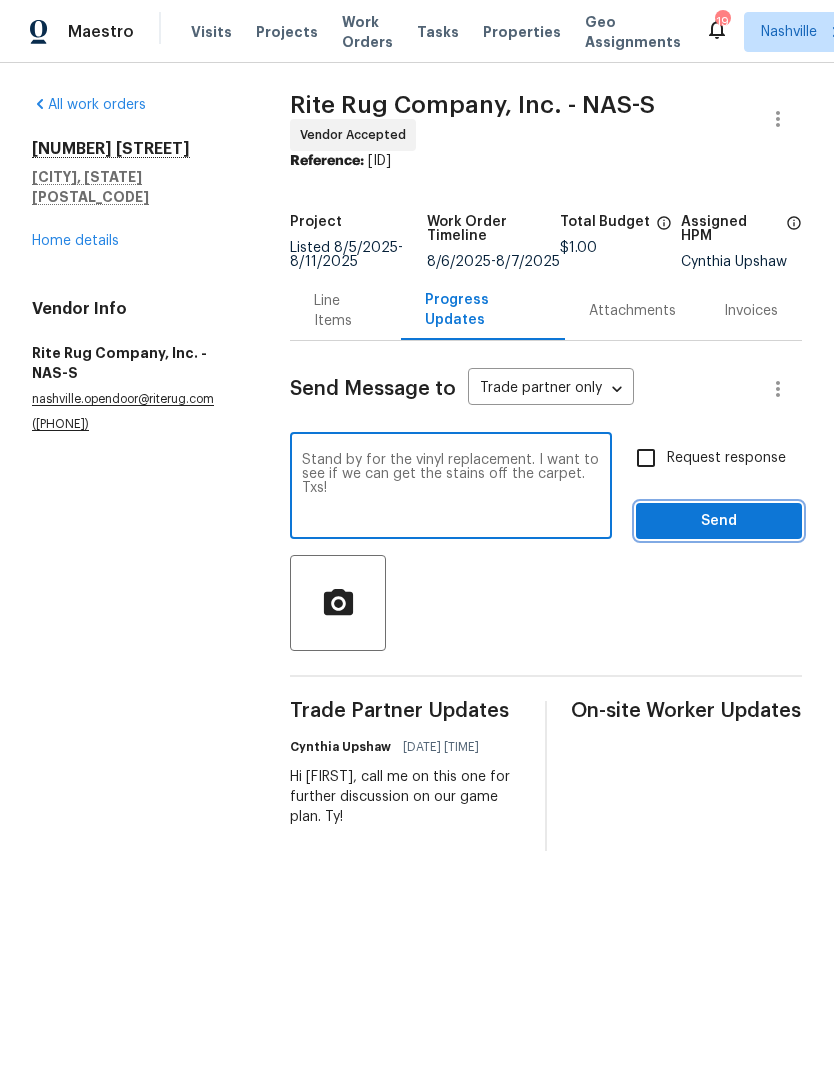 click on "Send" at bounding box center [719, 521] 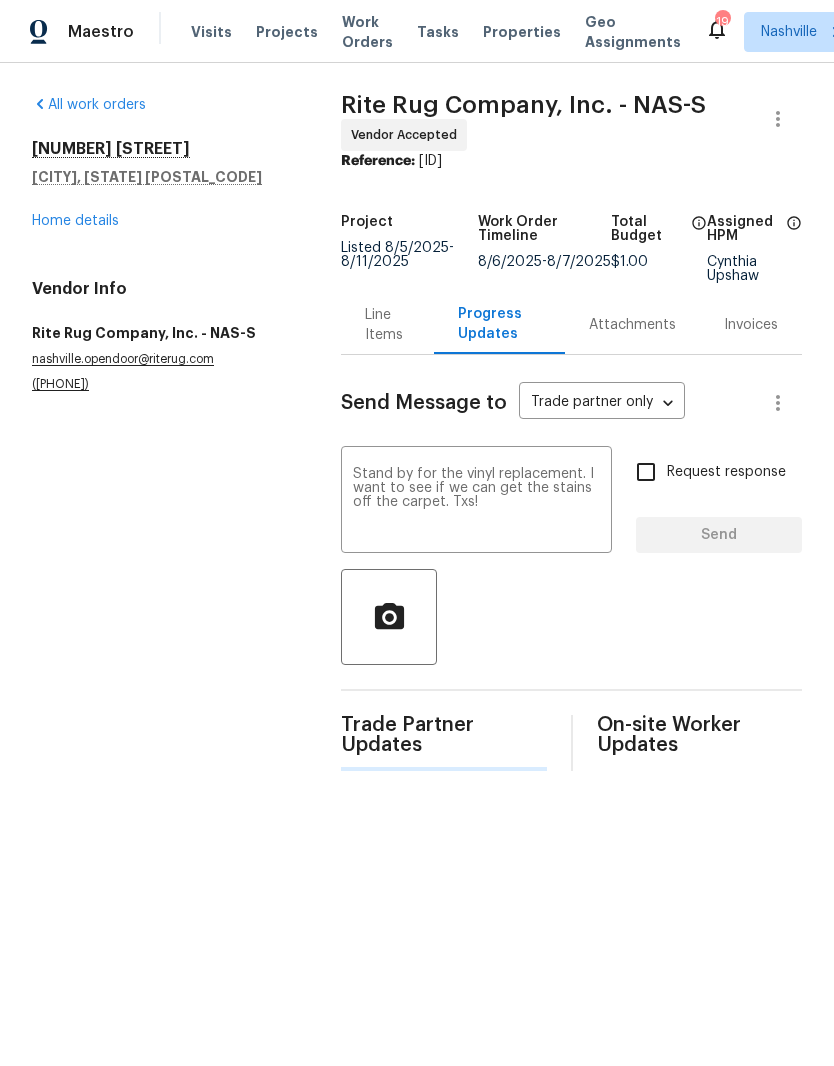 type 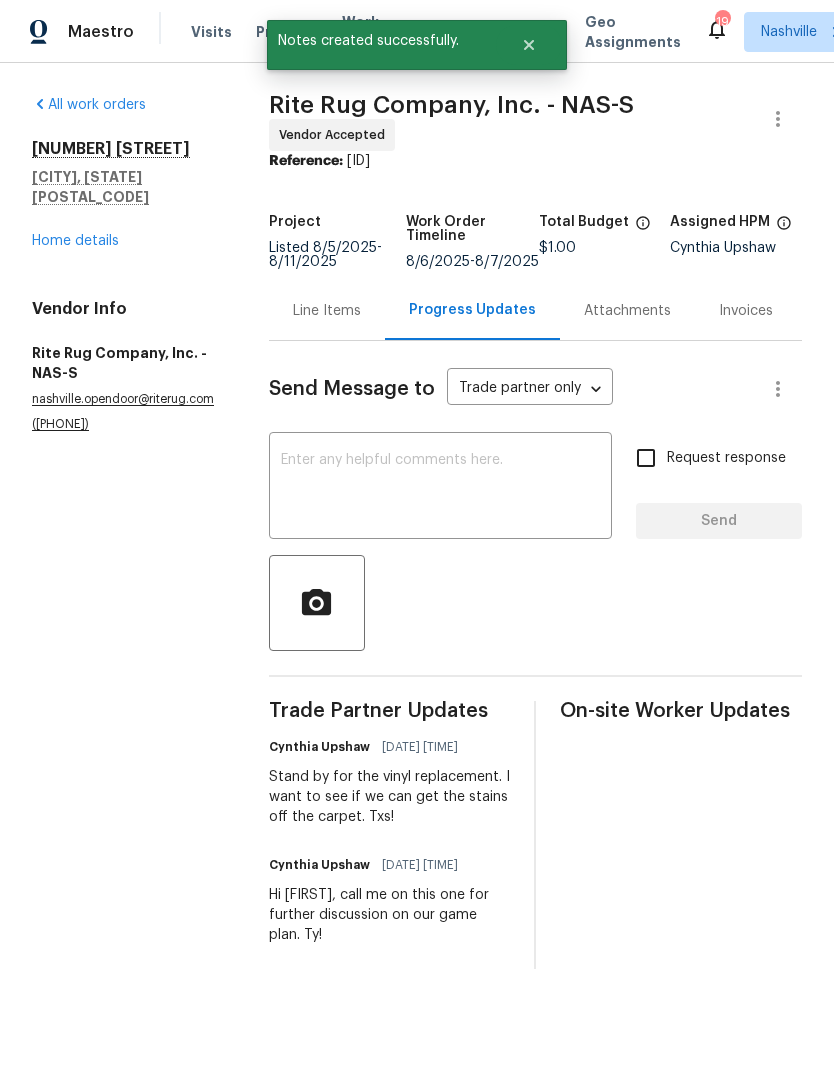 click on "Home details" at bounding box center (75, 241) 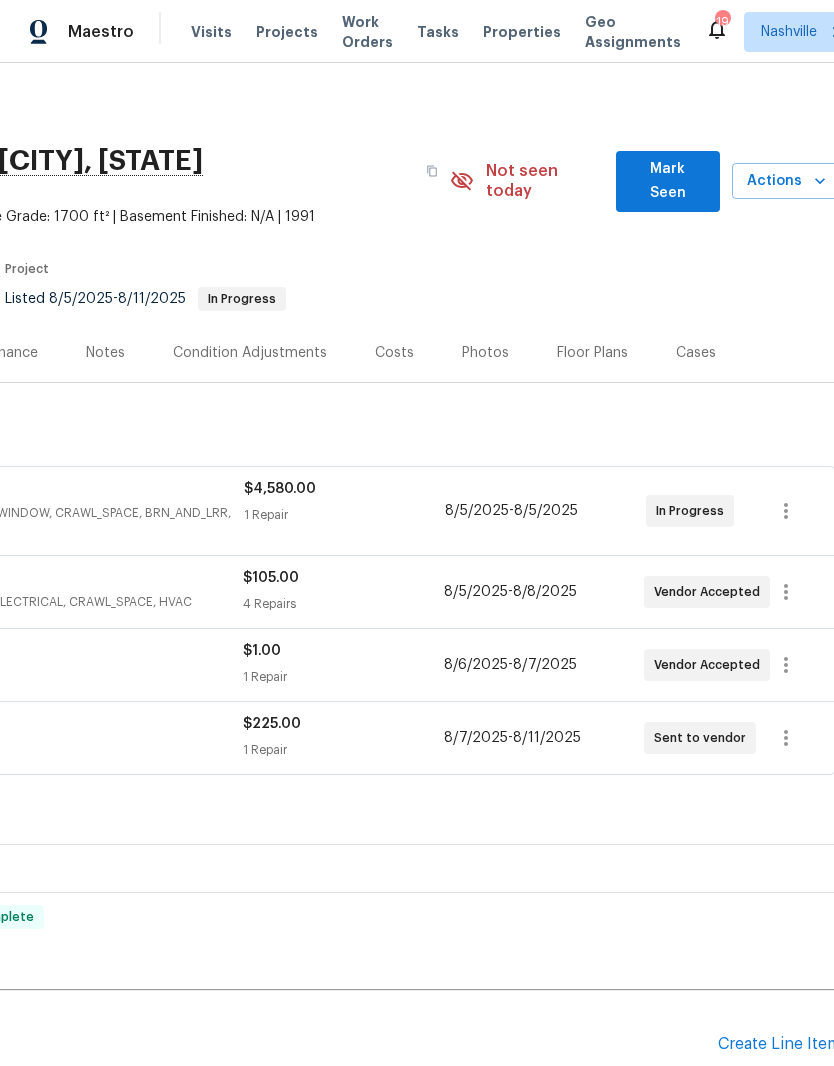 scroll, scrollTop: 0, scrollLeft: 289, axis: horizontal 